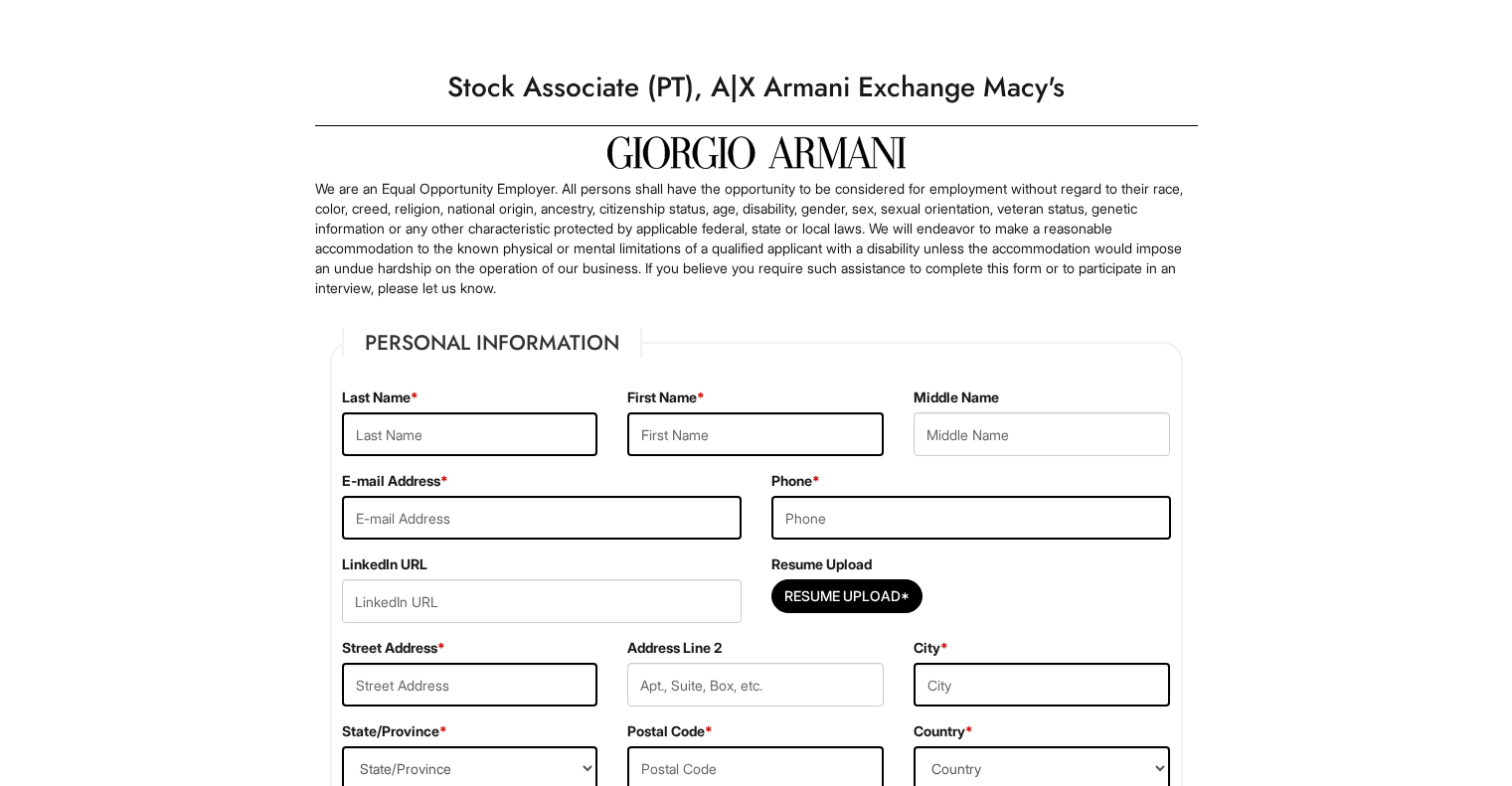 scroll, scrollTop: 0, scrollLeft: 0, axis: both 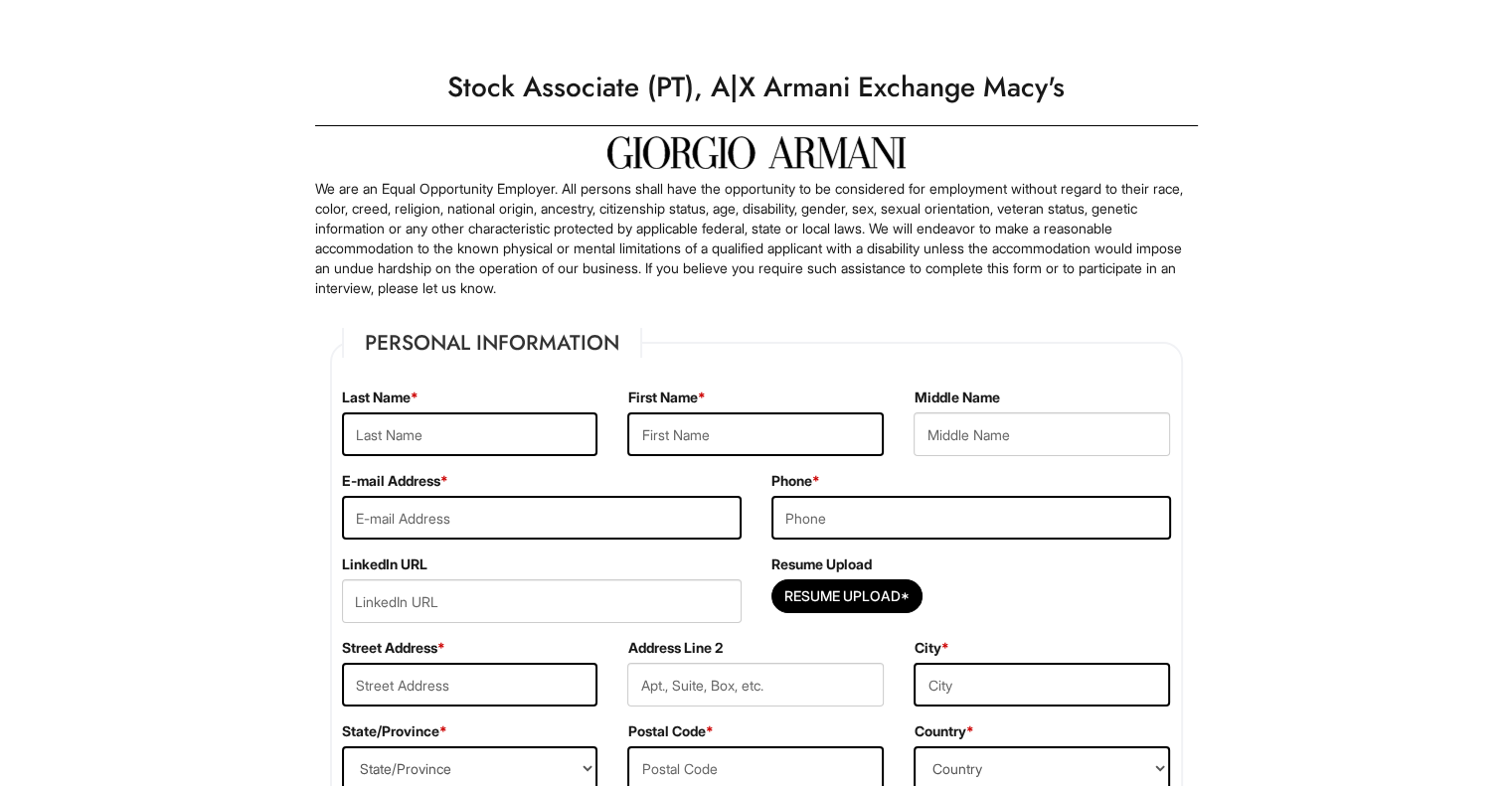 type on "[LAST]" 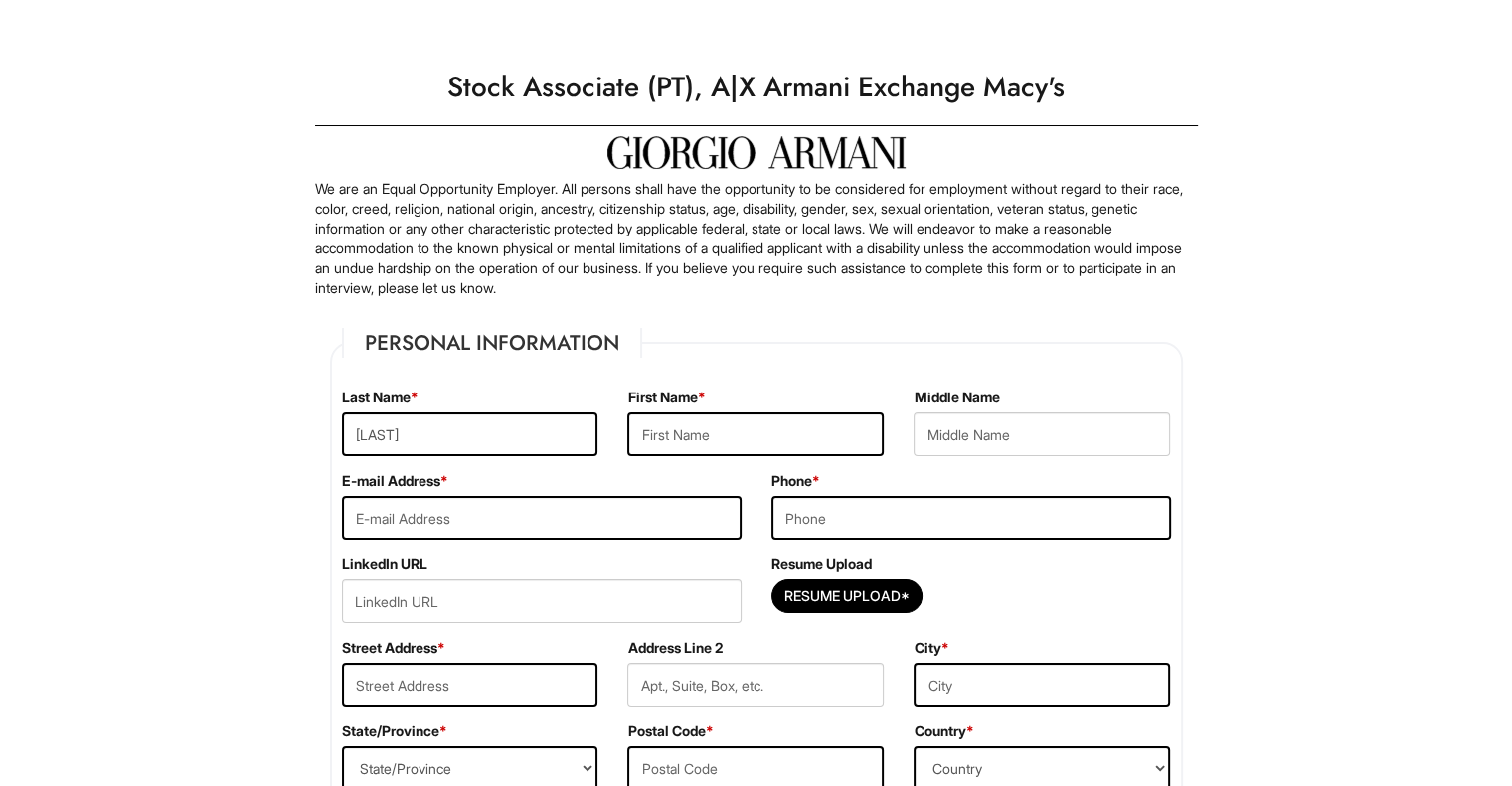 type on "[FIRST]" 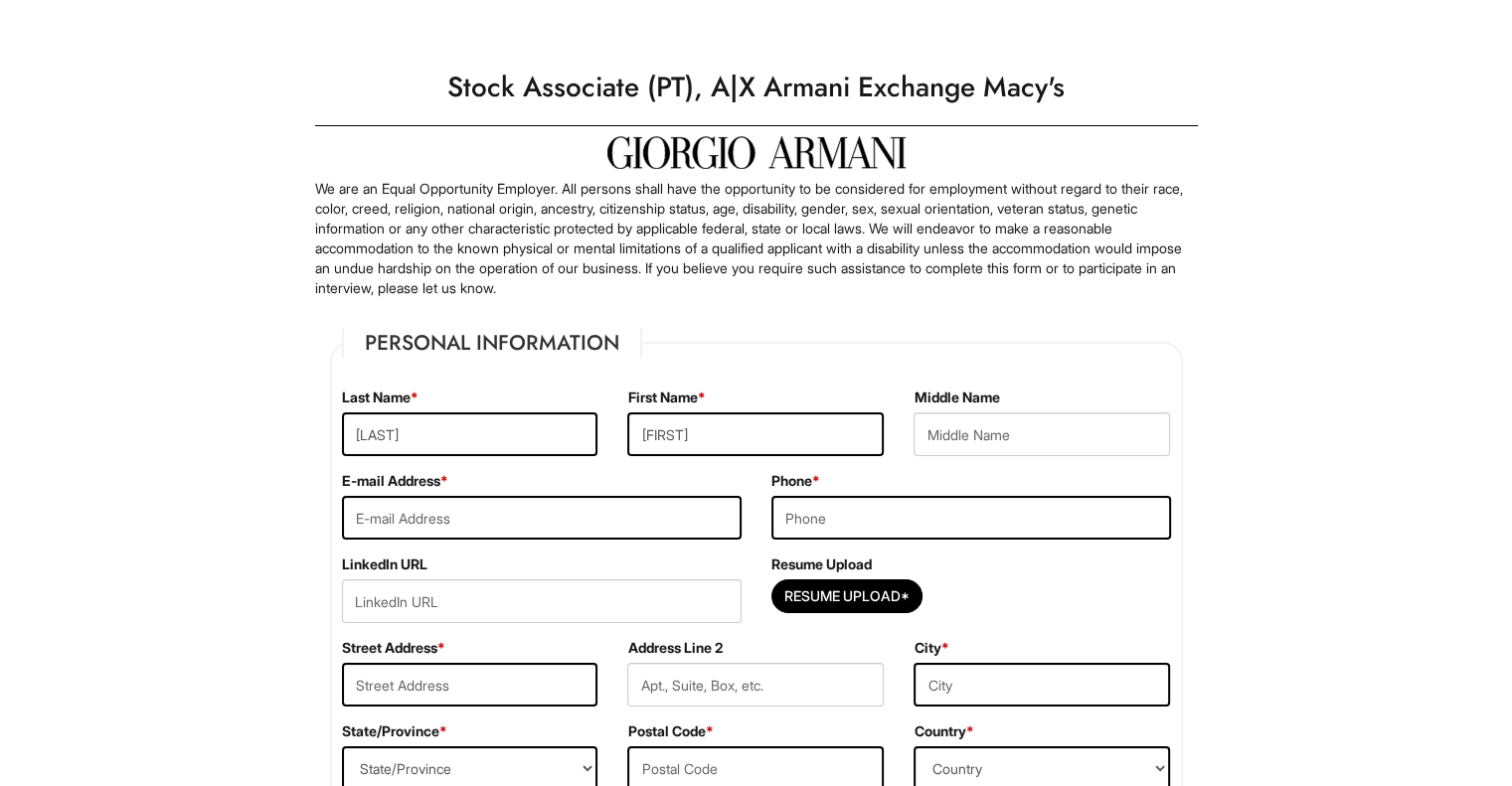 type on "[EMAIL]" 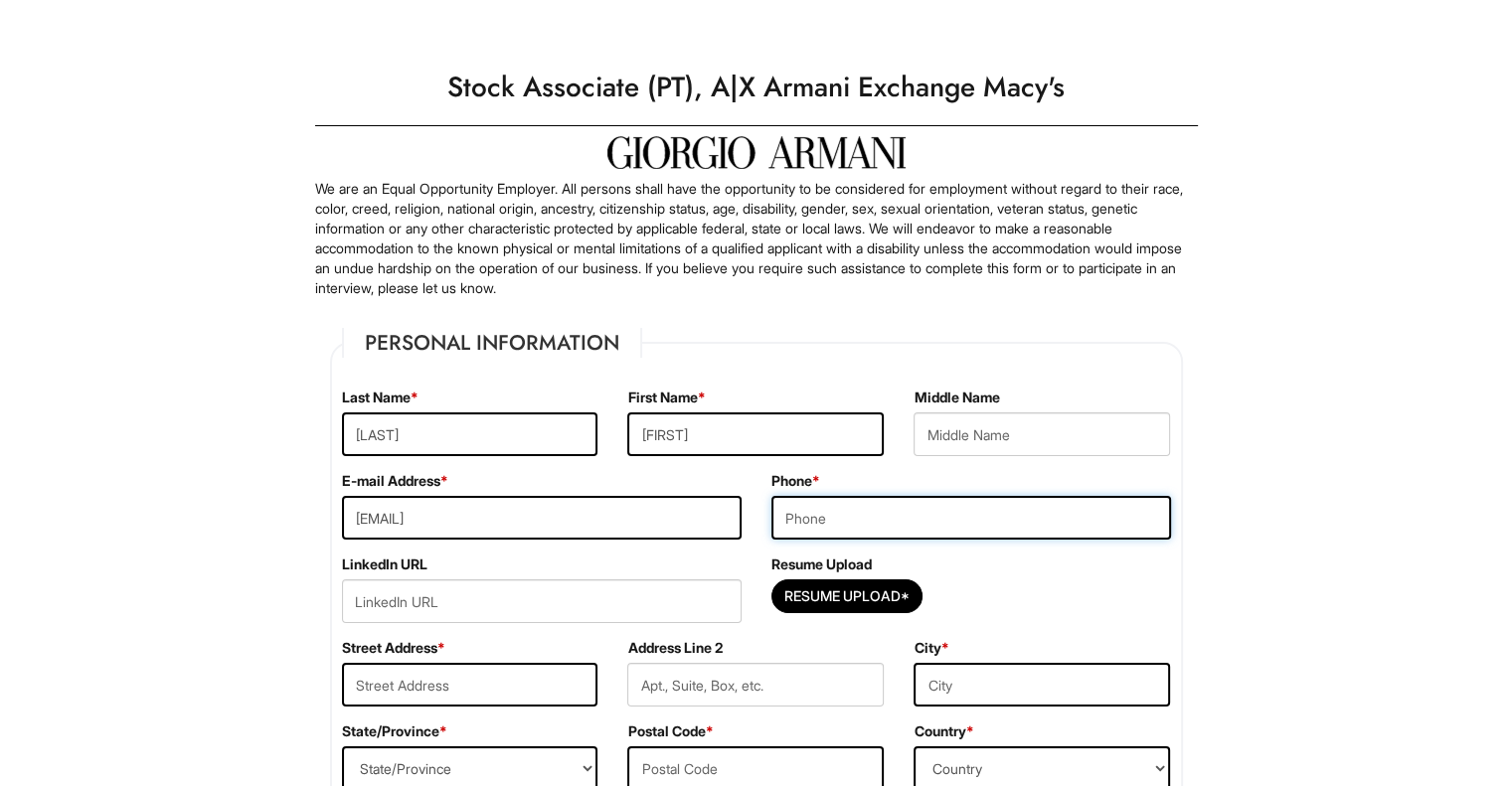 type on "[PHONE]" 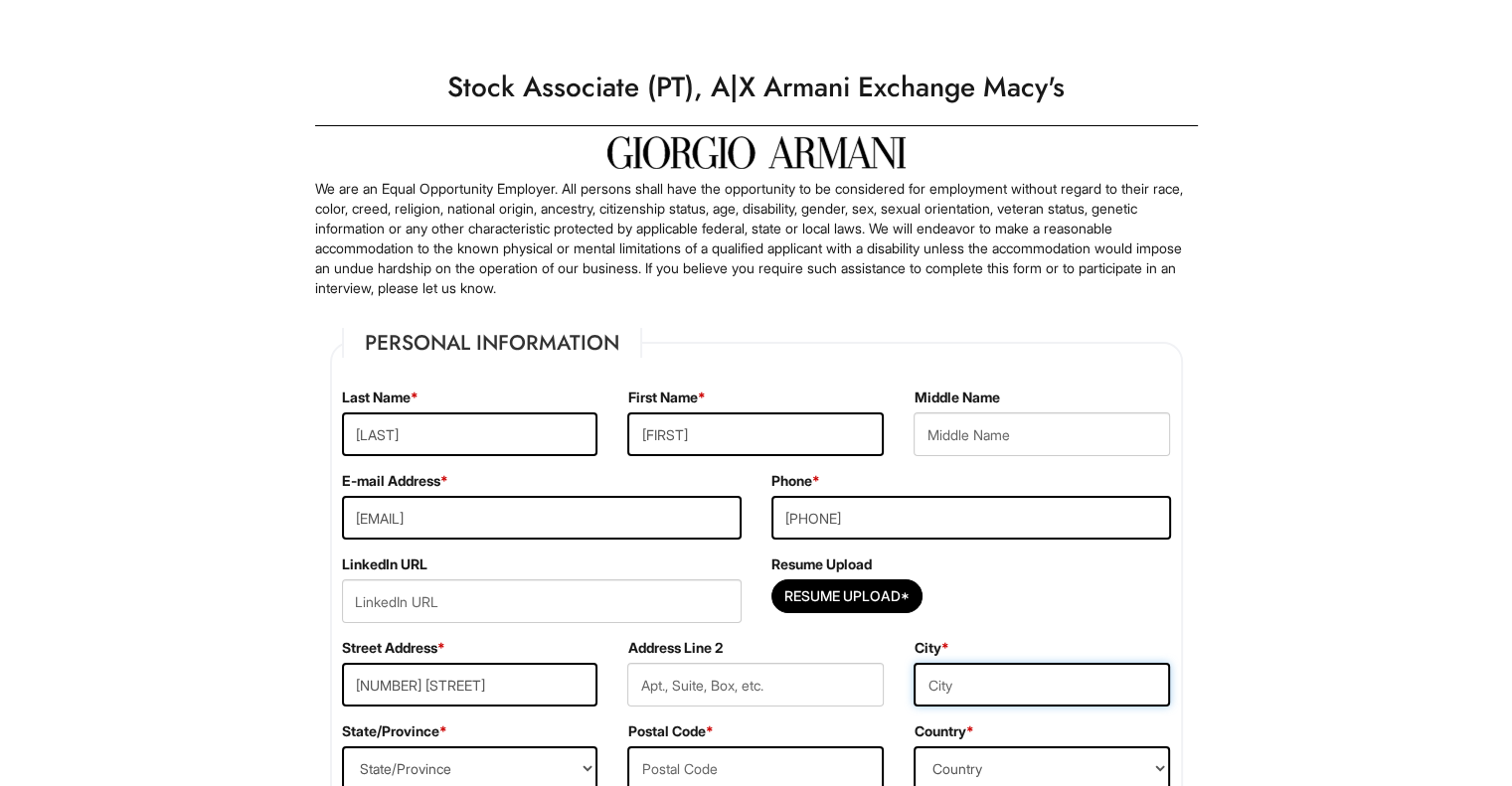 type on "[CITY]" 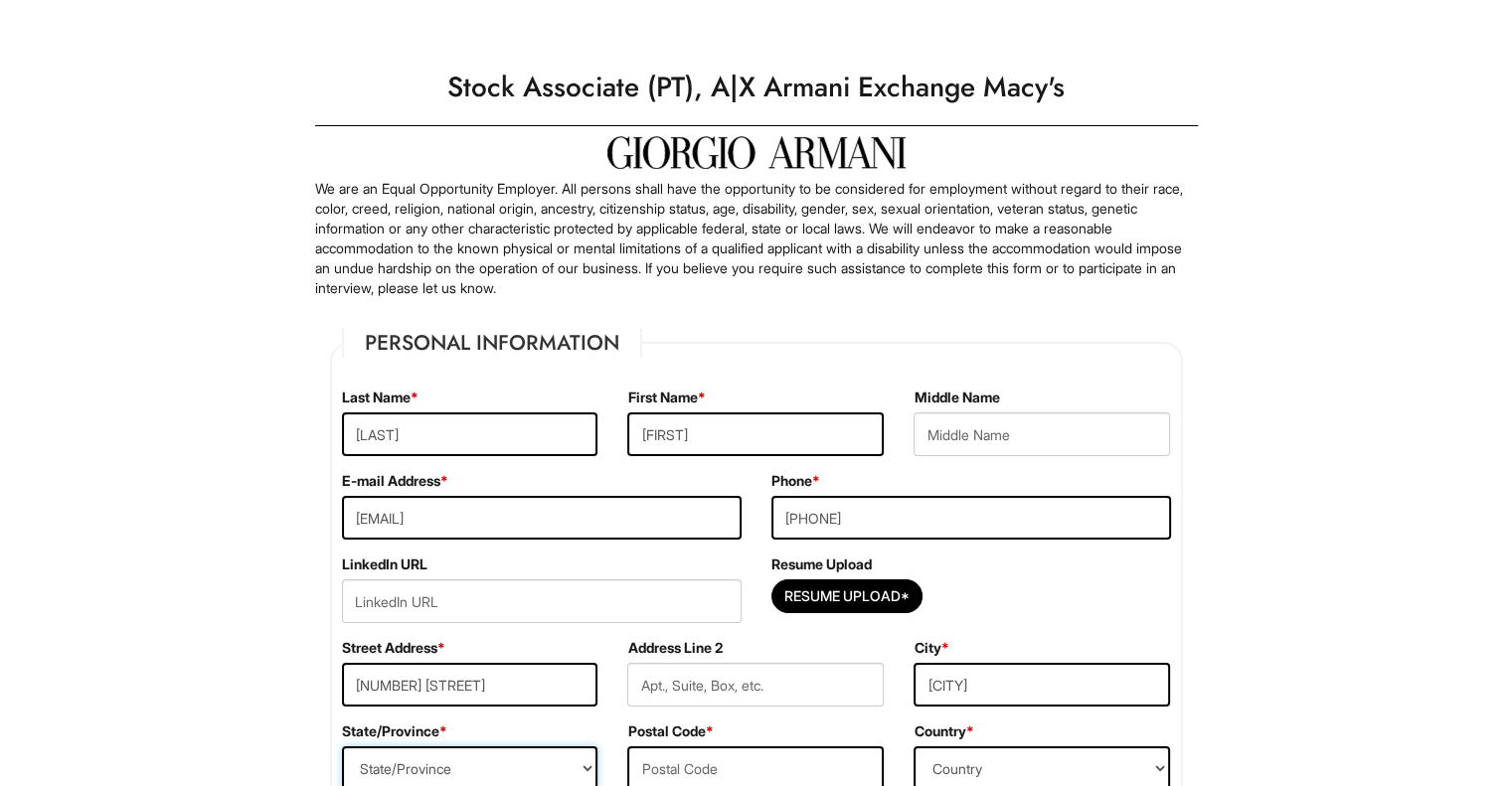 select on "[STATE]" 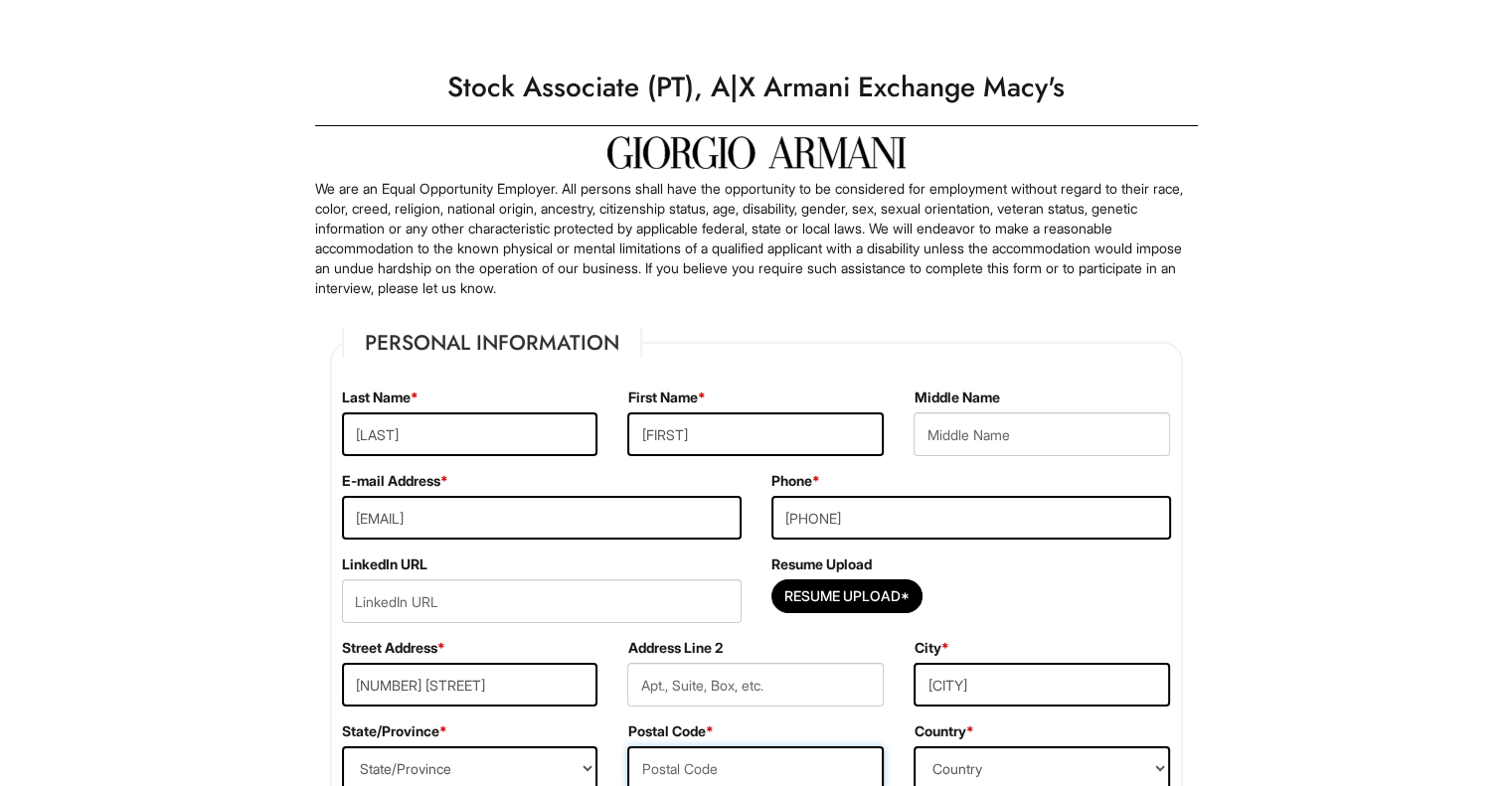 type on "[POSTAL CODE]-[ZIP CODE]" 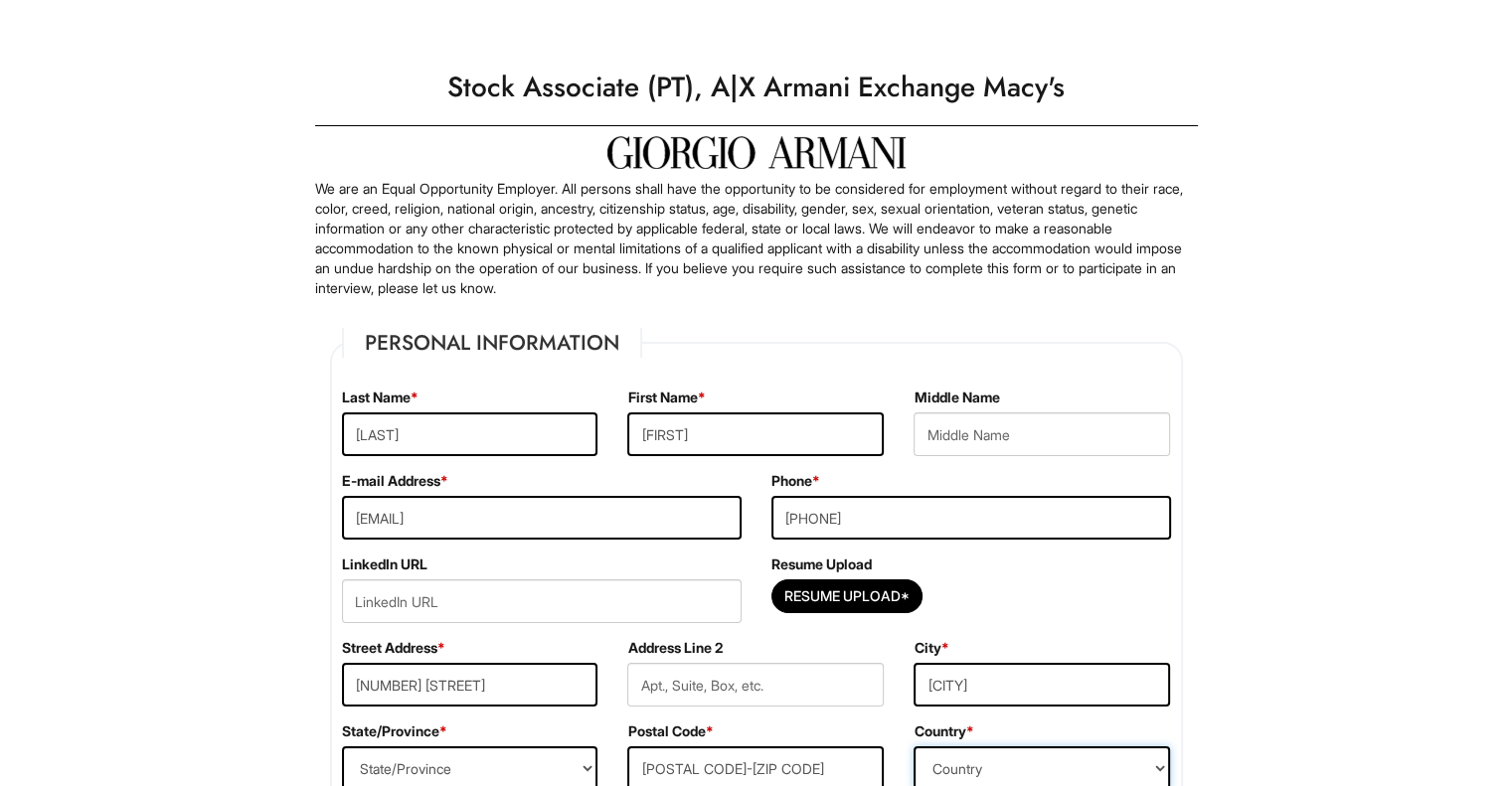 select on "United States of America" 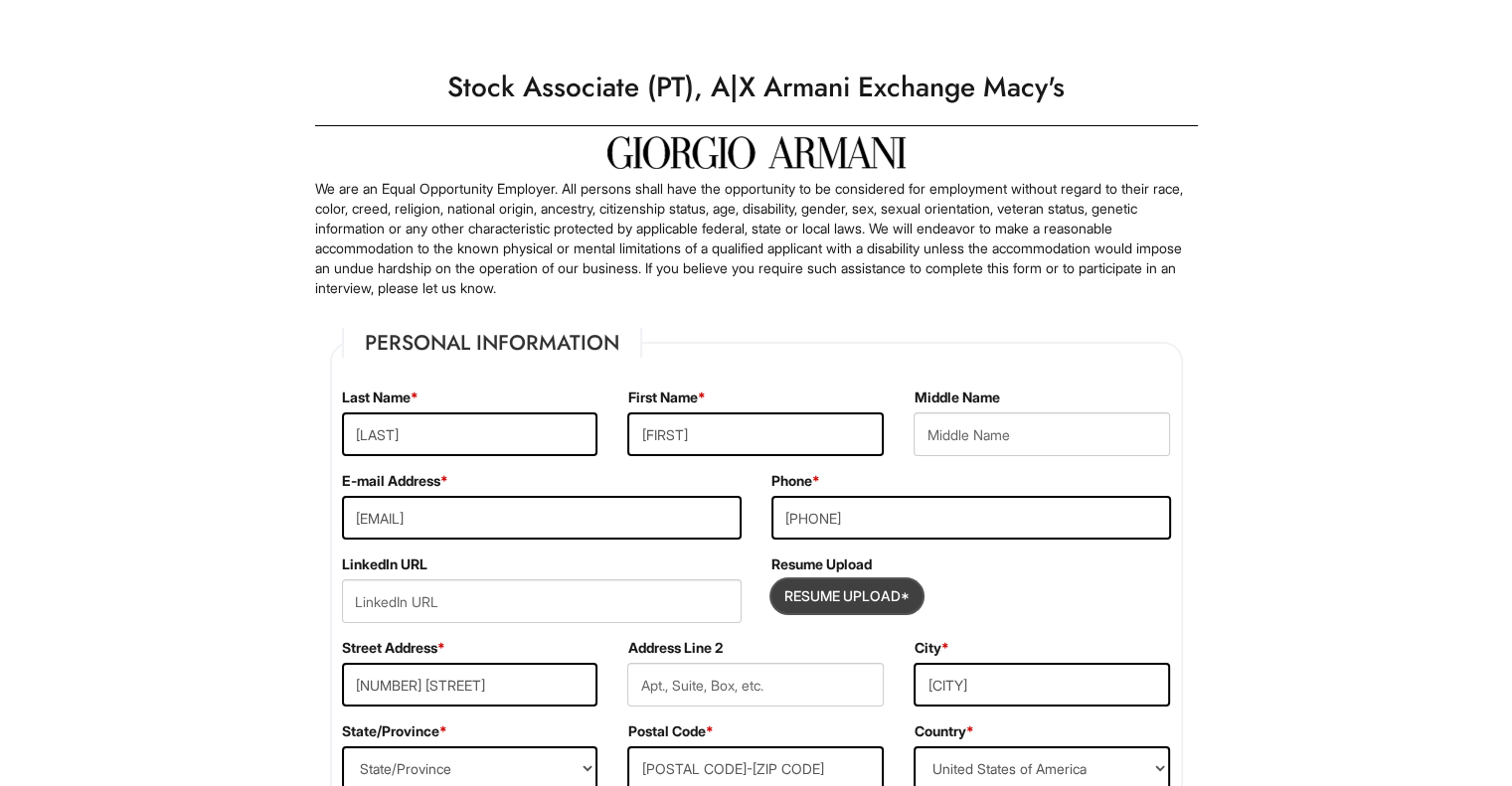 click at bounding box center [847, 596] 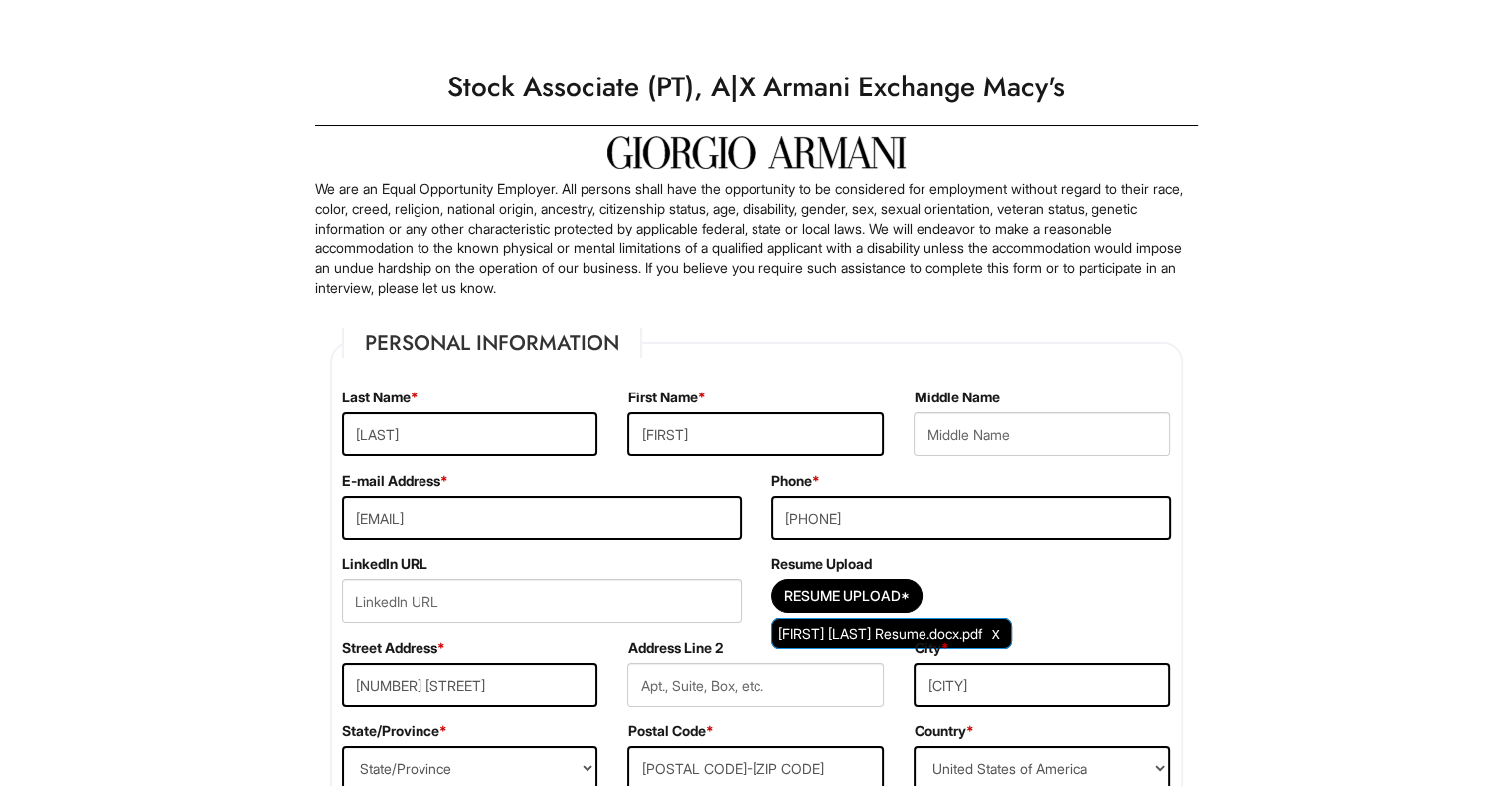 type 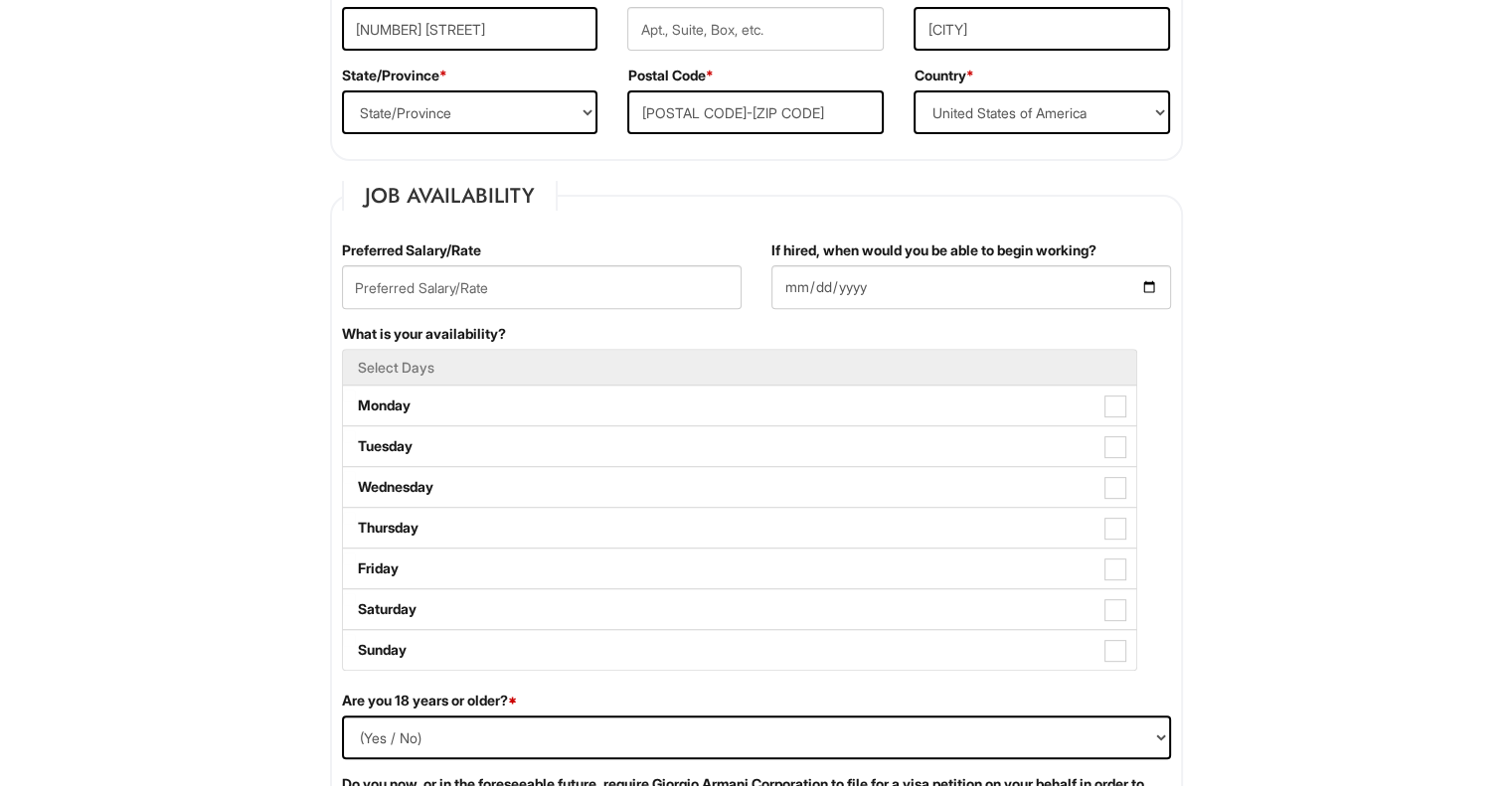scroll, scrollTop: 662, scrollLeft: 0, axis: vertical 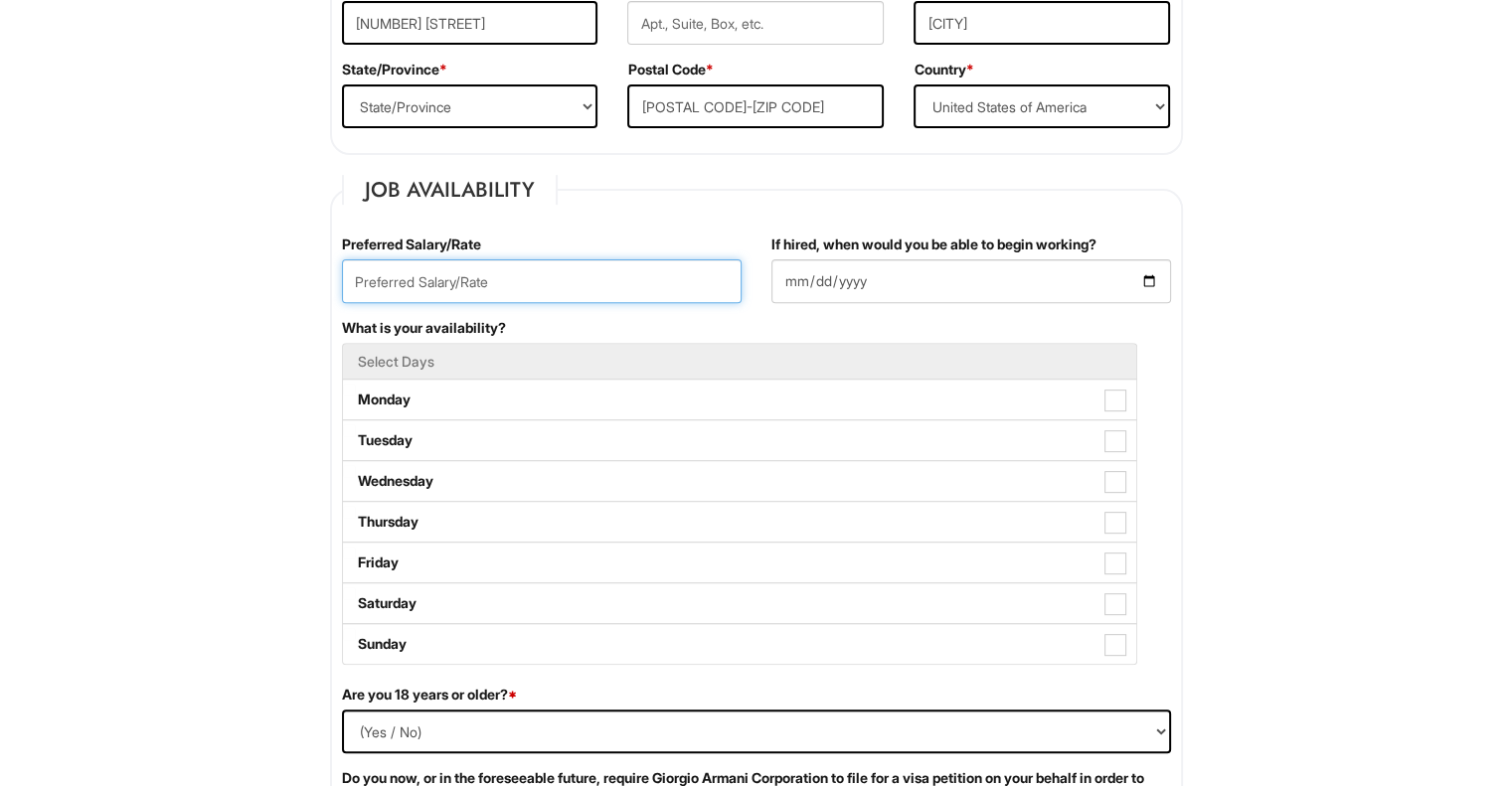 click at bounding box center [542, 281] 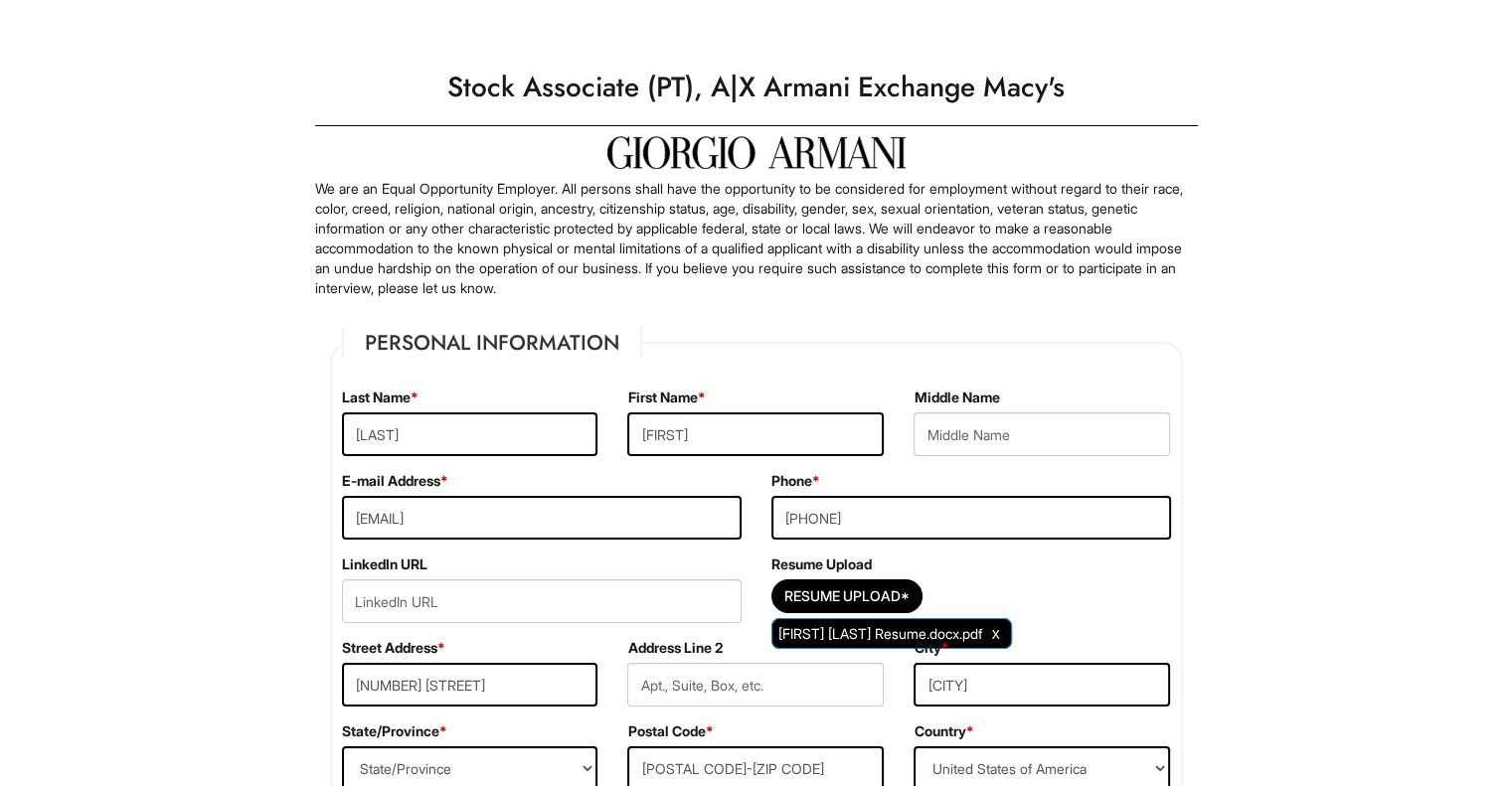 scroll, scrollTop: 596, scrollLeft: 0, axis: vertical 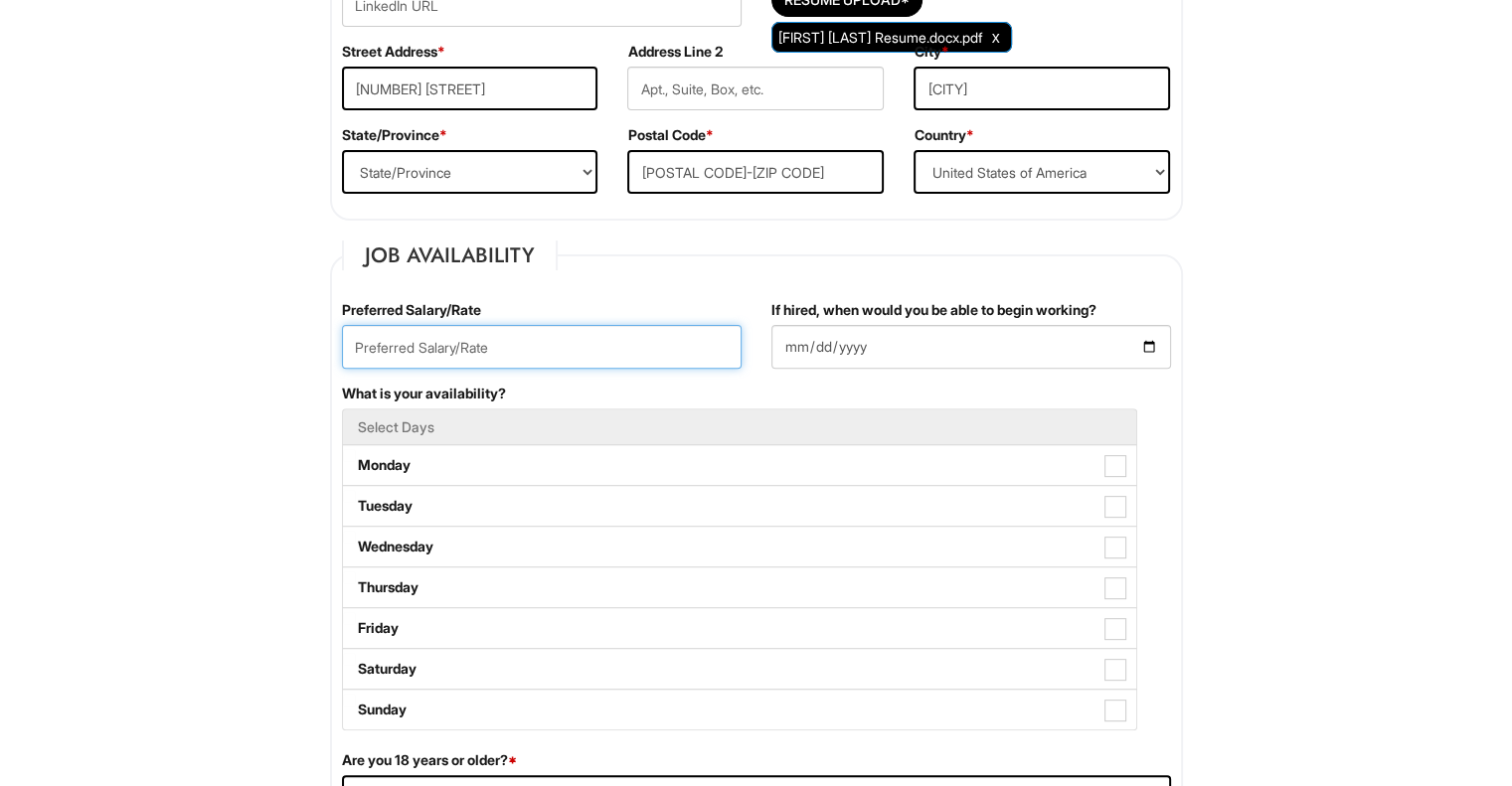 click at bounding box center (542, 347) 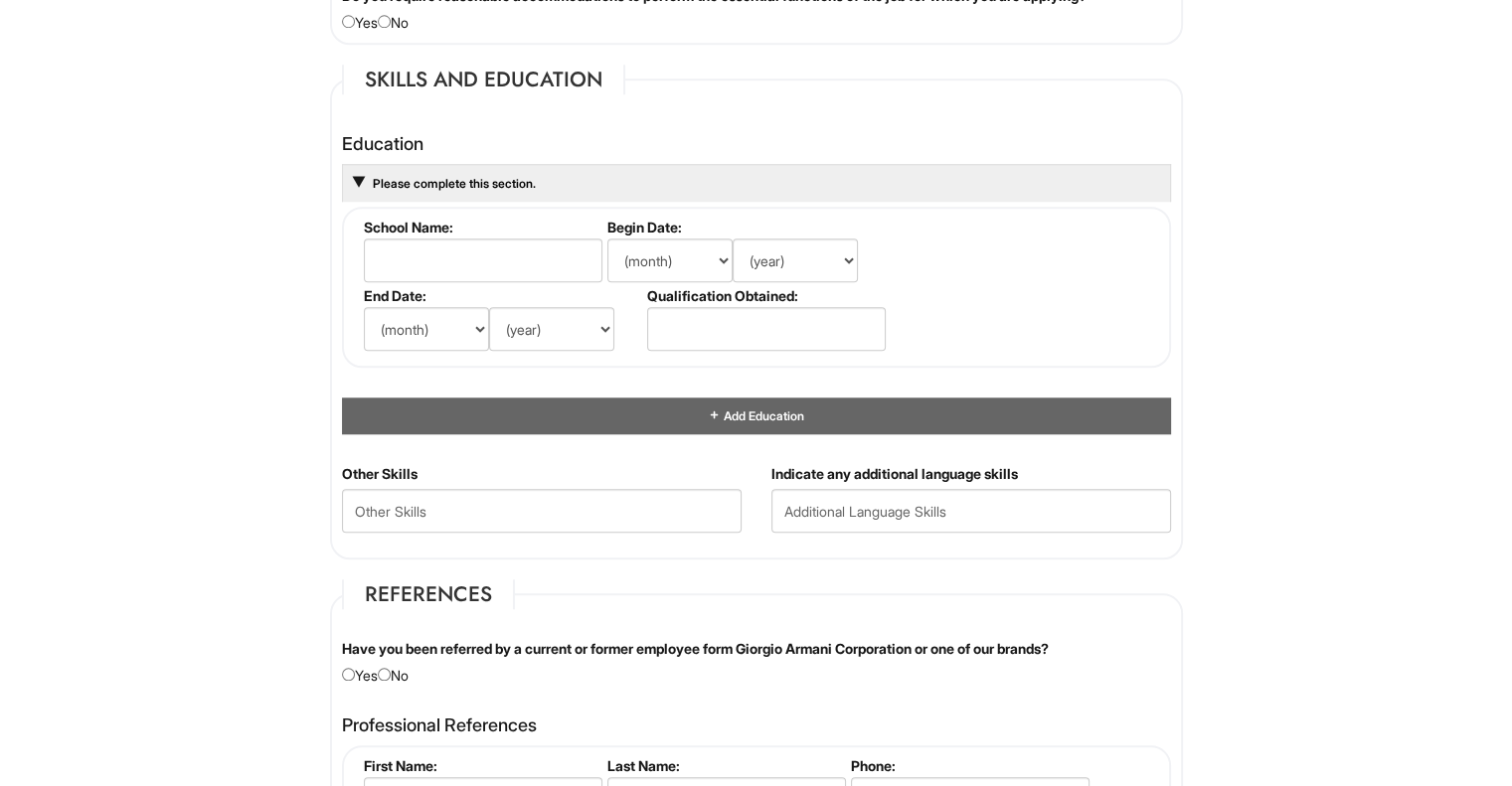 scroll, scrollTop: 2385, scrollLeft: 0, axis: vertical 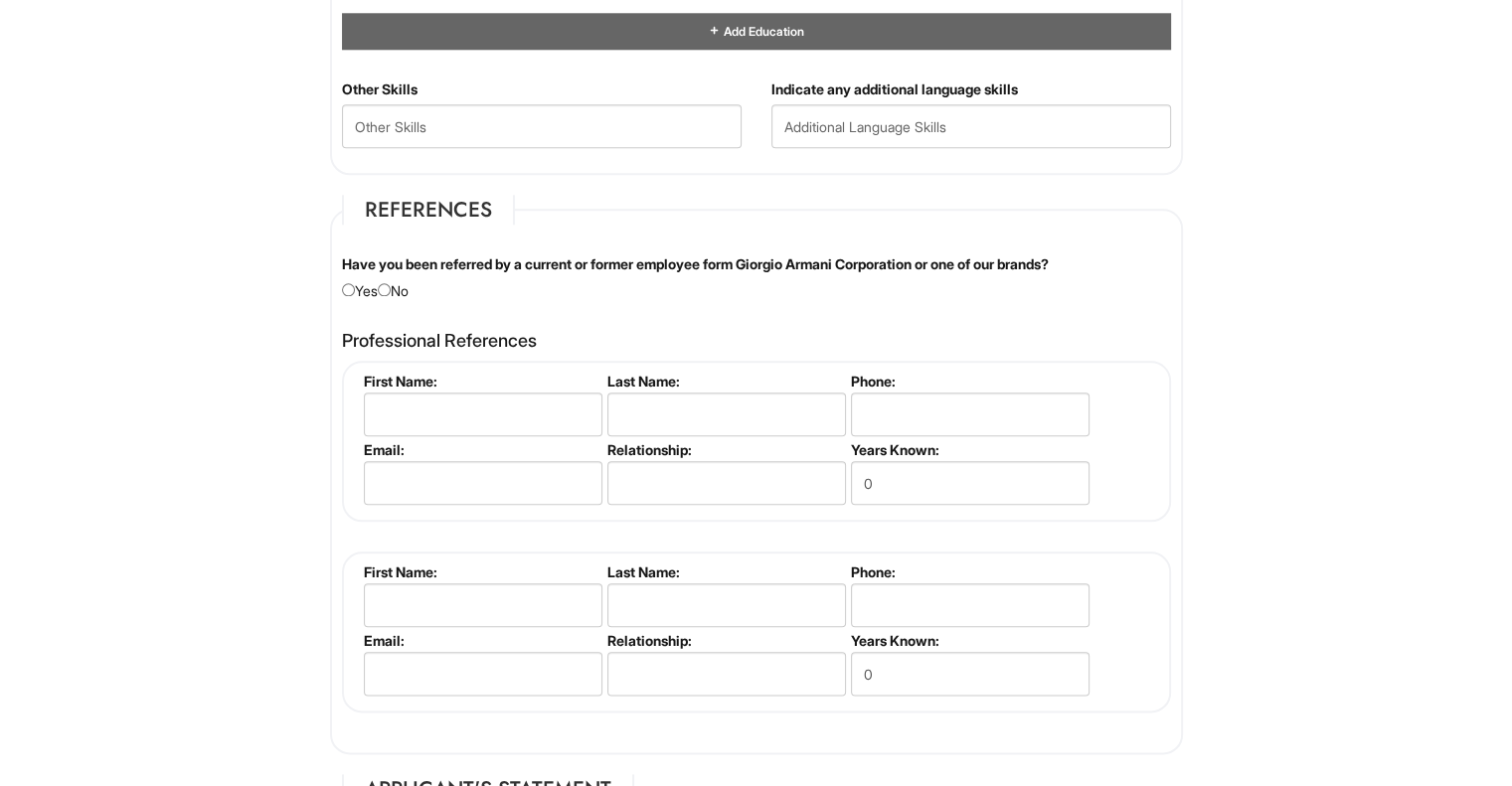 click on "Have you been referred by a current or former employee form Giorgio Armani Corporation or one of our brands?    Yes   No" at bounding box center (756, 277) 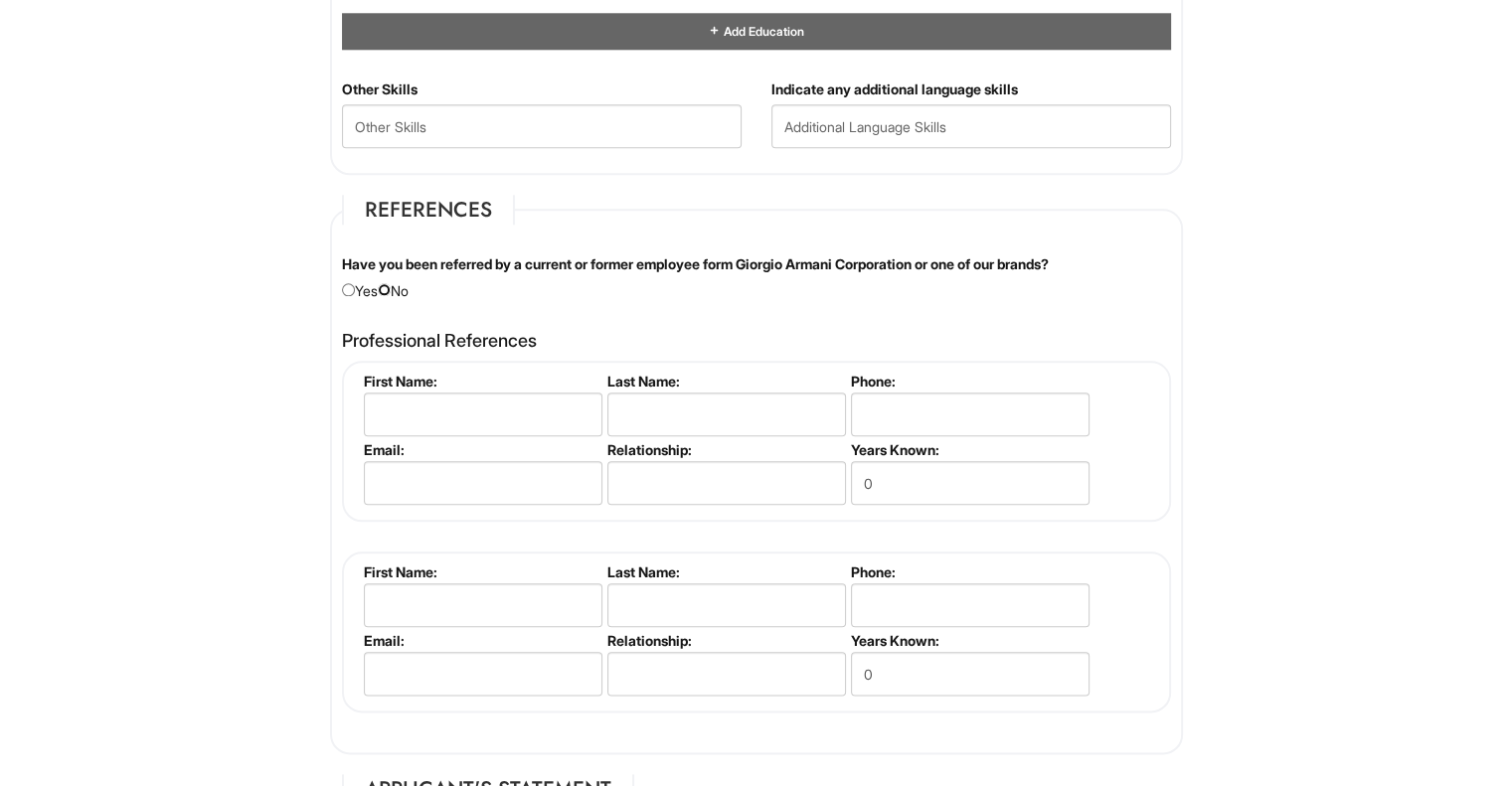 click at bounding box center (384, 289) 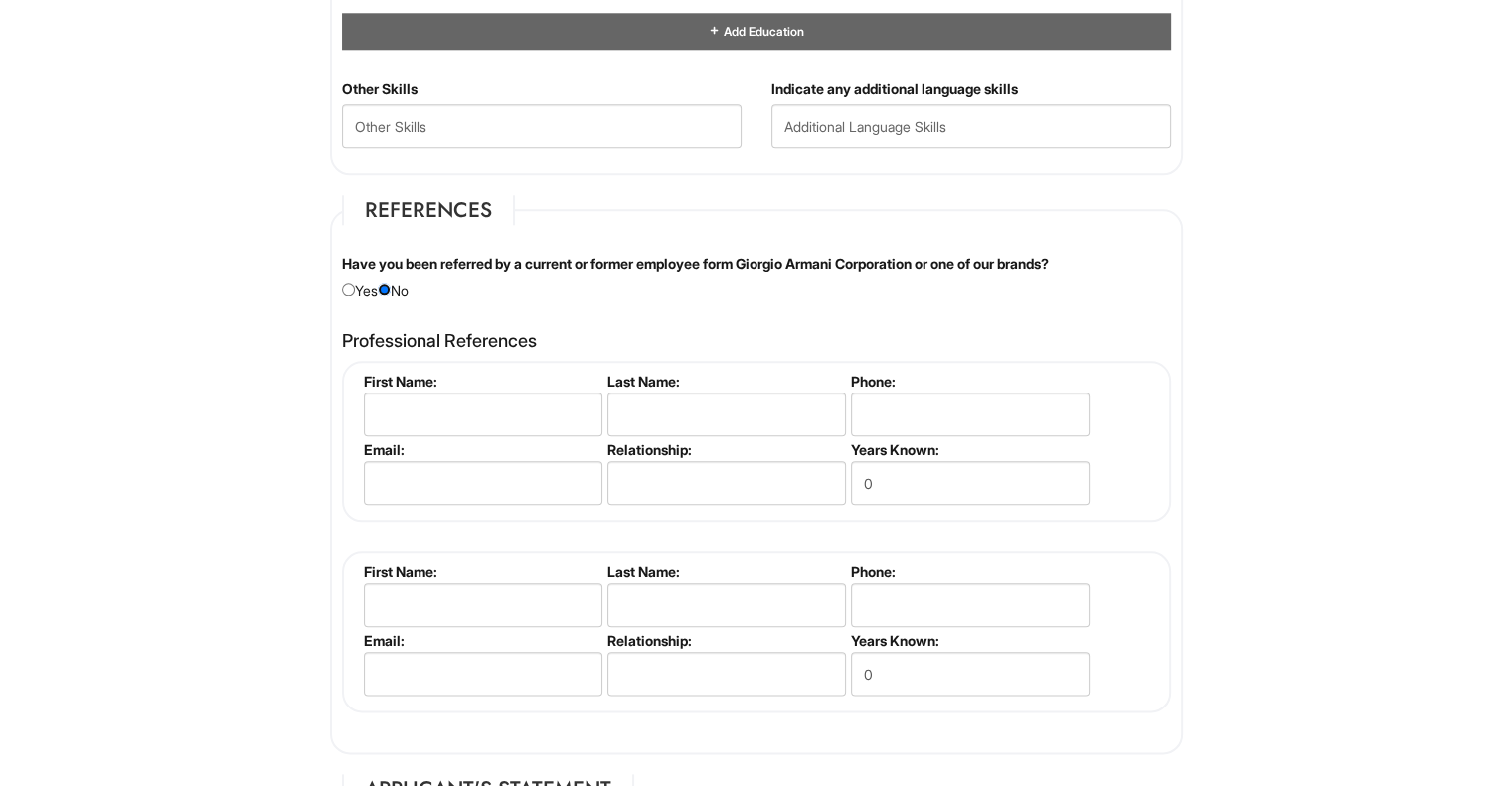 click at bounding box center [384, 289] 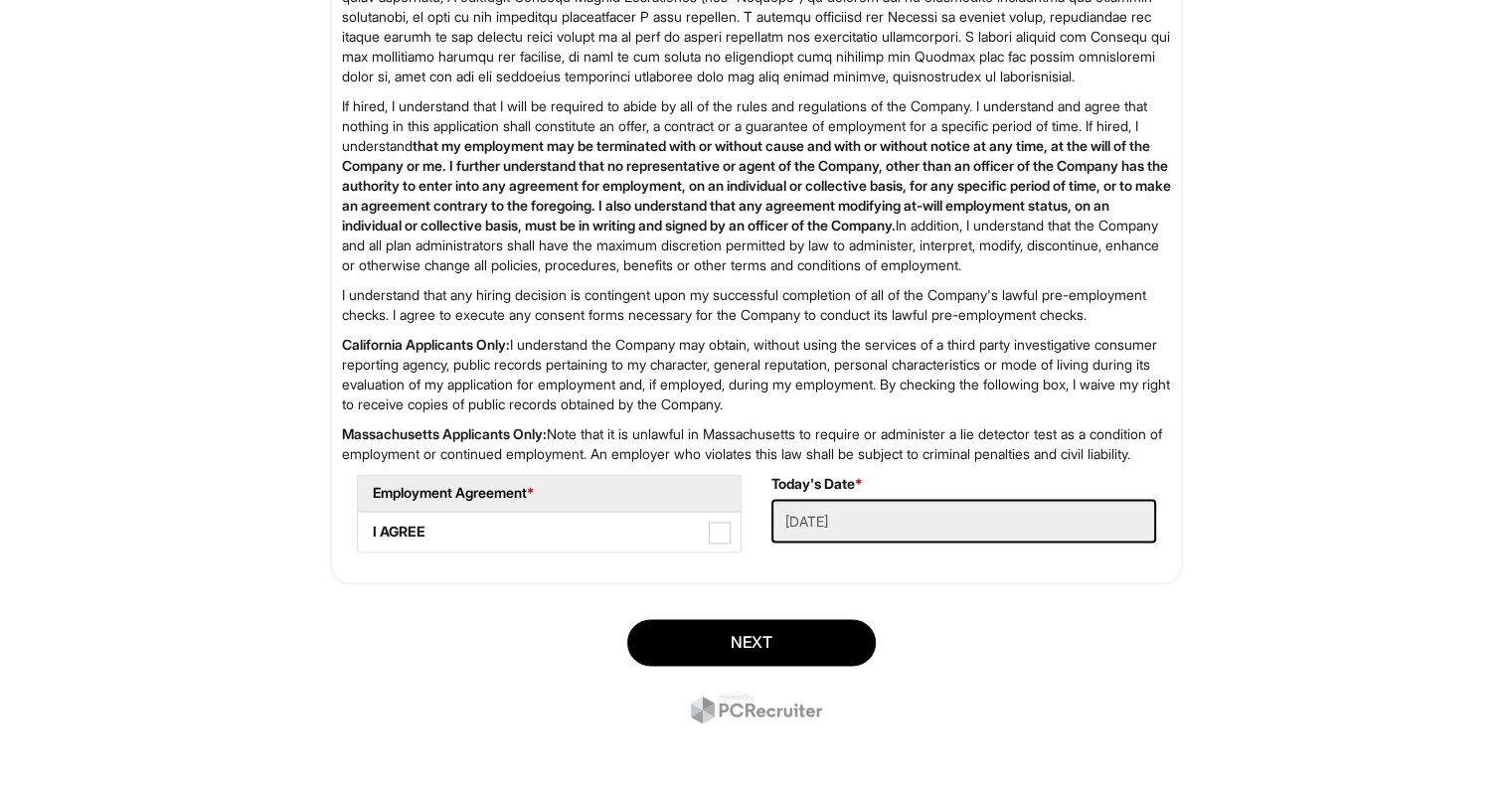 scroll, scrollTop: 3164, scrollLeft: 0, axis: vertical 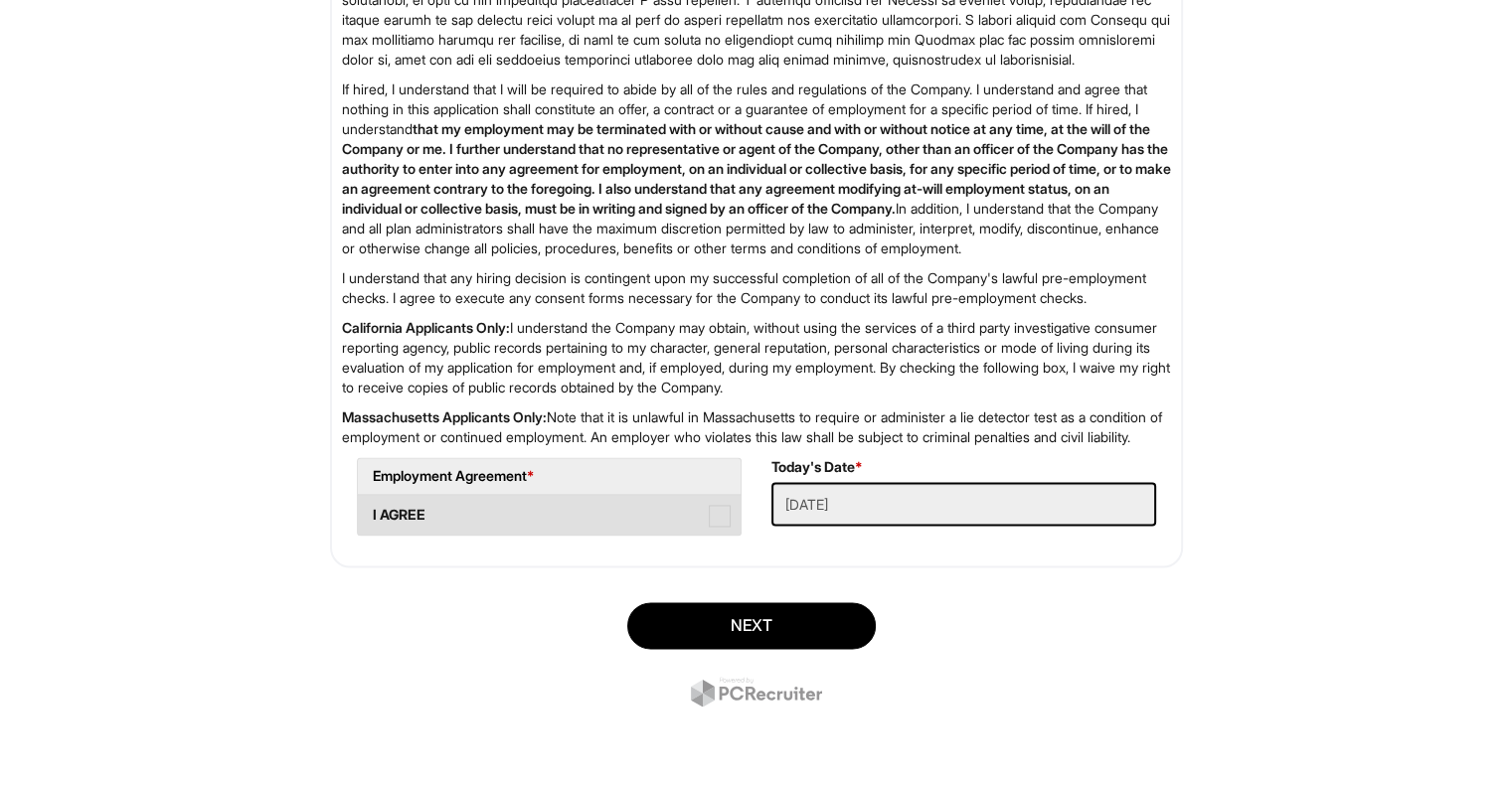 click on "I AGREE" at bounding box center [549, 515] 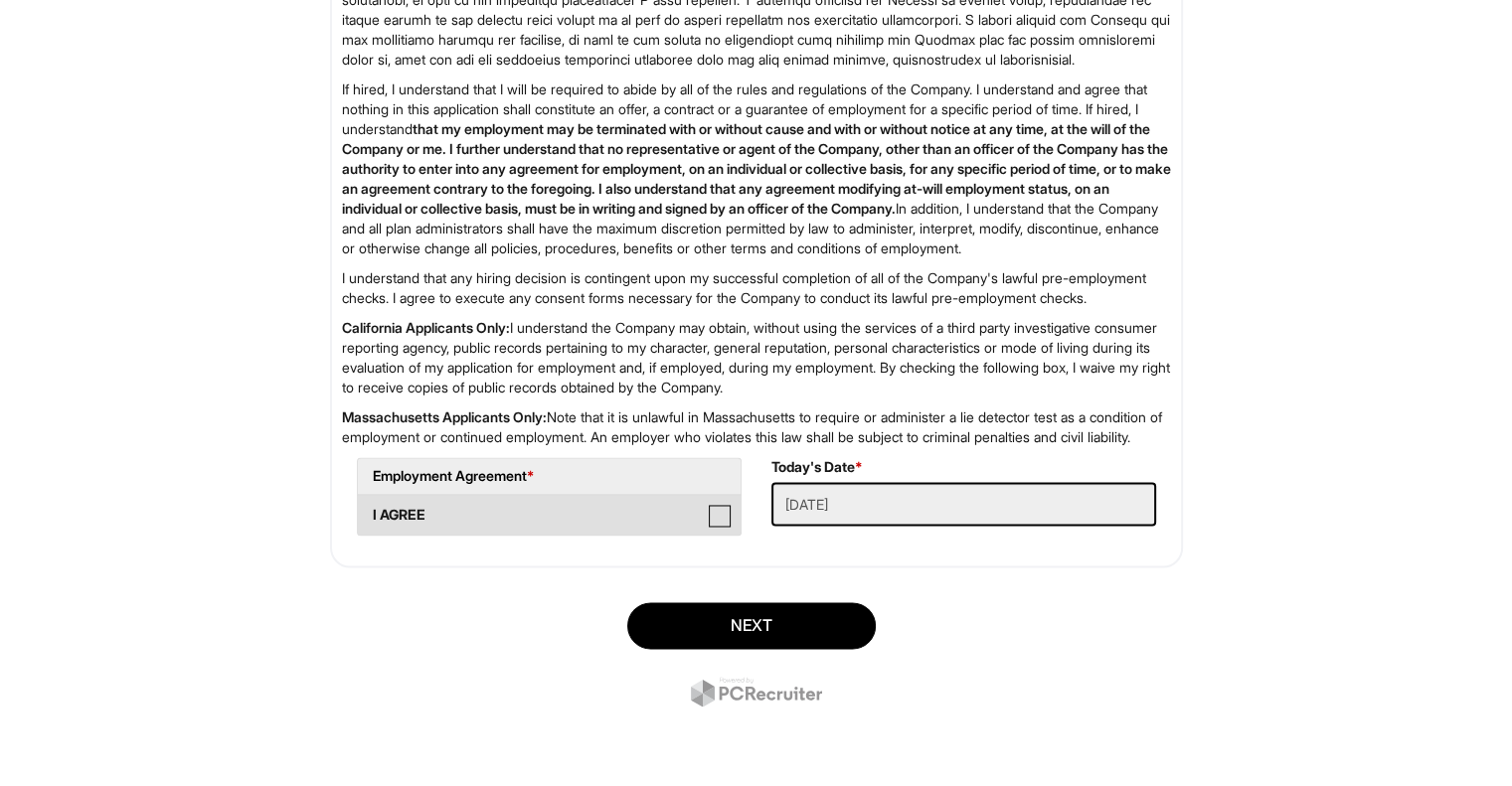 click on "I AGREE" at bounding box center [364, 505] 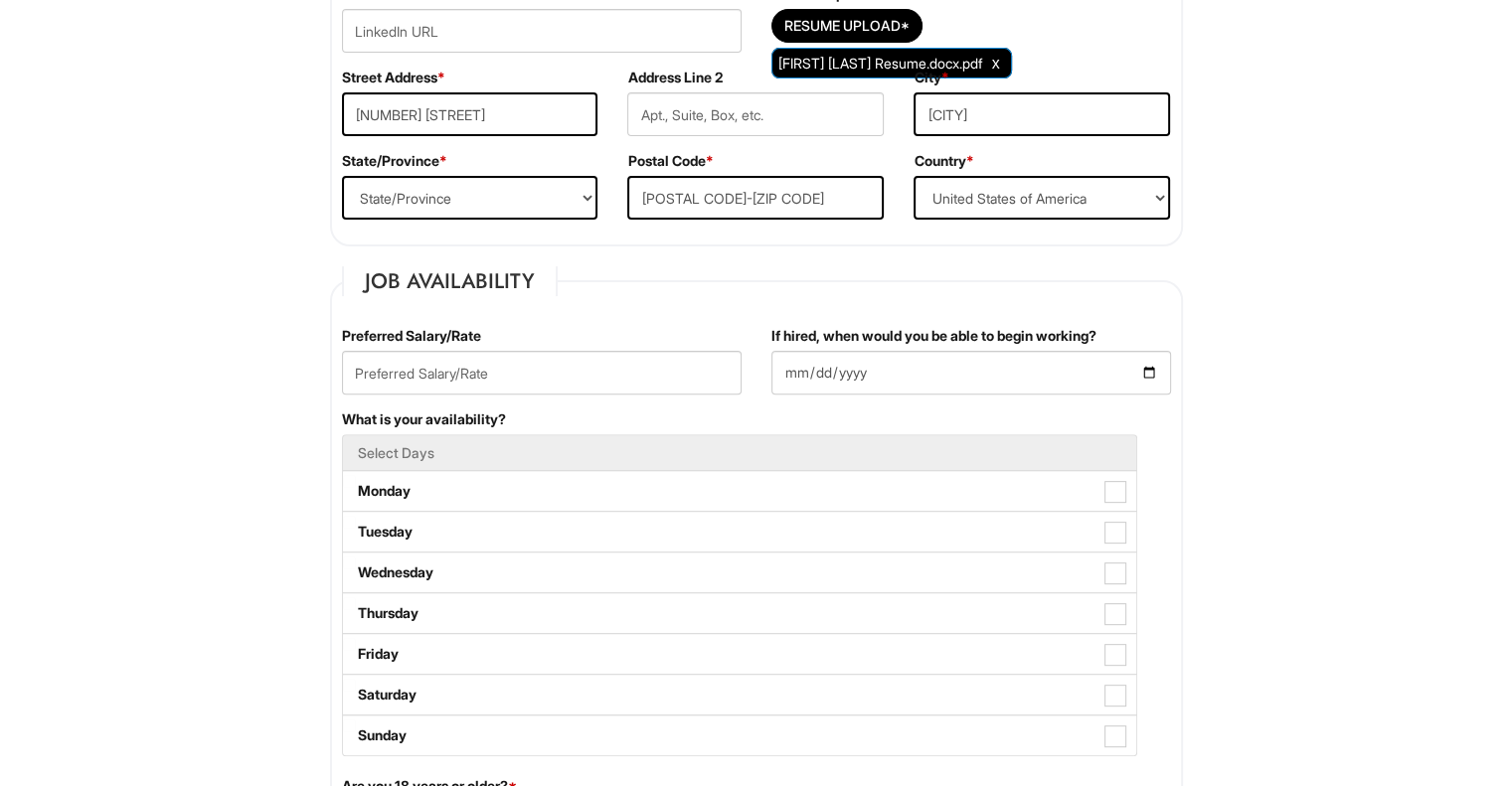 scroll, scrollTop: 574, scrollLeft: 0, axis: vertical 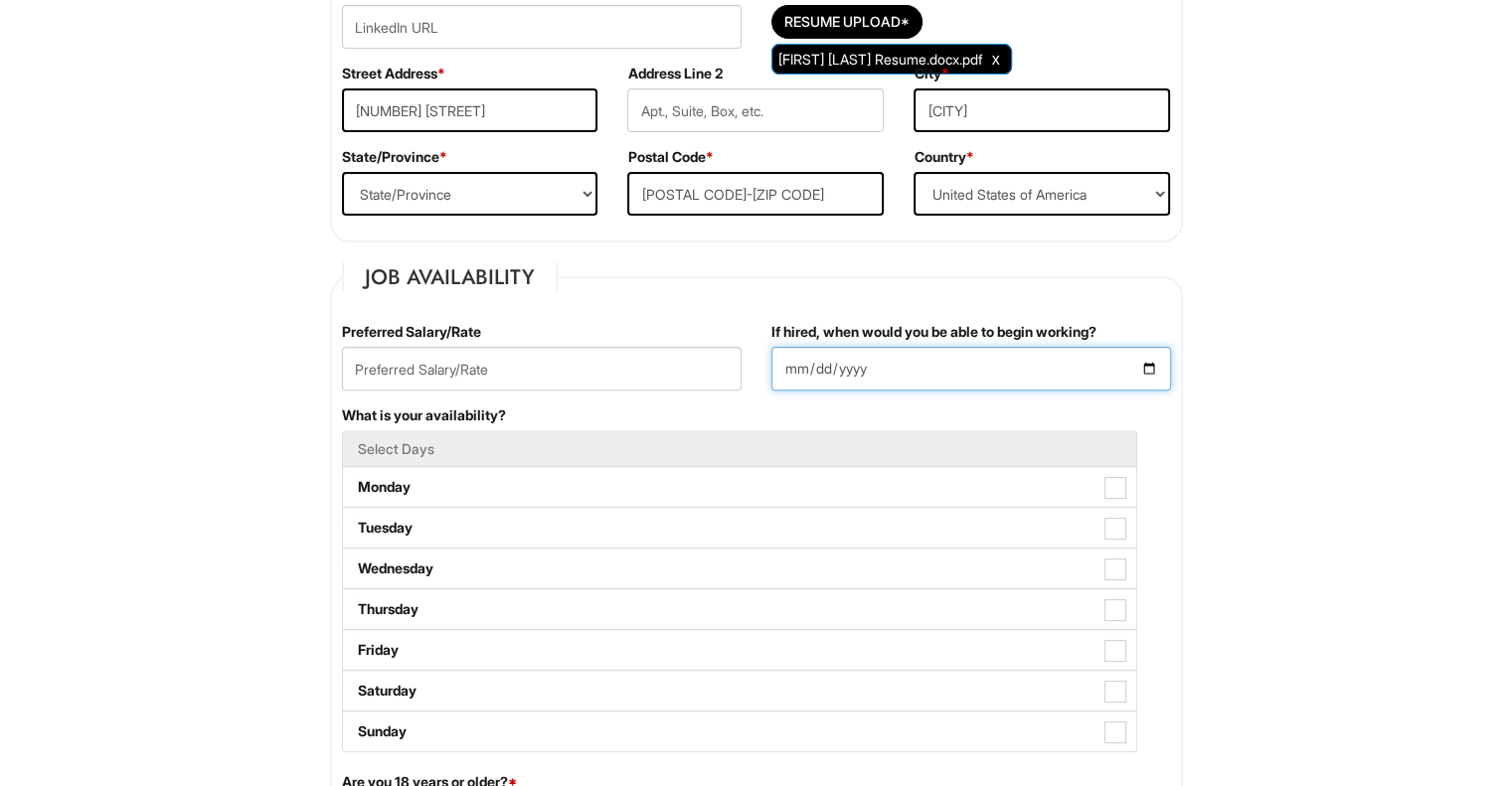 click on "If hired, when would you be able to begin working?" at bounding box center (971, 369) 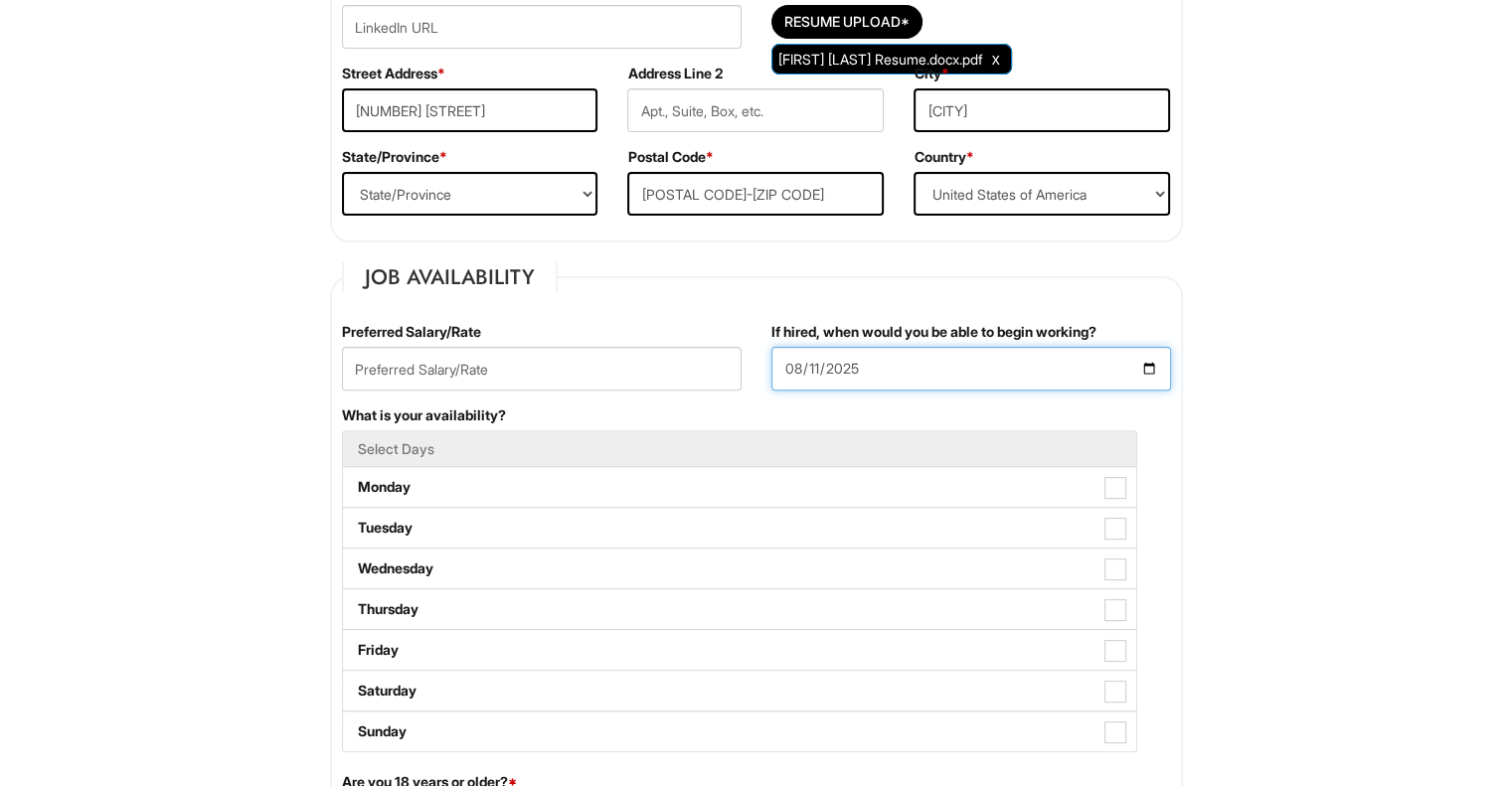 type on "2025-08-11" 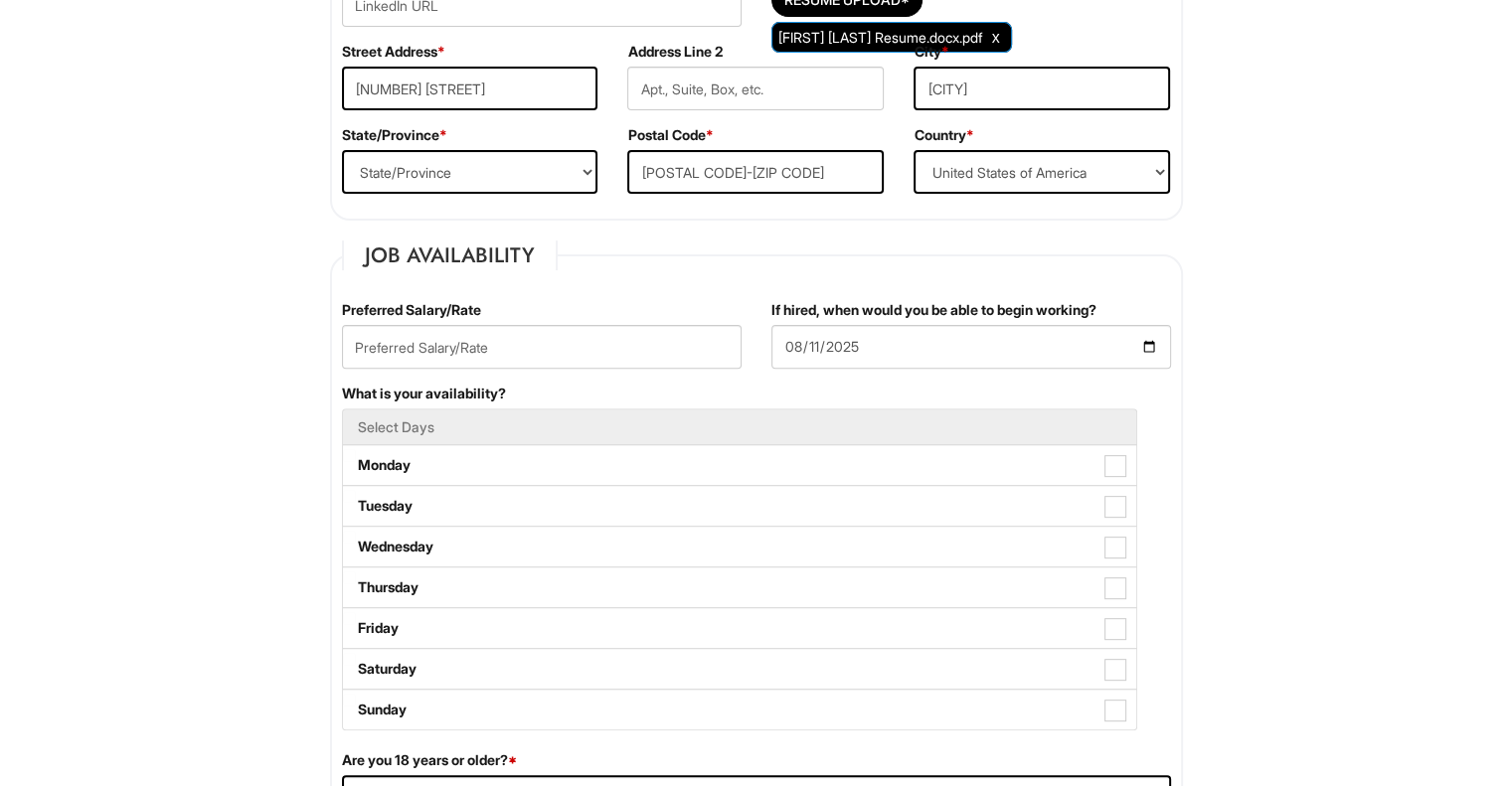 scroll, scrollTop: 605, scrollLeft: 0, axis: vertical 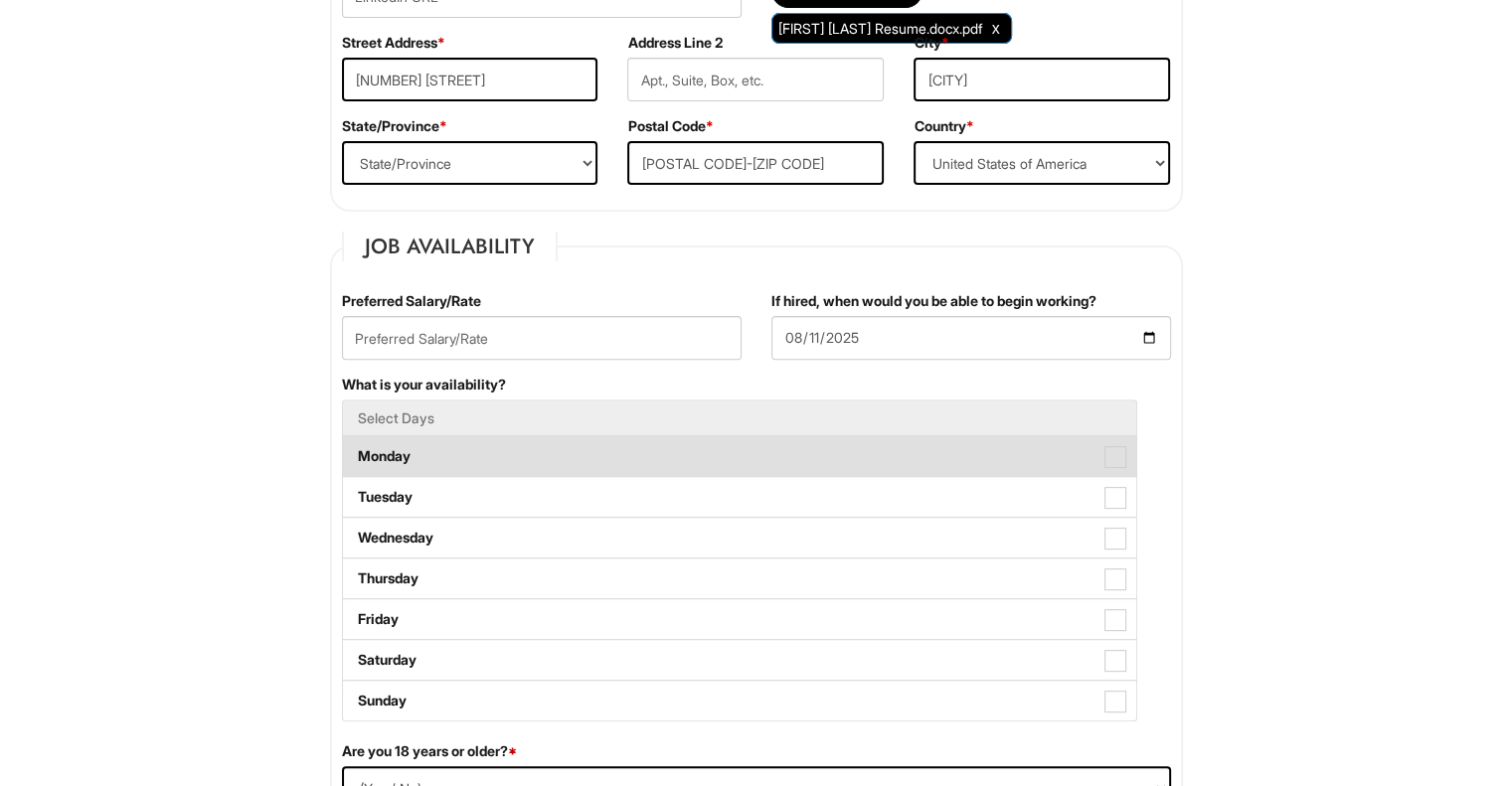 click on "Monday" at bounding box center [740, 456] 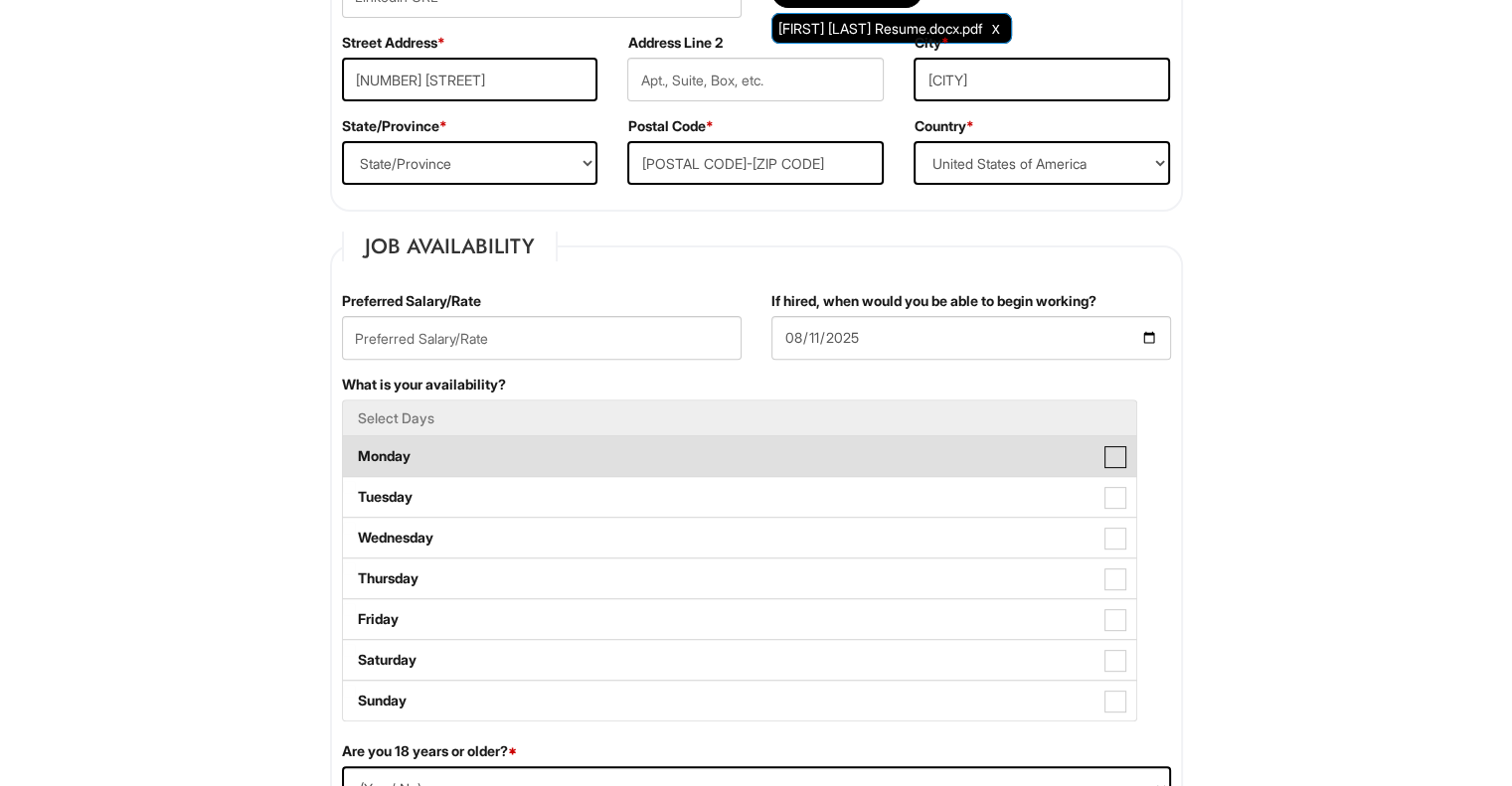 click on "Monday" at bounding box center (349, 446) 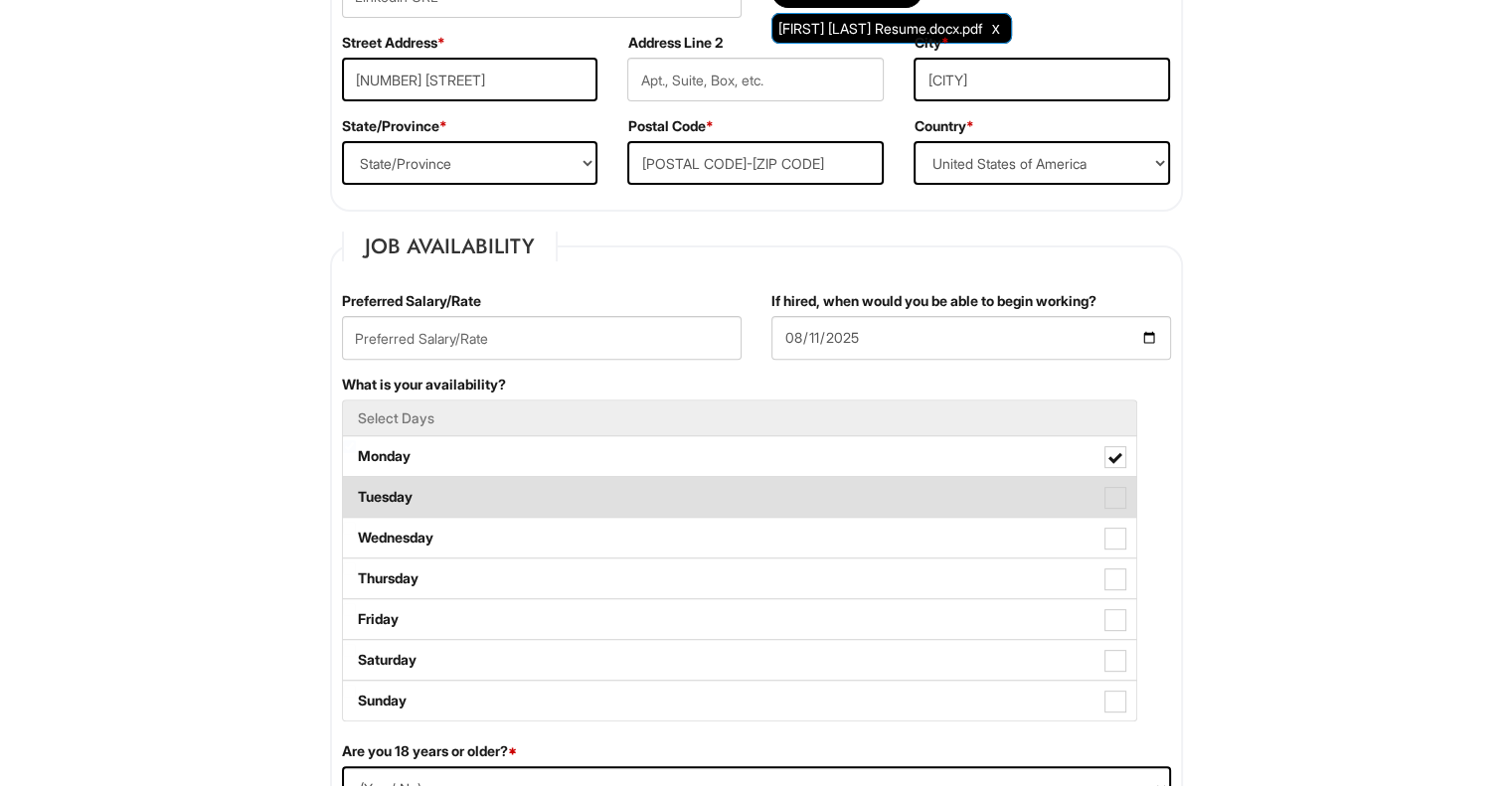 click on "Tuesday" at bounding box center [740, 497] 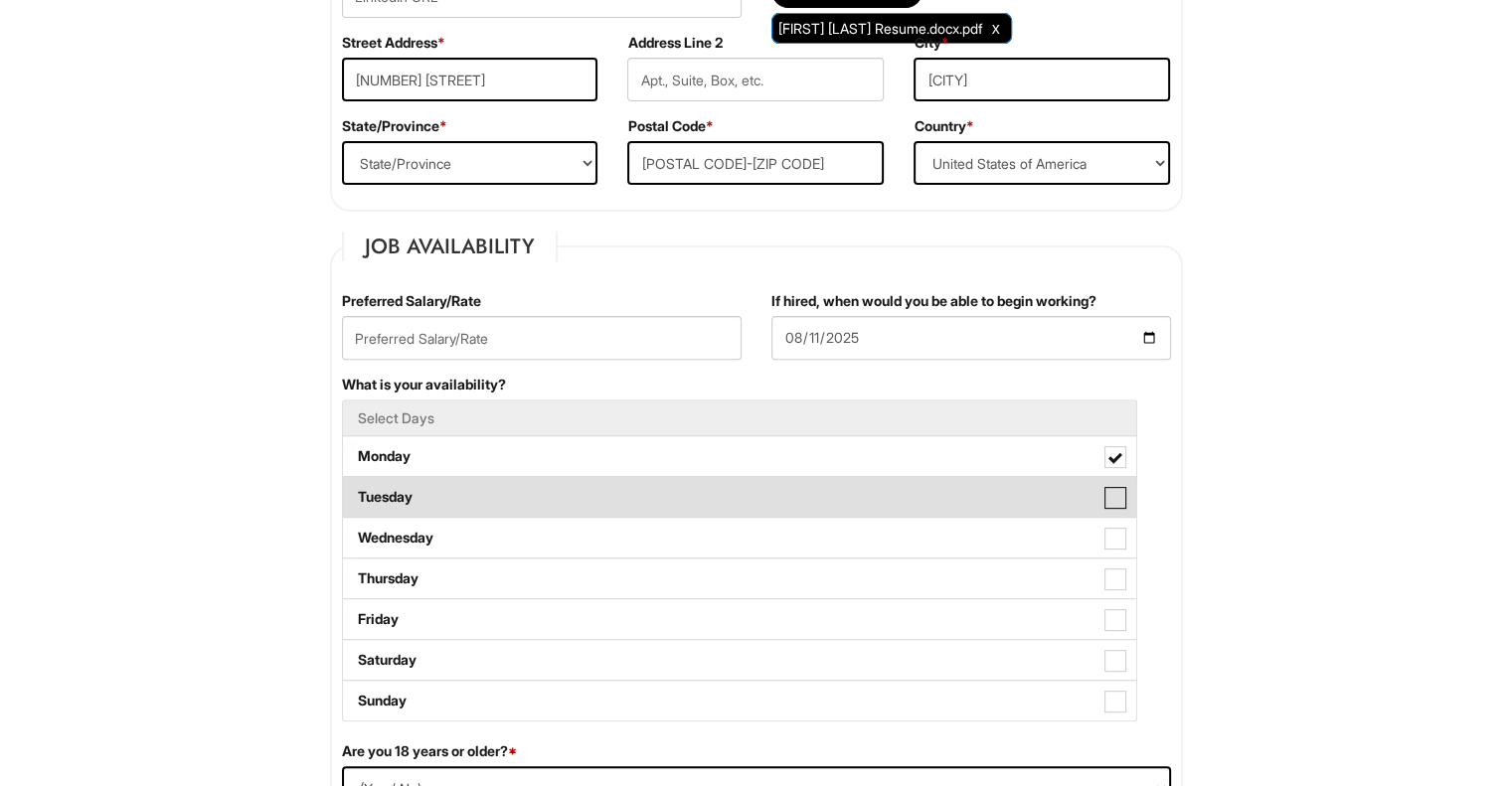 click on "Tuesday" at bounding box center (349, 487) 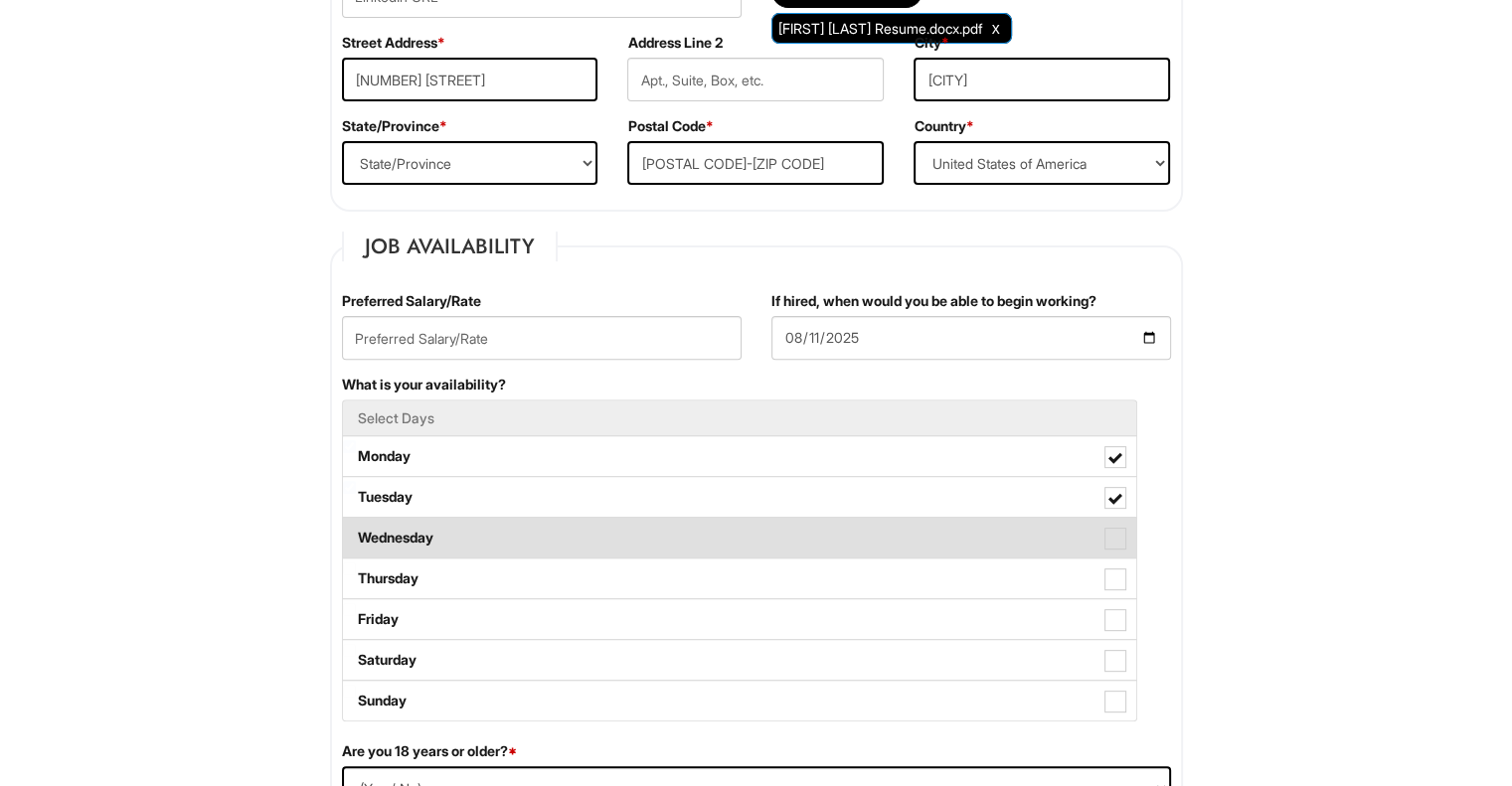 click on "Wednesday" at bounding box center [740, 538] 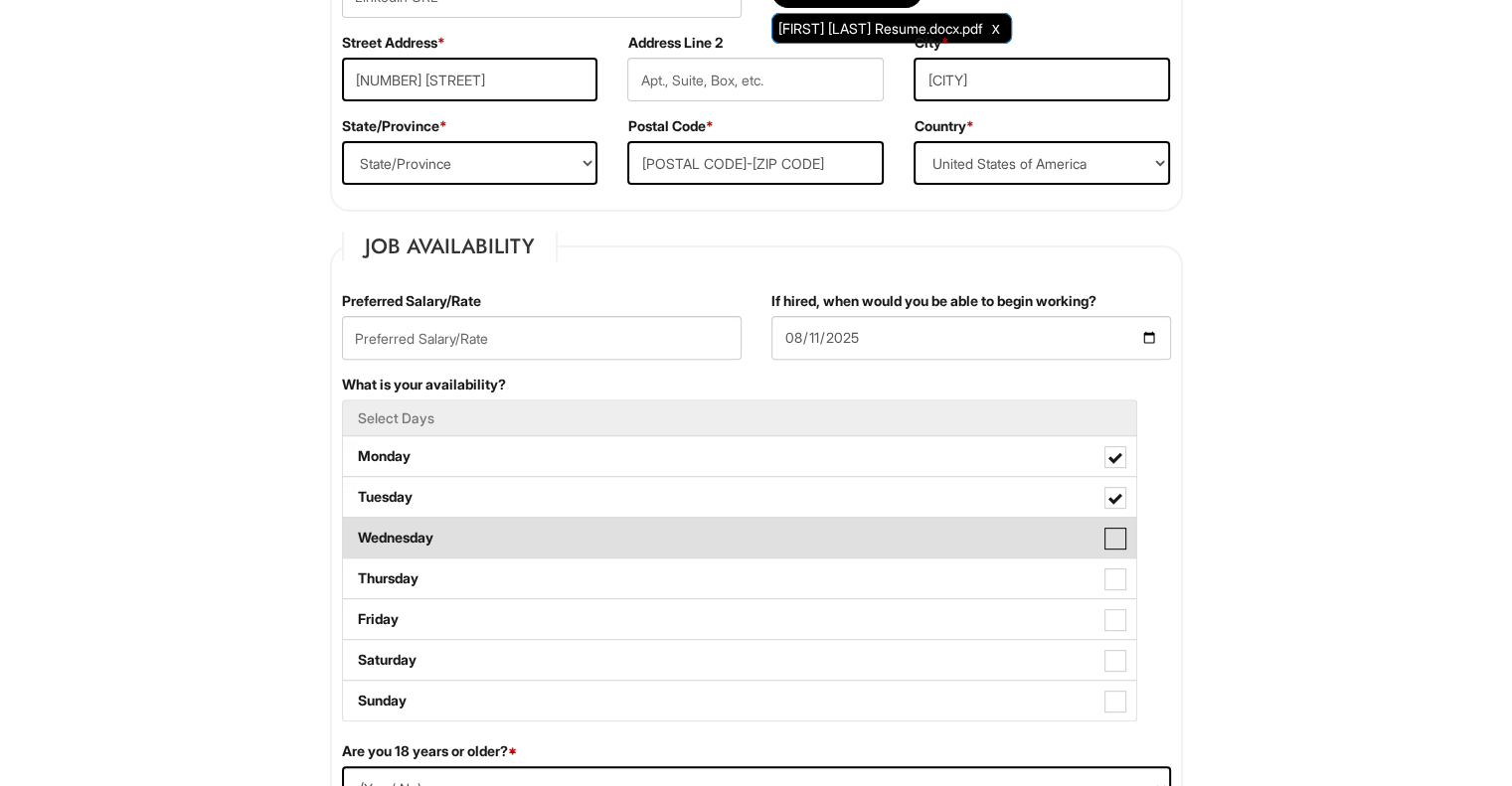click on "Wednesday" at bounding box center [349, 528] 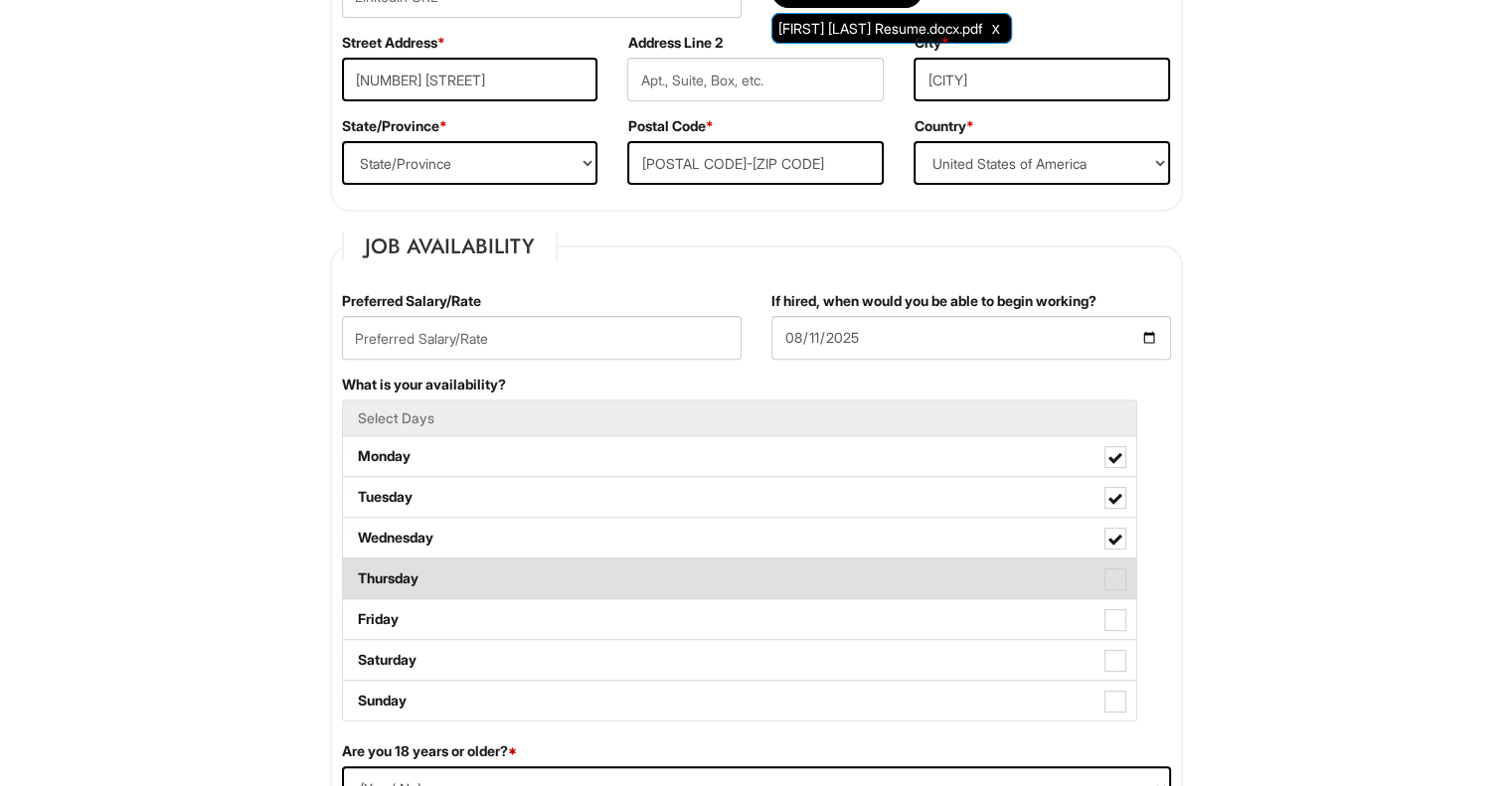 click on "Thursday" at bounding box center [740, 578] 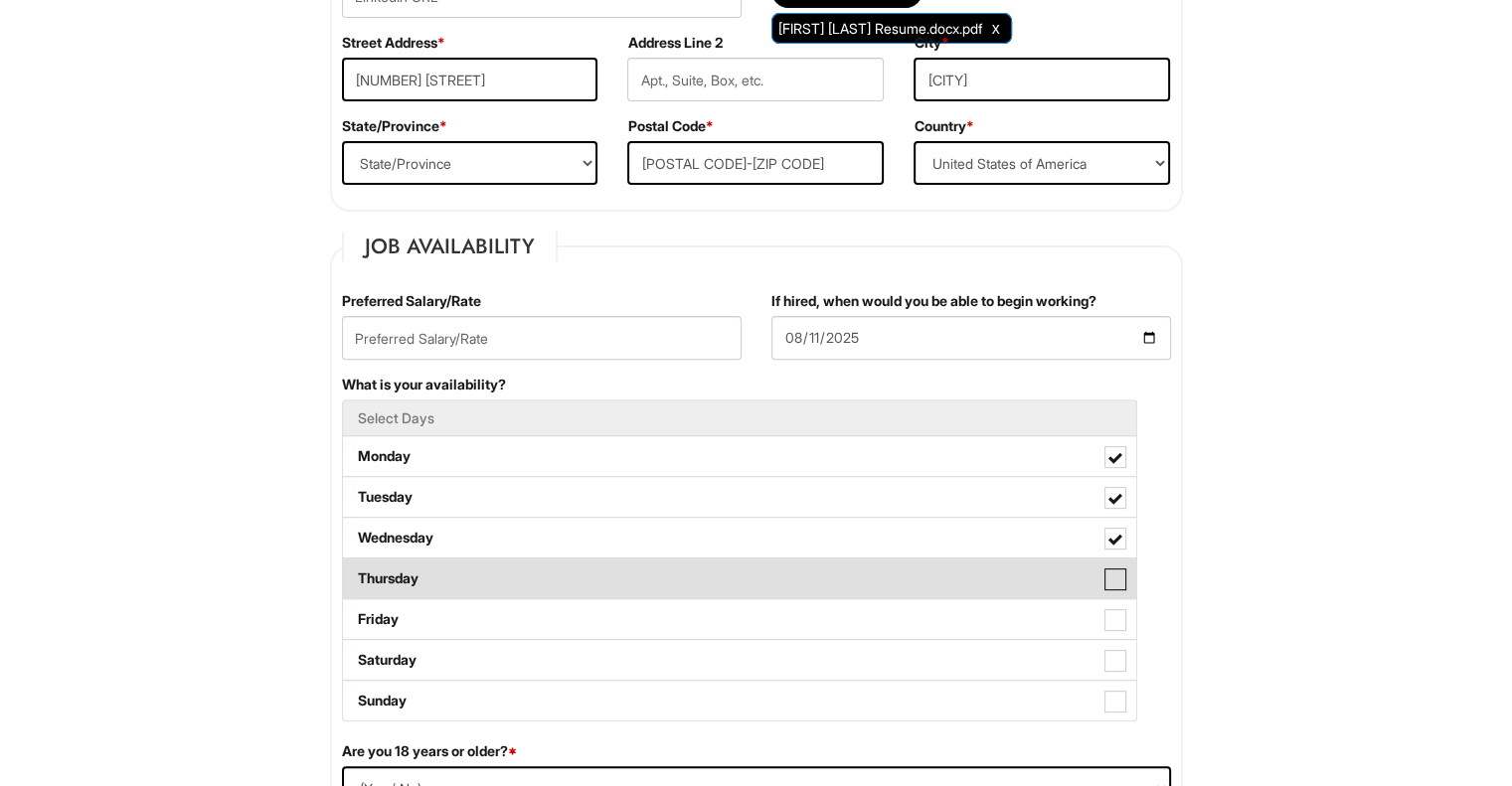 click on "Thursday" at bounding box center (349, 568) 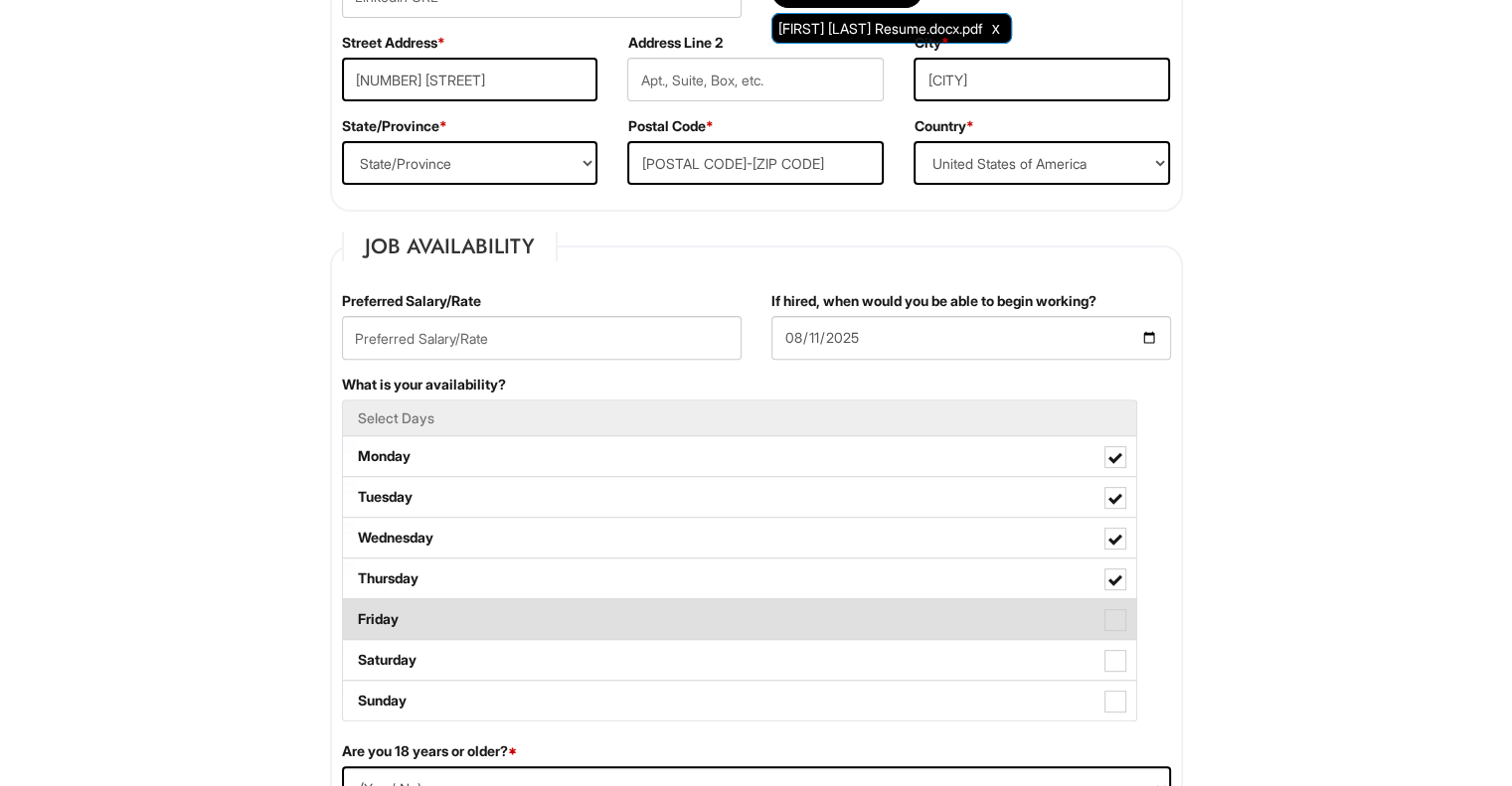 click on "Friday" at bounding box center (740, 619) 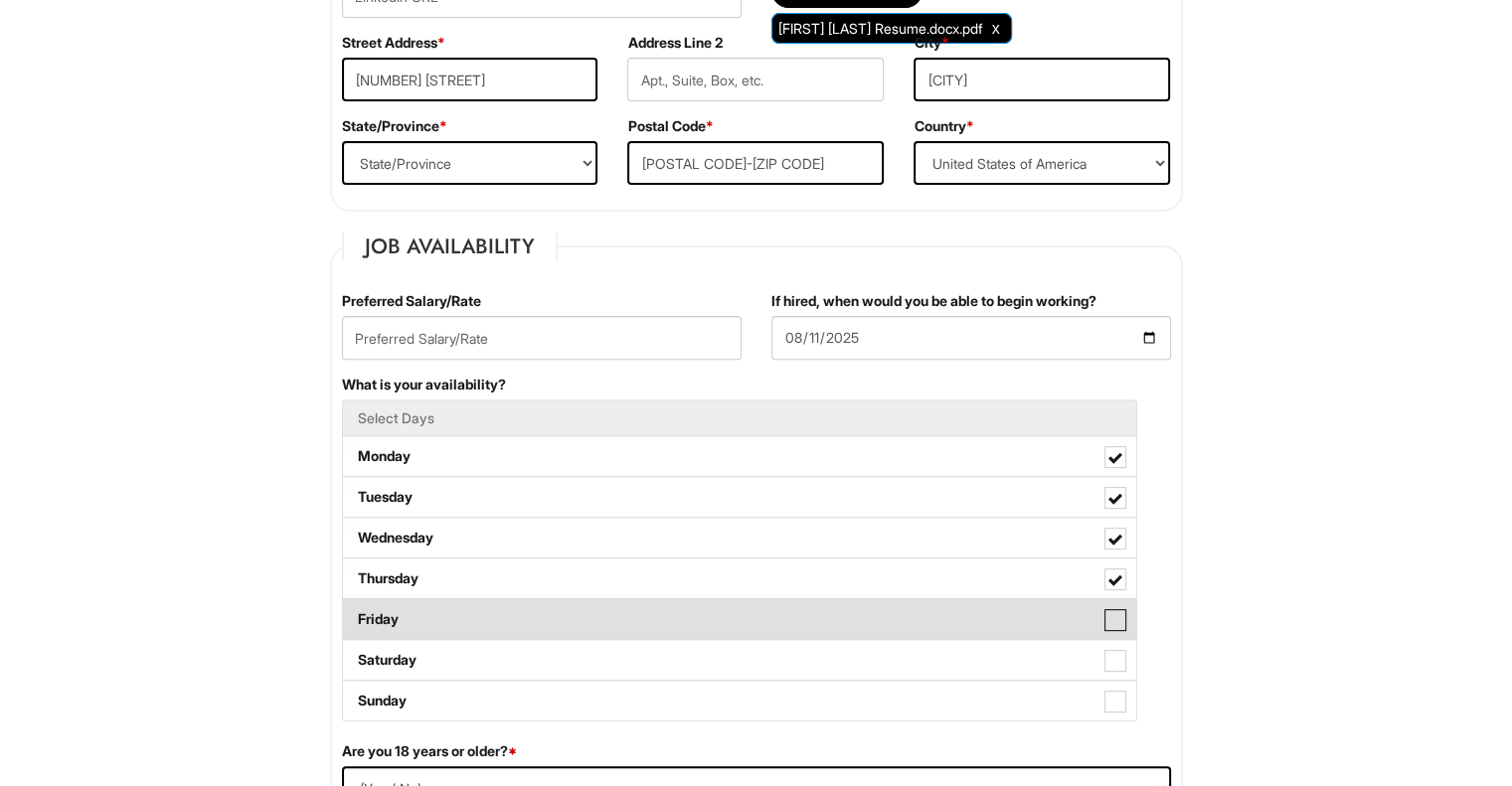 click on "Friday" at bounding box center [349, 609] 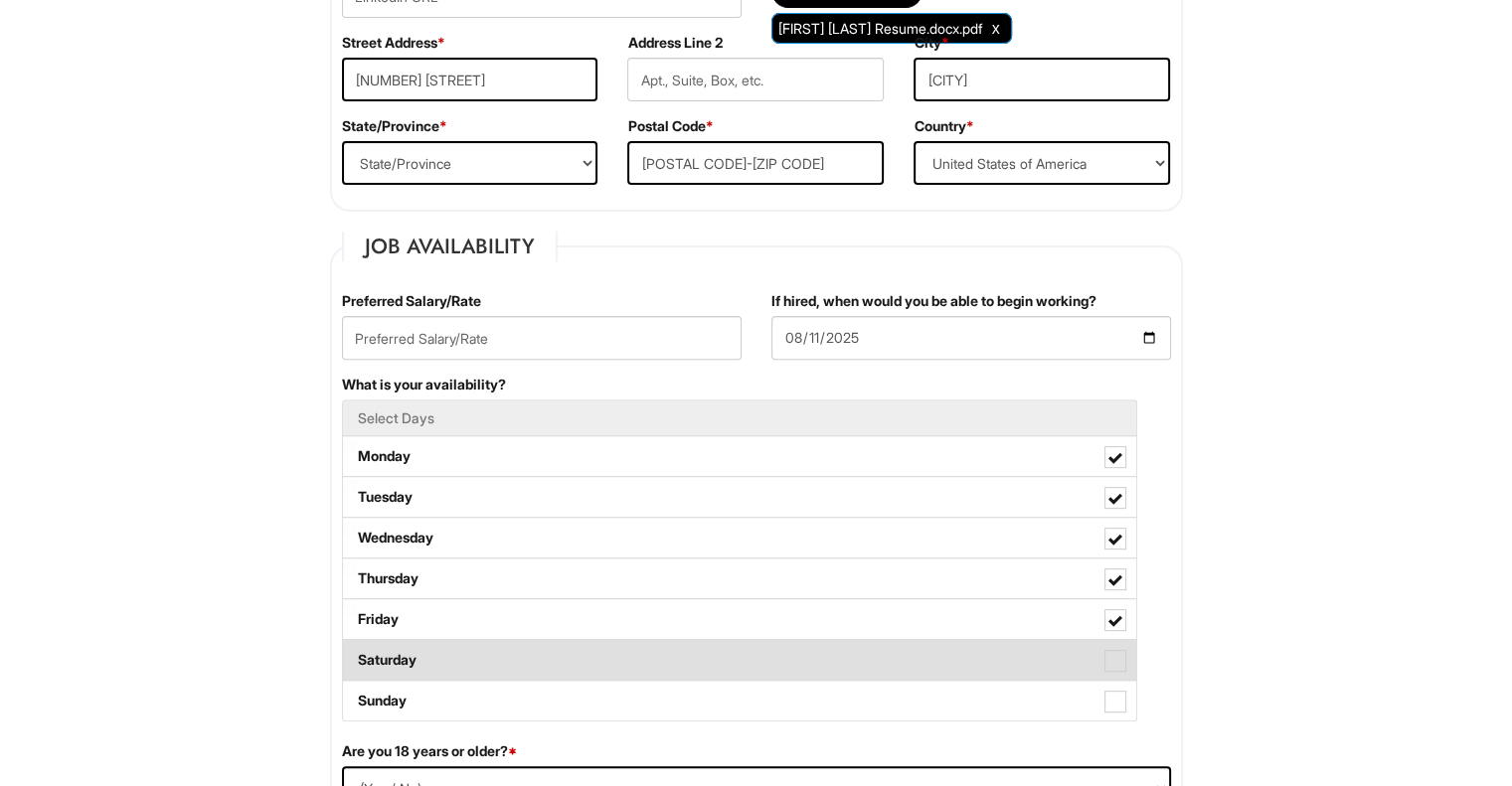 click on "Saturday" at bounding box center (740, 660) 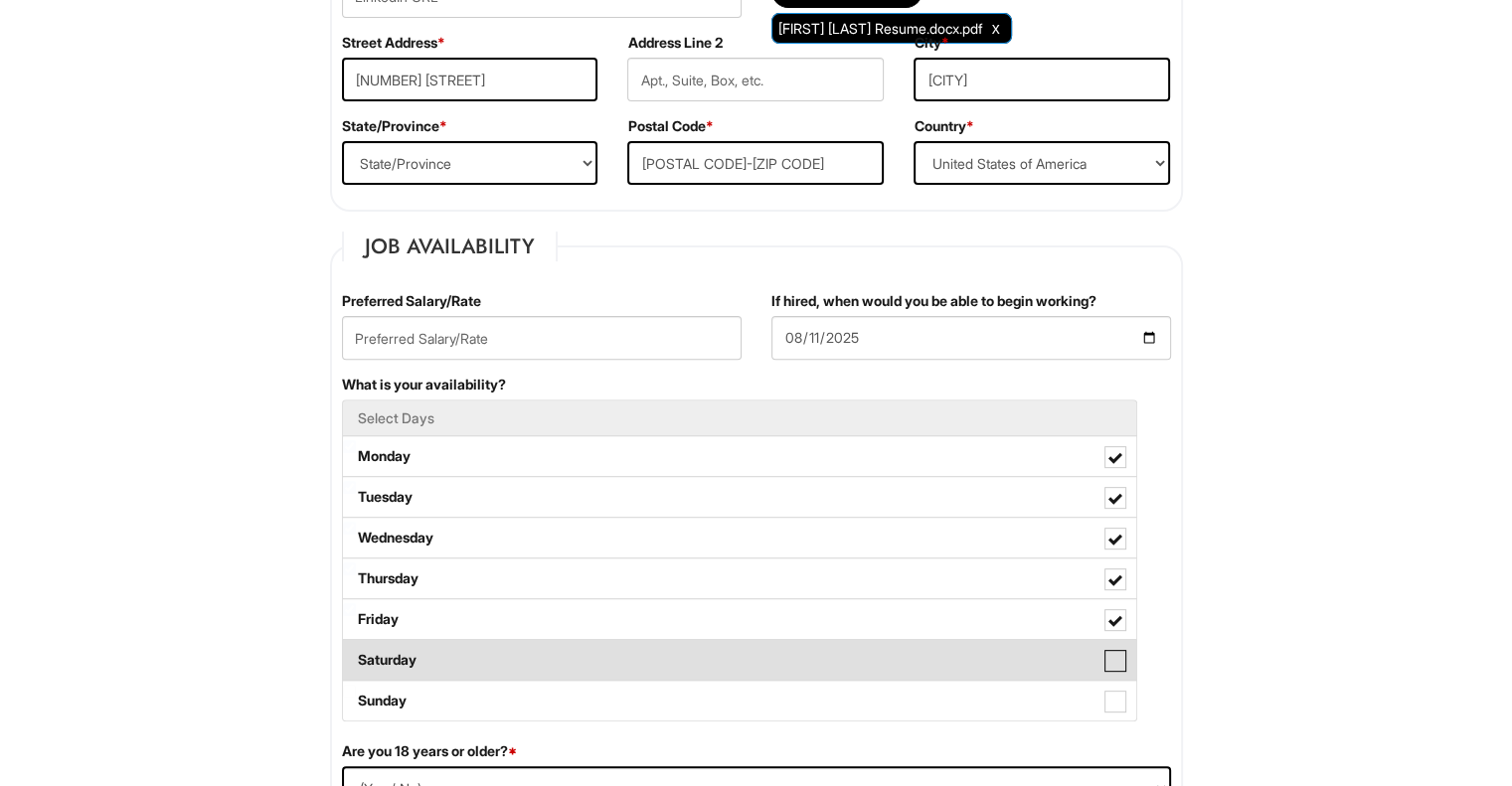 click on "Saturday" at bounding box center (349, 650) 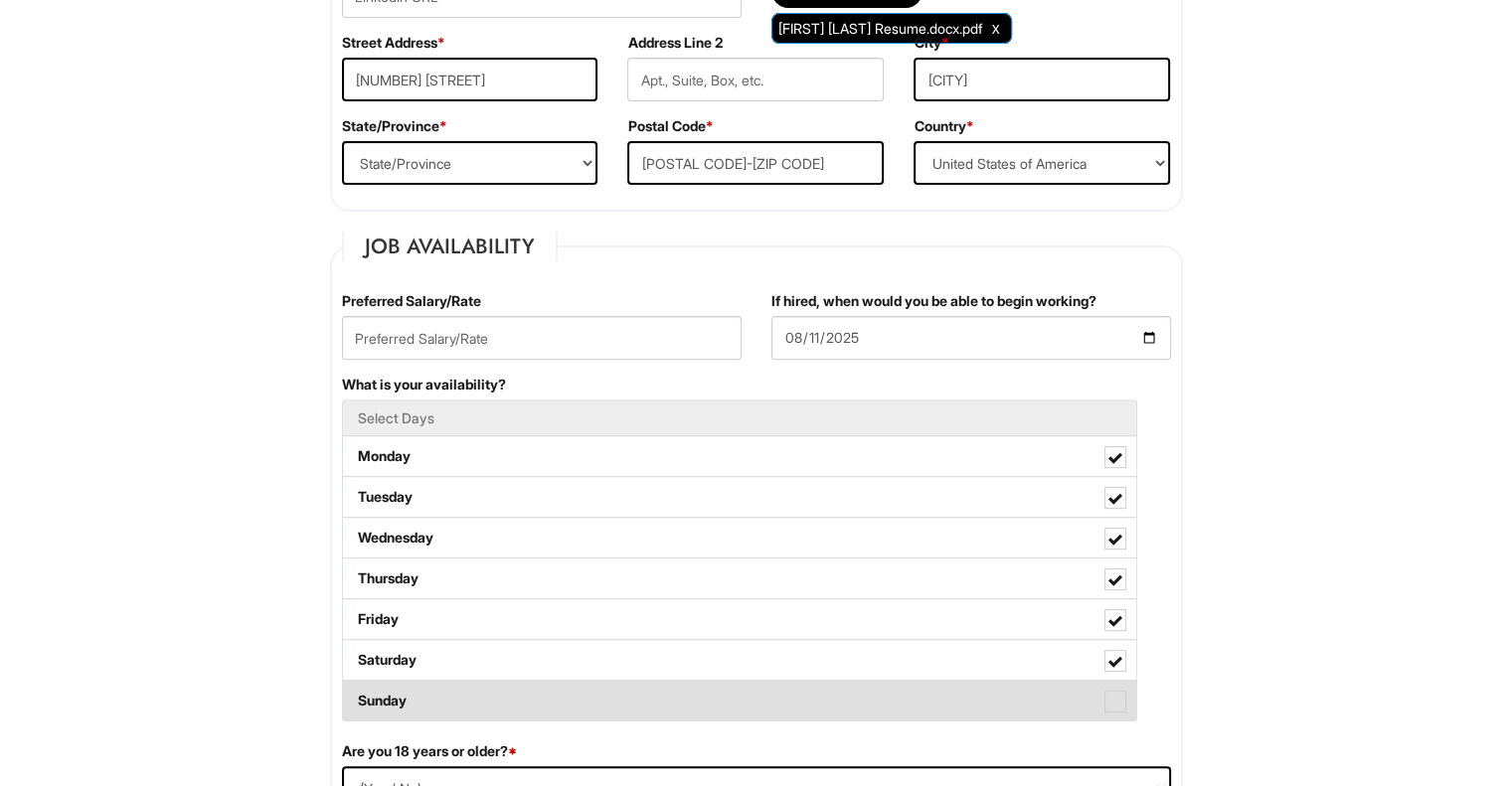 click on "Sunday" at bounding box center [740, 701] 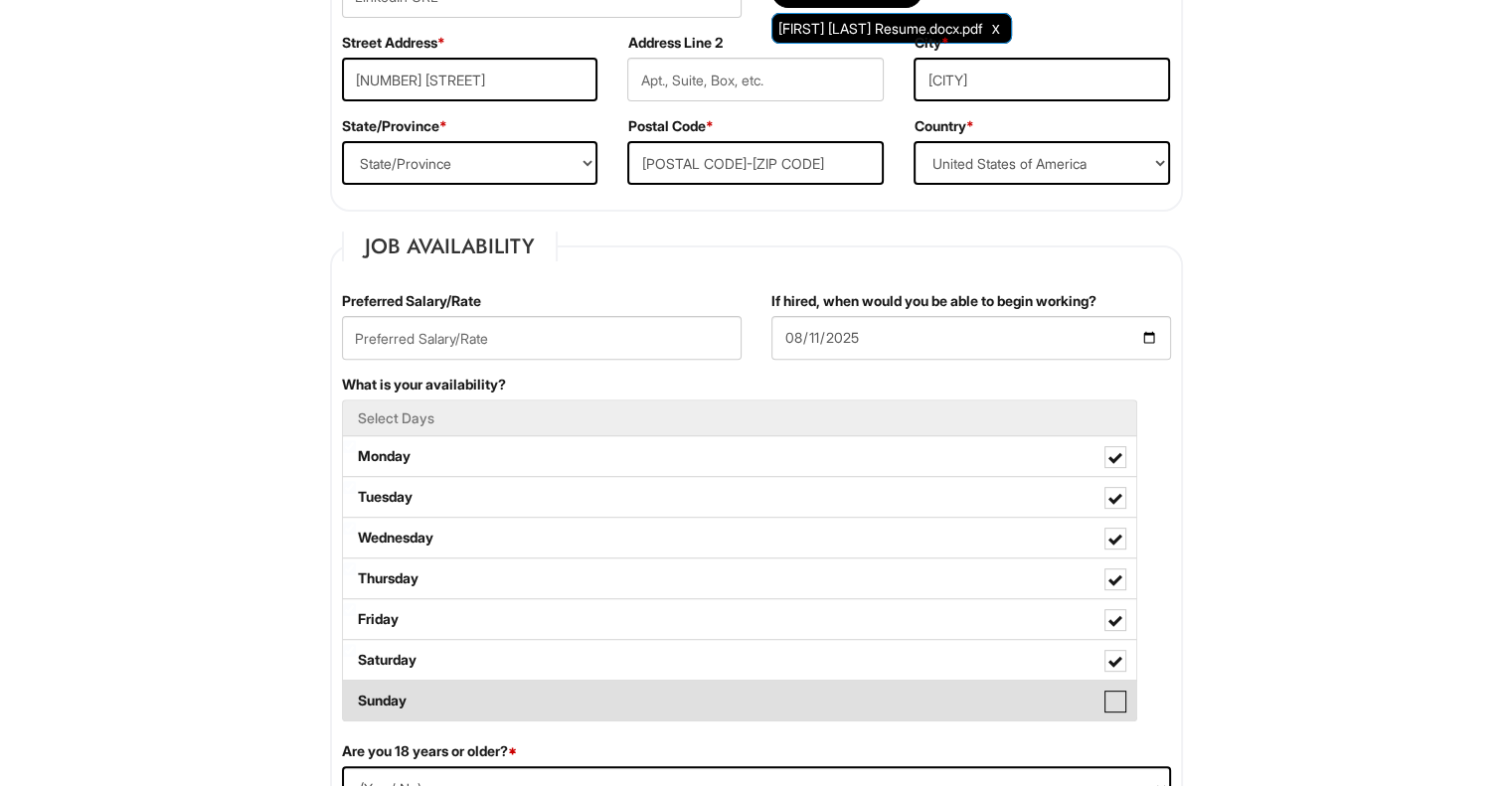 click on "Sunday" at bounding box center (349, 691) 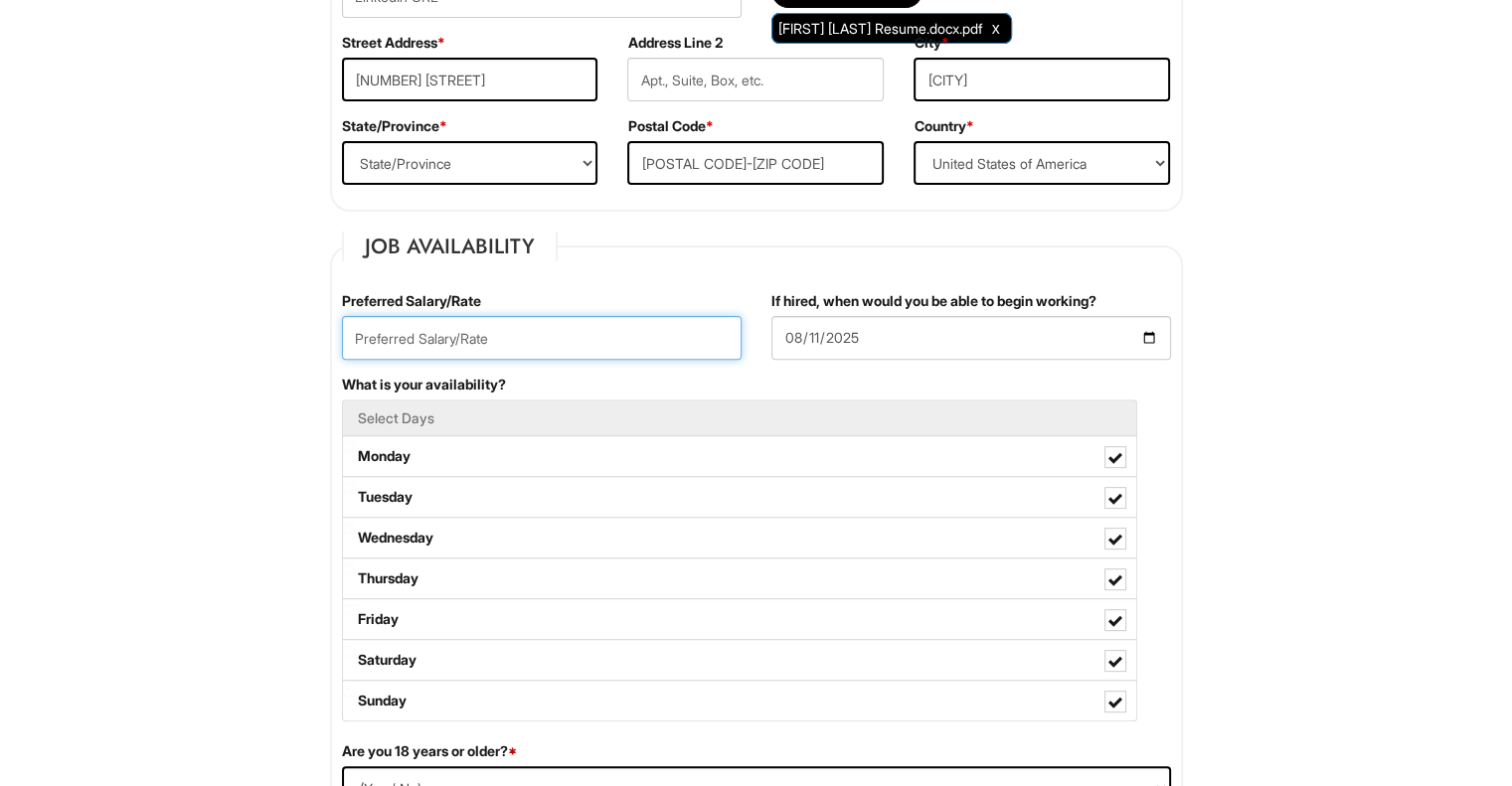 click at bounding box center (542, 338) 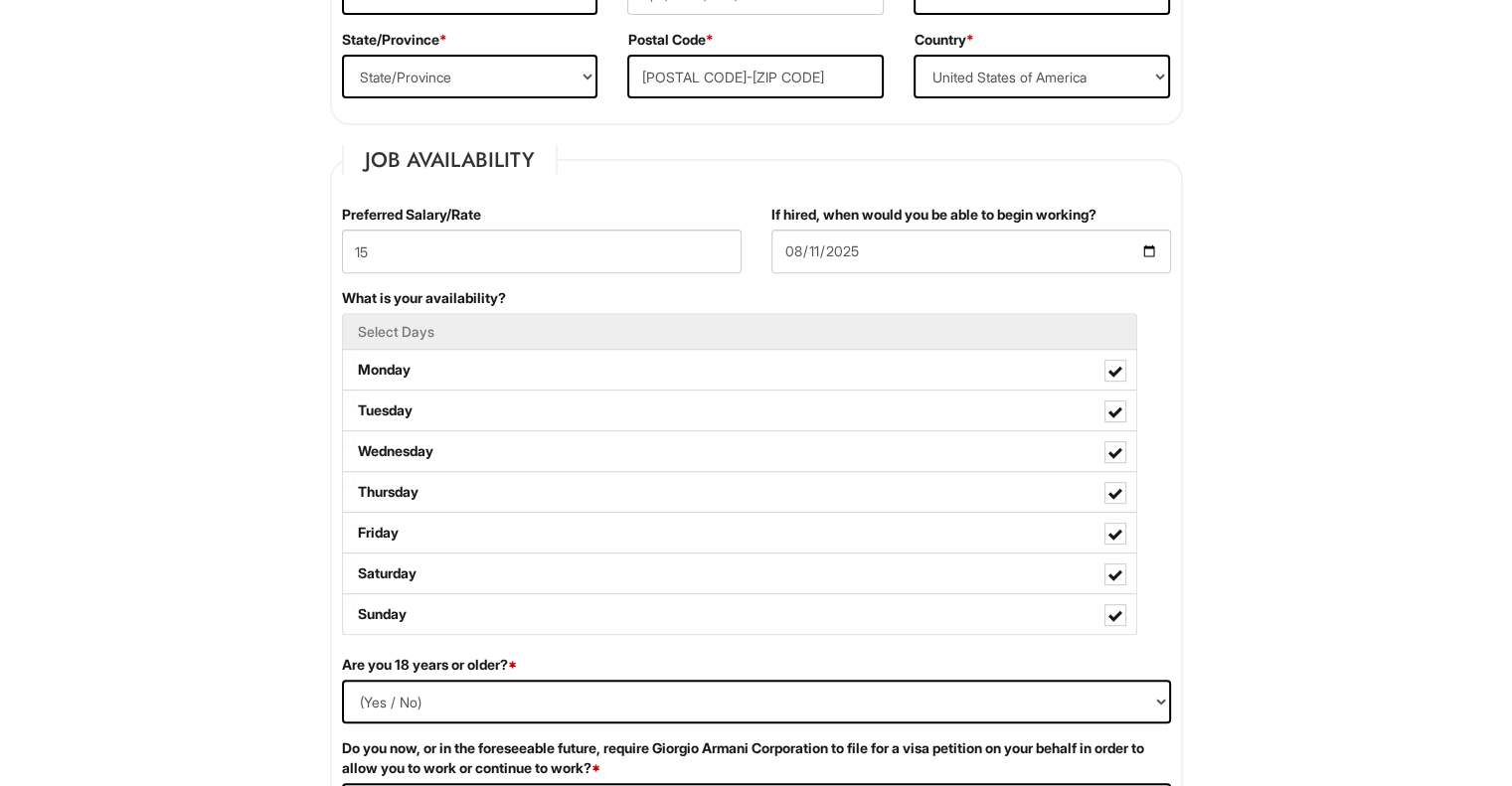 scroll, scrollTop: 688, scrollLeft: 0, axis: vertical 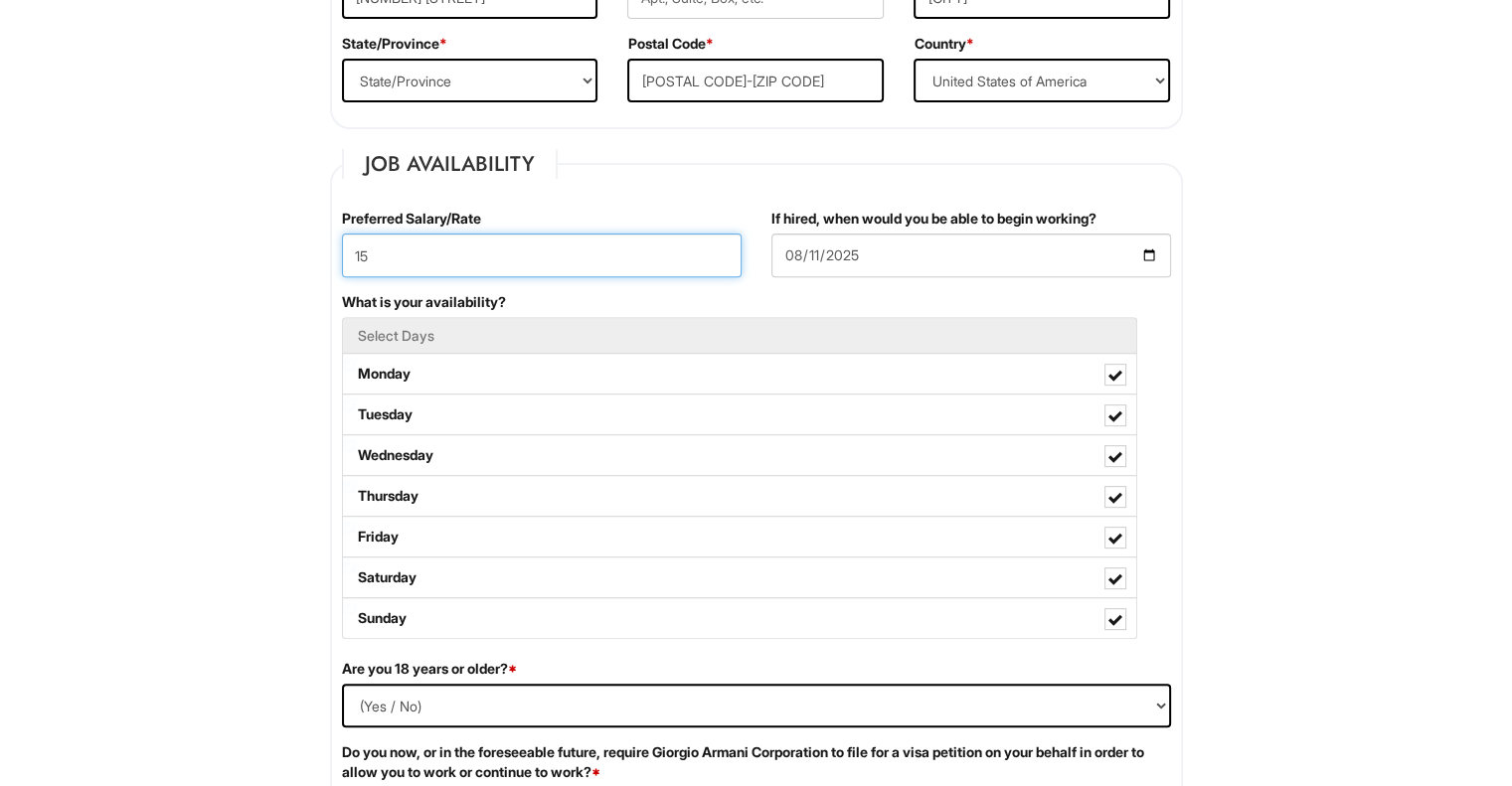 click on "15" at bounding box center [542, 255] 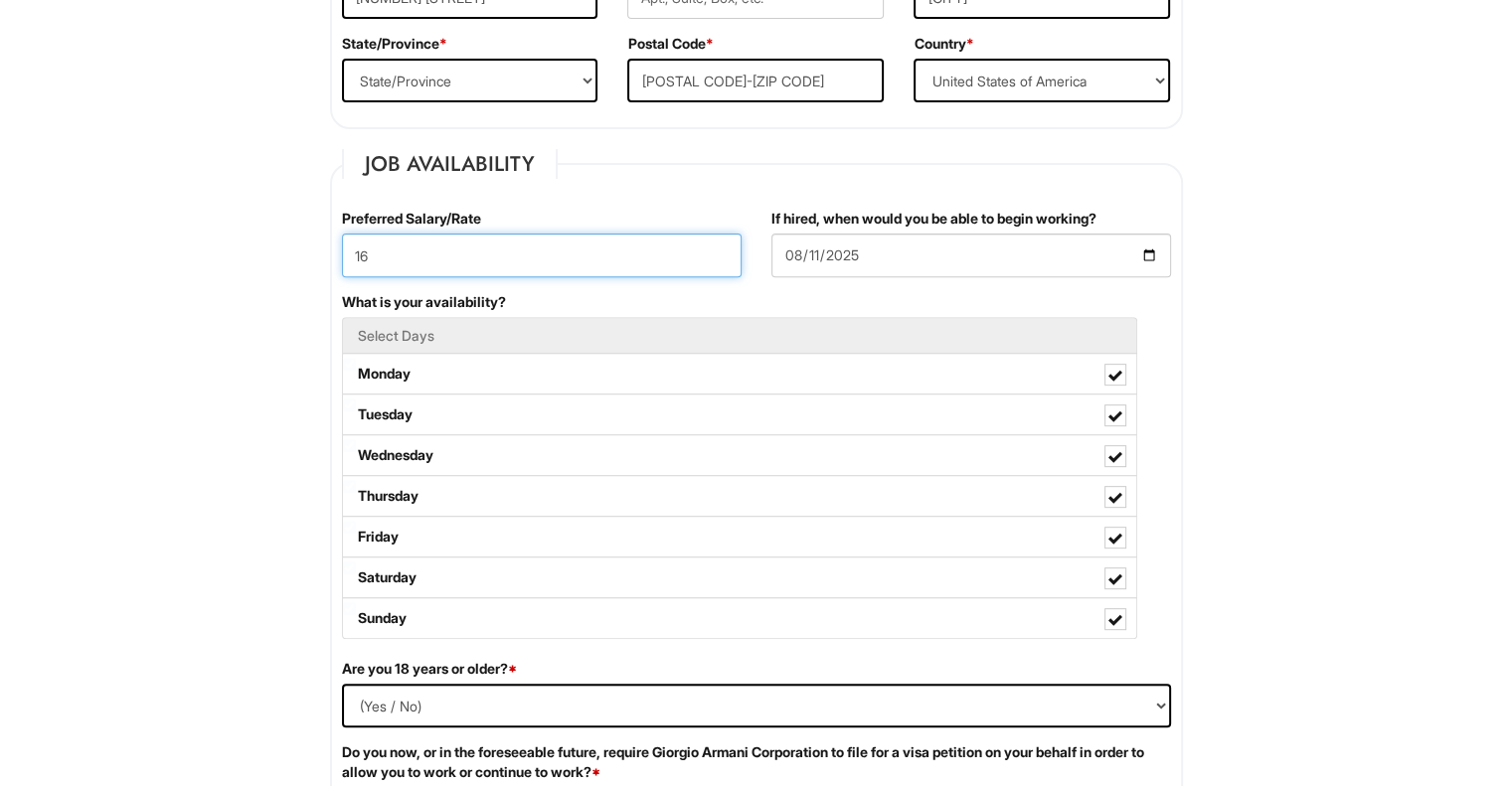type on "16" 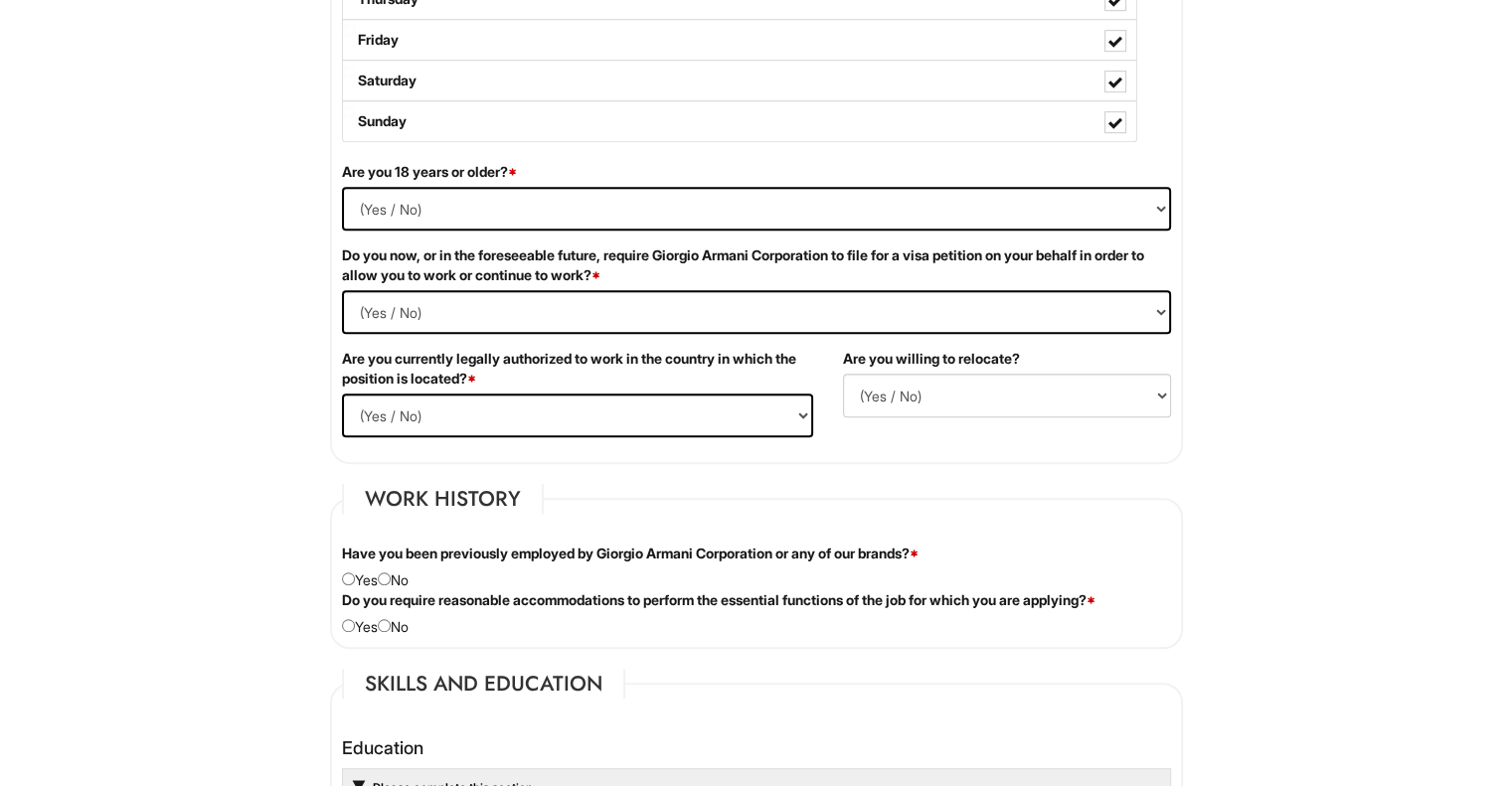 scroll, scrollTop: 1226, scrollLeft: 0, axis: vertical 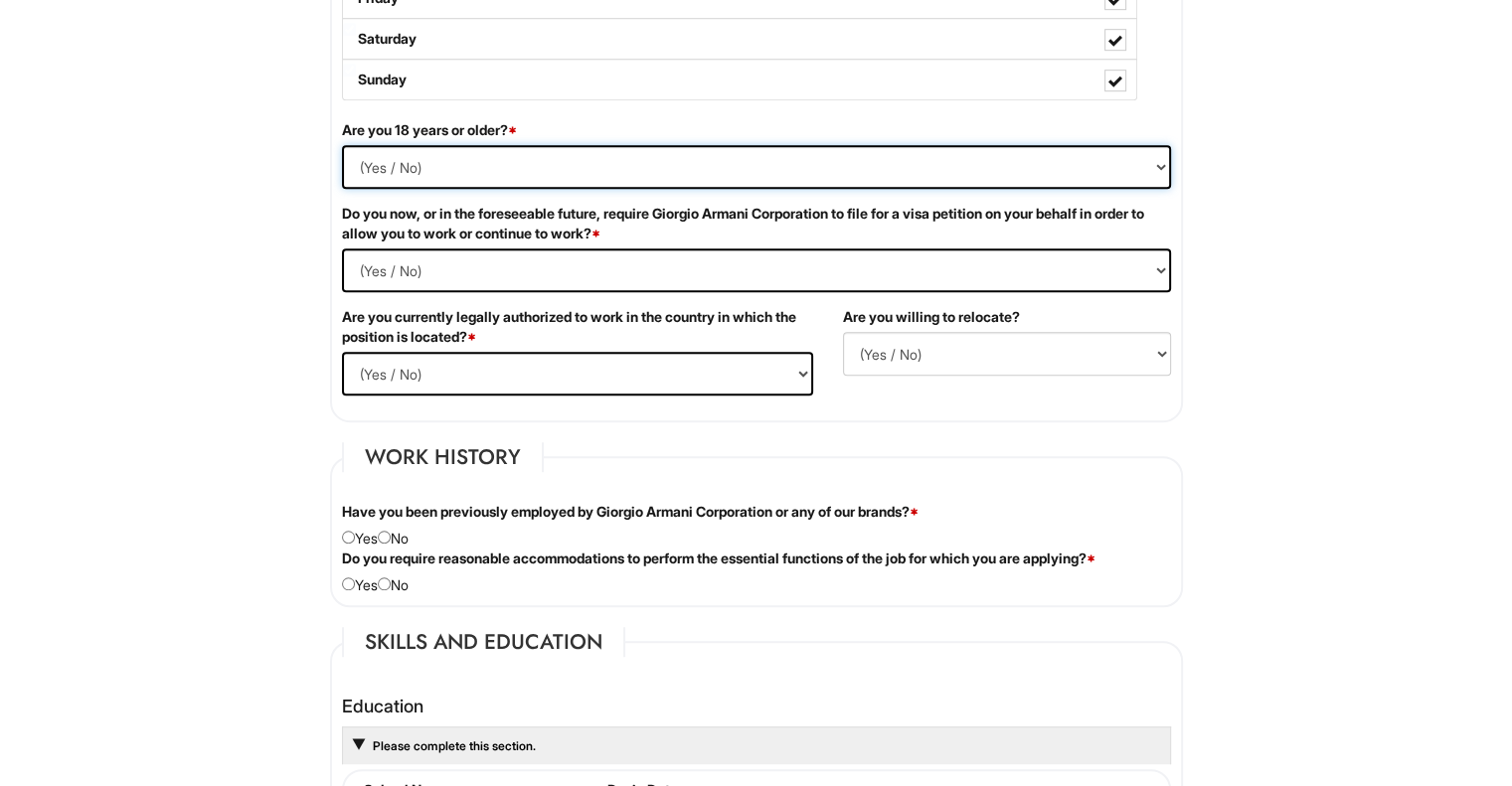 click on "(Yes / No) Yes No" at bounding box center [756, 167] 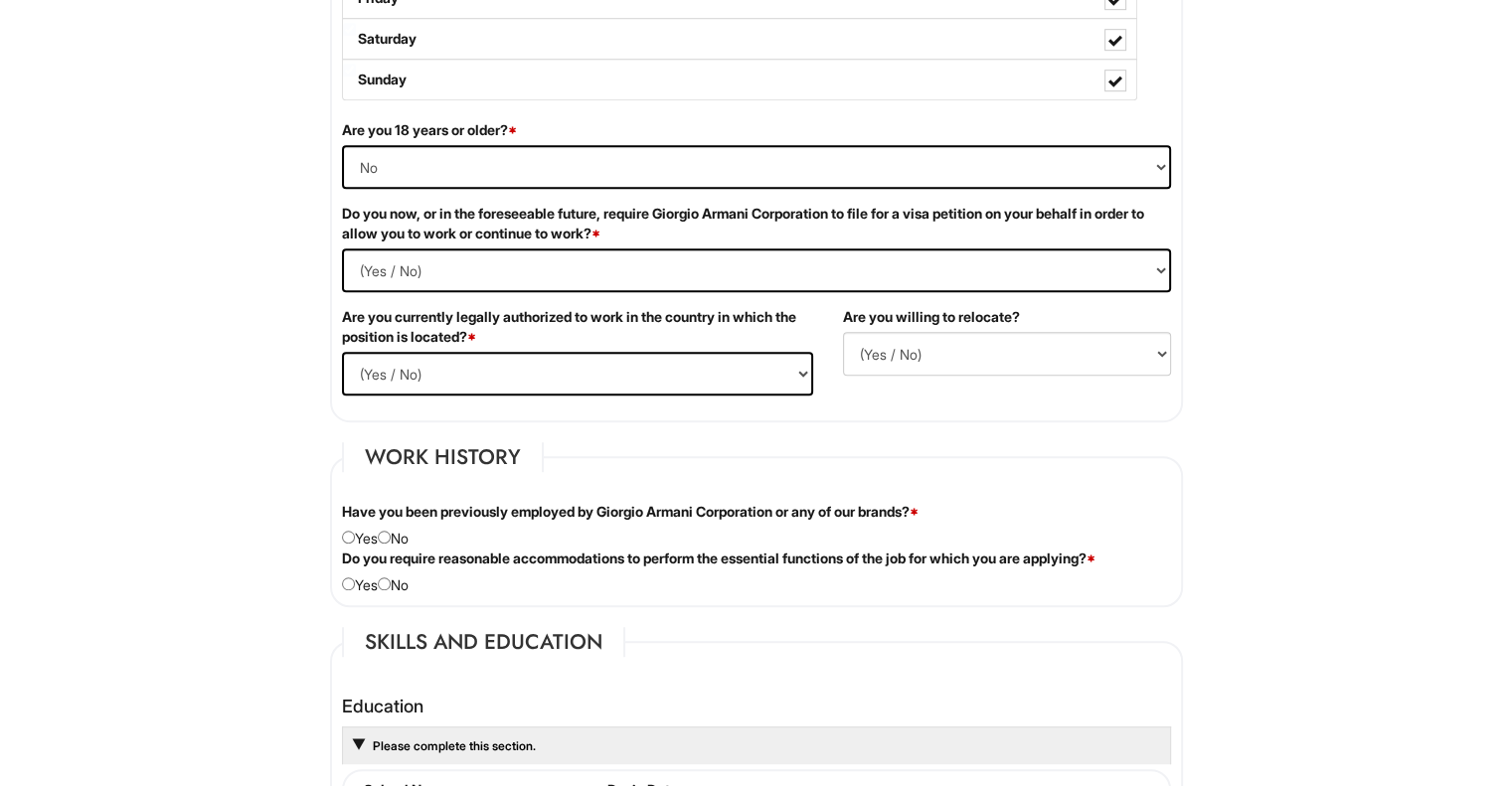 drag, startPoint x: 395, startPoint y: 238, endPoint x: 386, endPoint y: 206, distance: 33.24154 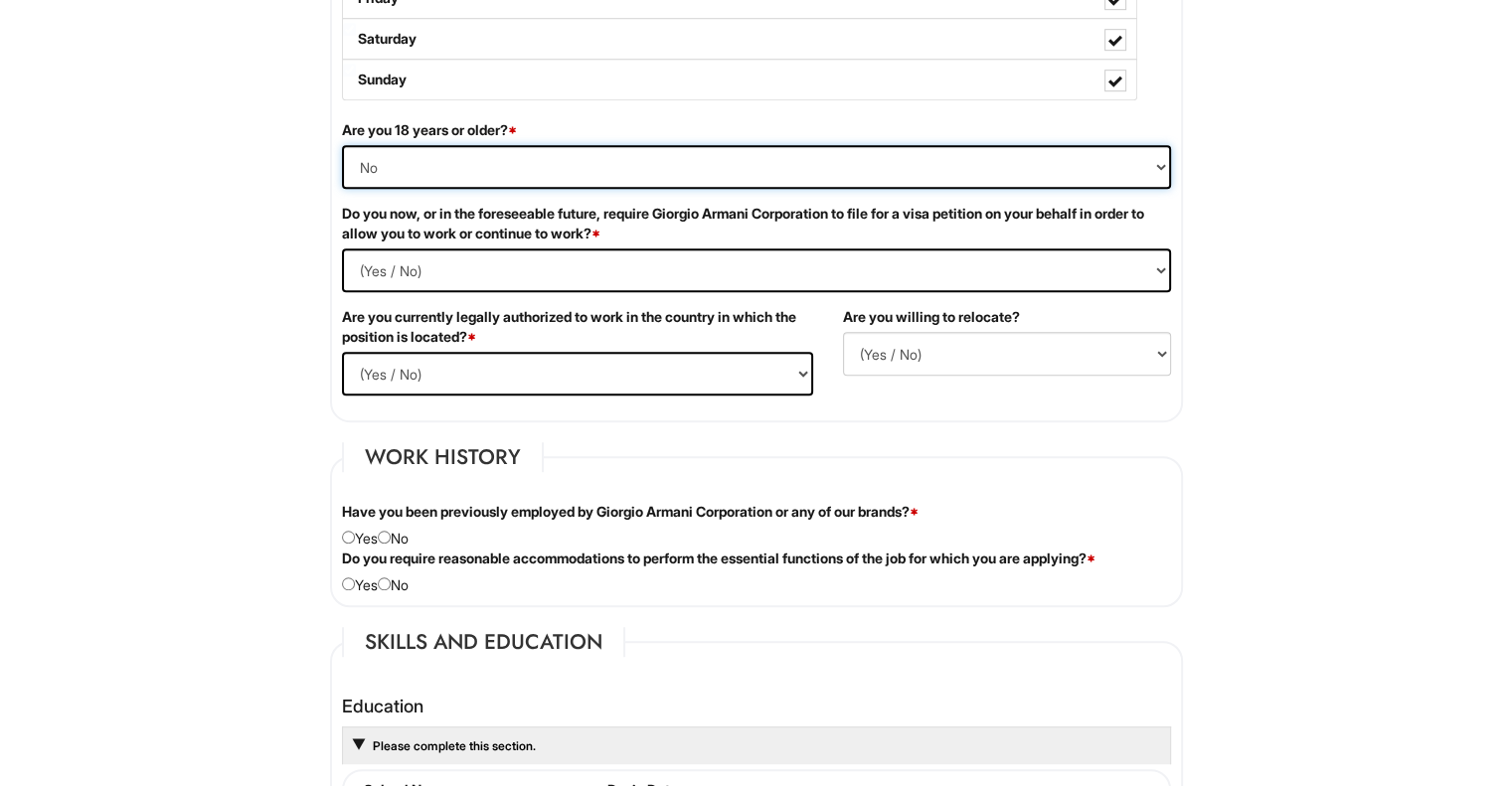 click on "(Yes / No) Yes No" at bounding box center [756, 167] 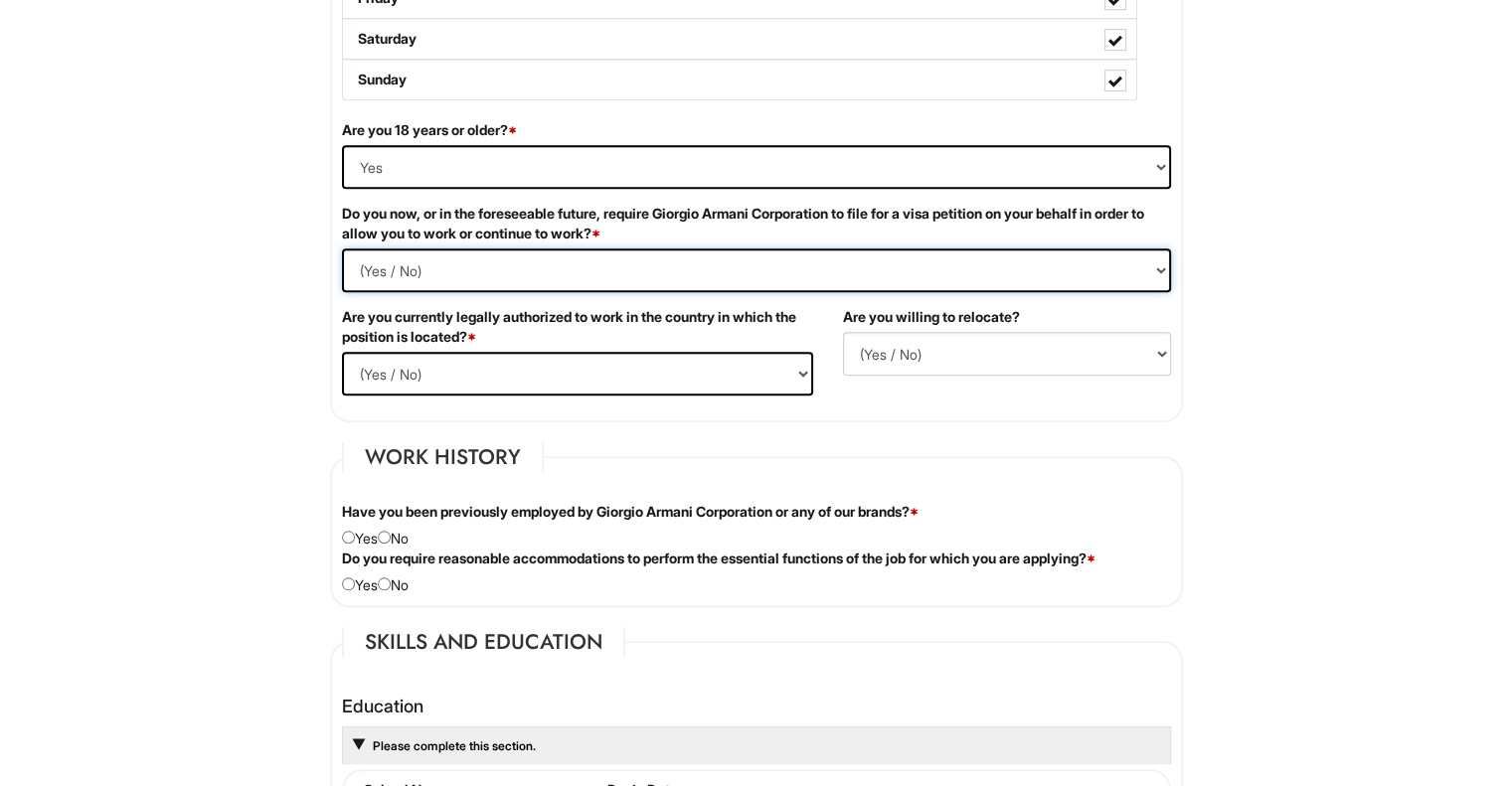 click on "(Yes / No) Yes No" at bounding box center (756, 270) 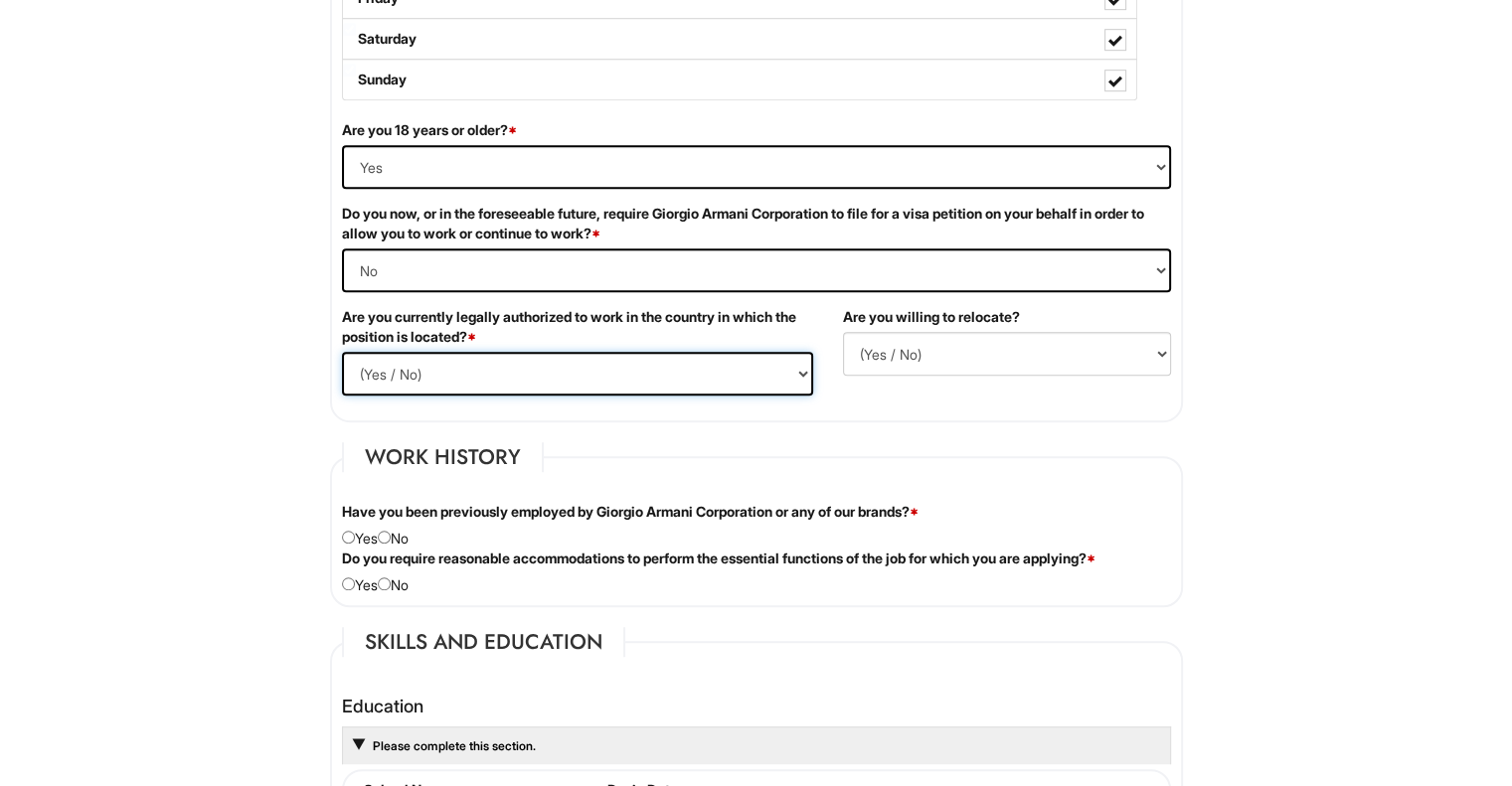 click on "(Yes / No) Yes No" at bounding box center (578, 374) 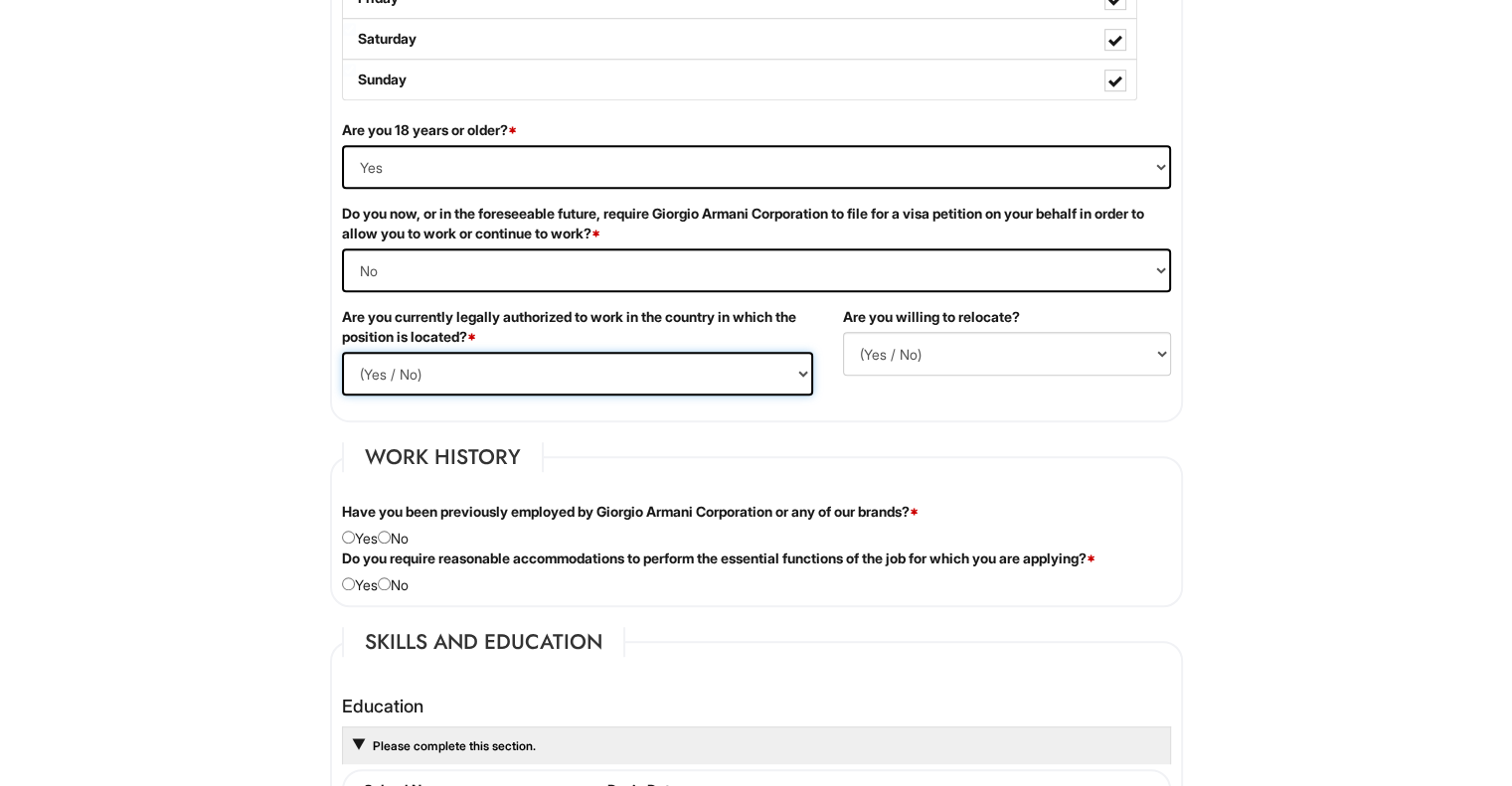select on "Yes" 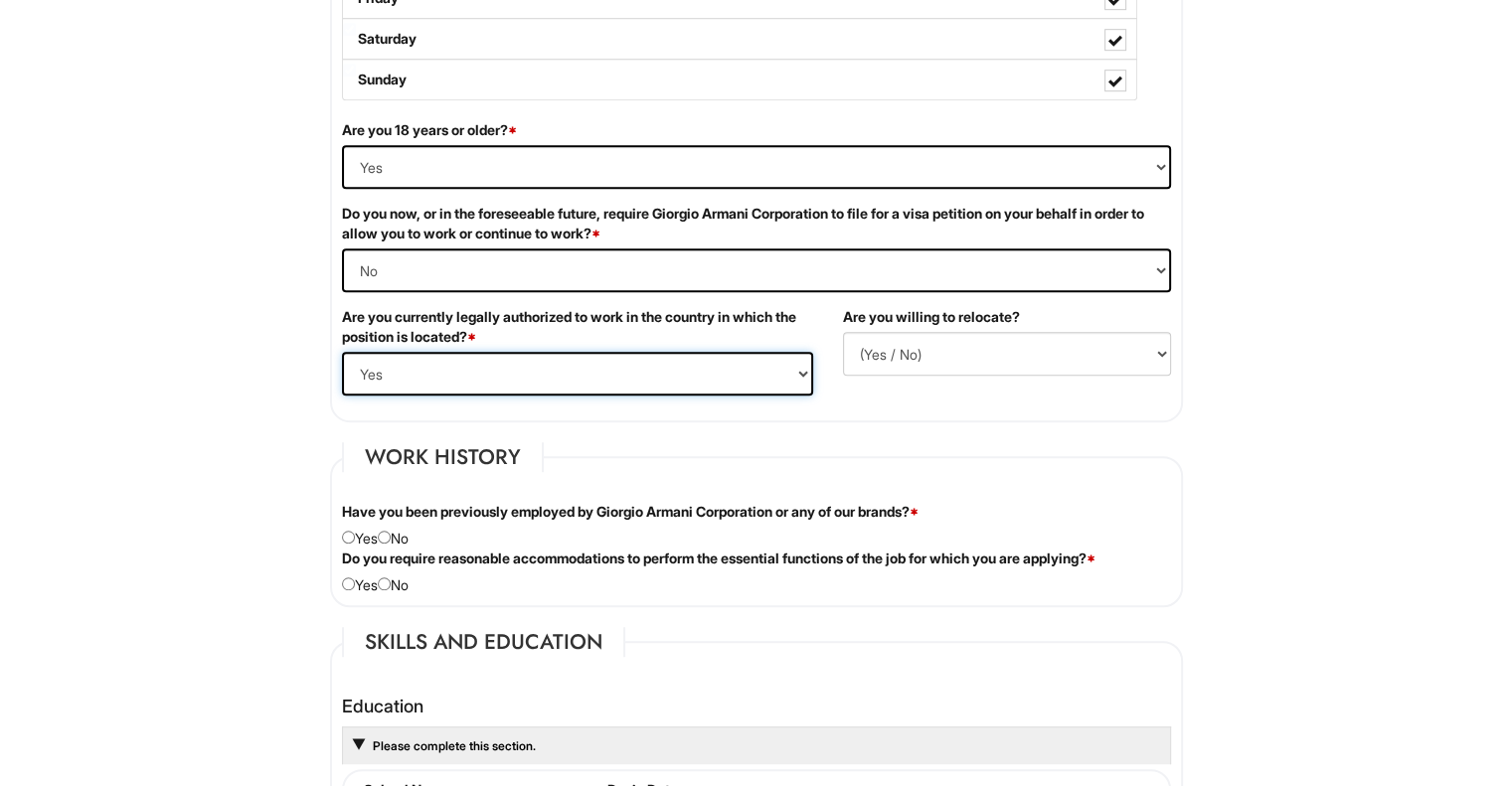 click on "(Yes / No) Yes No" at bounding box center [578, 374] 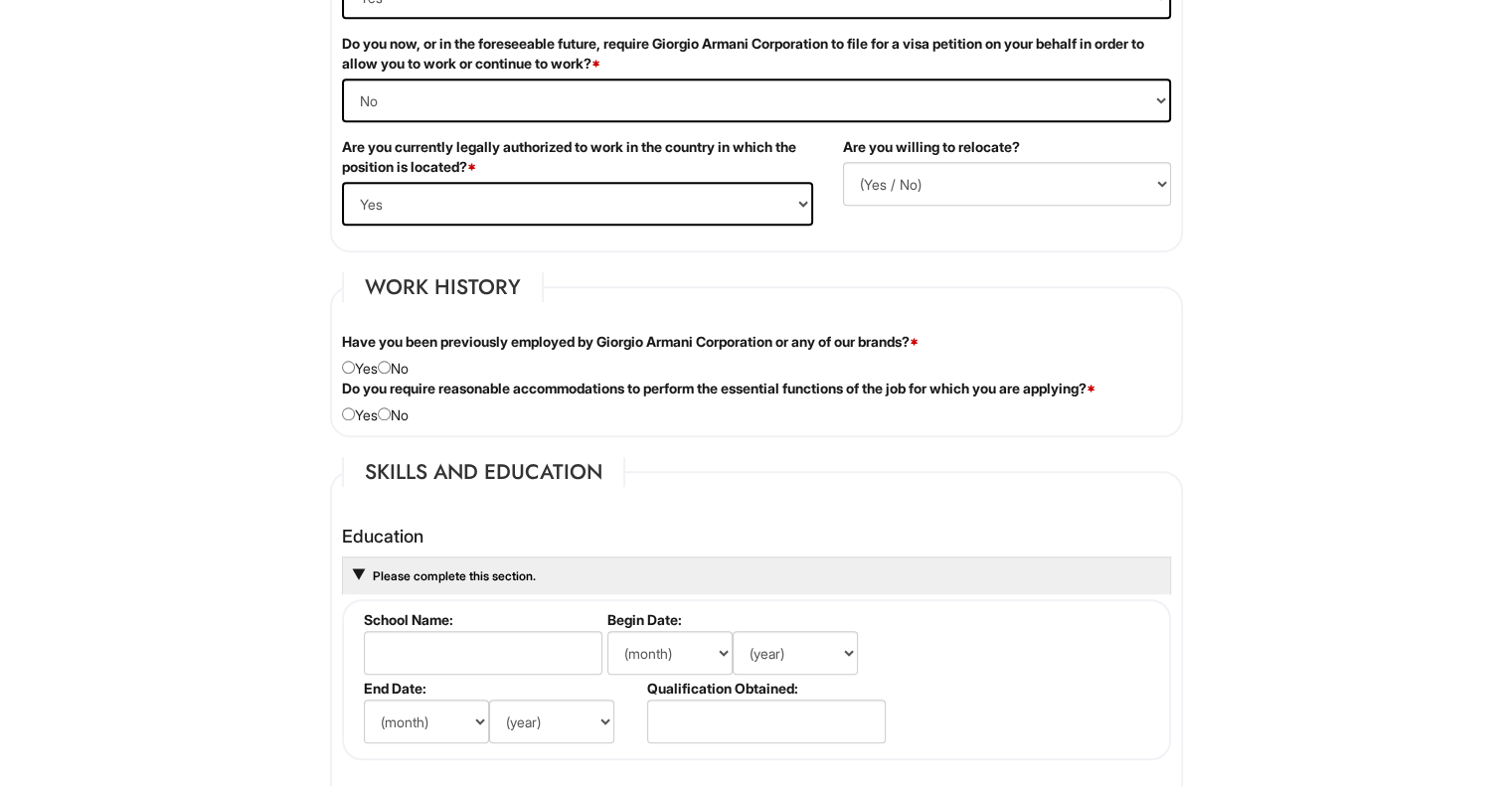 scroll, scrollTop: 1421, scrollLeft: 0, axis: vertical 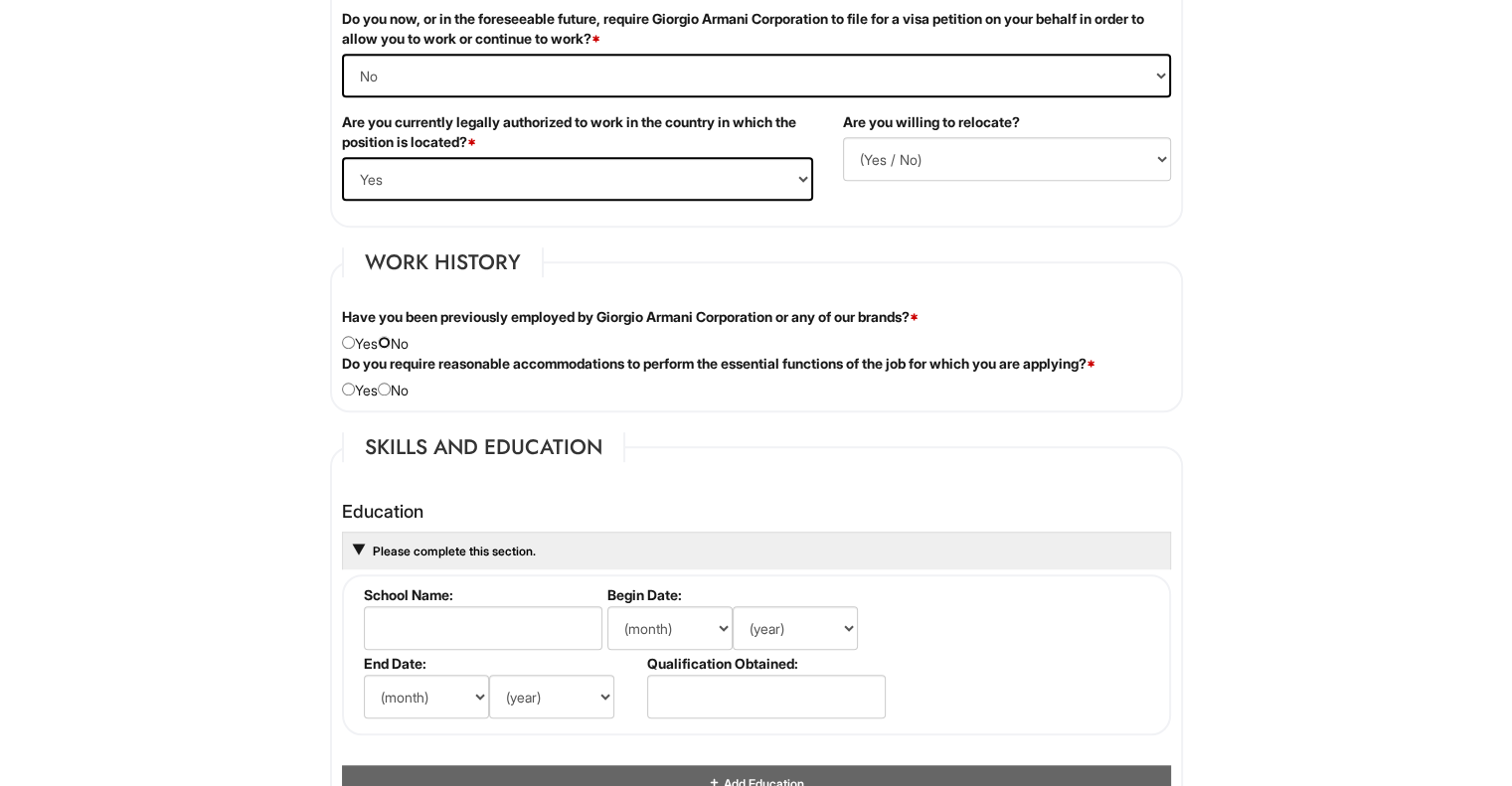 click at bounding box center (384, 342) 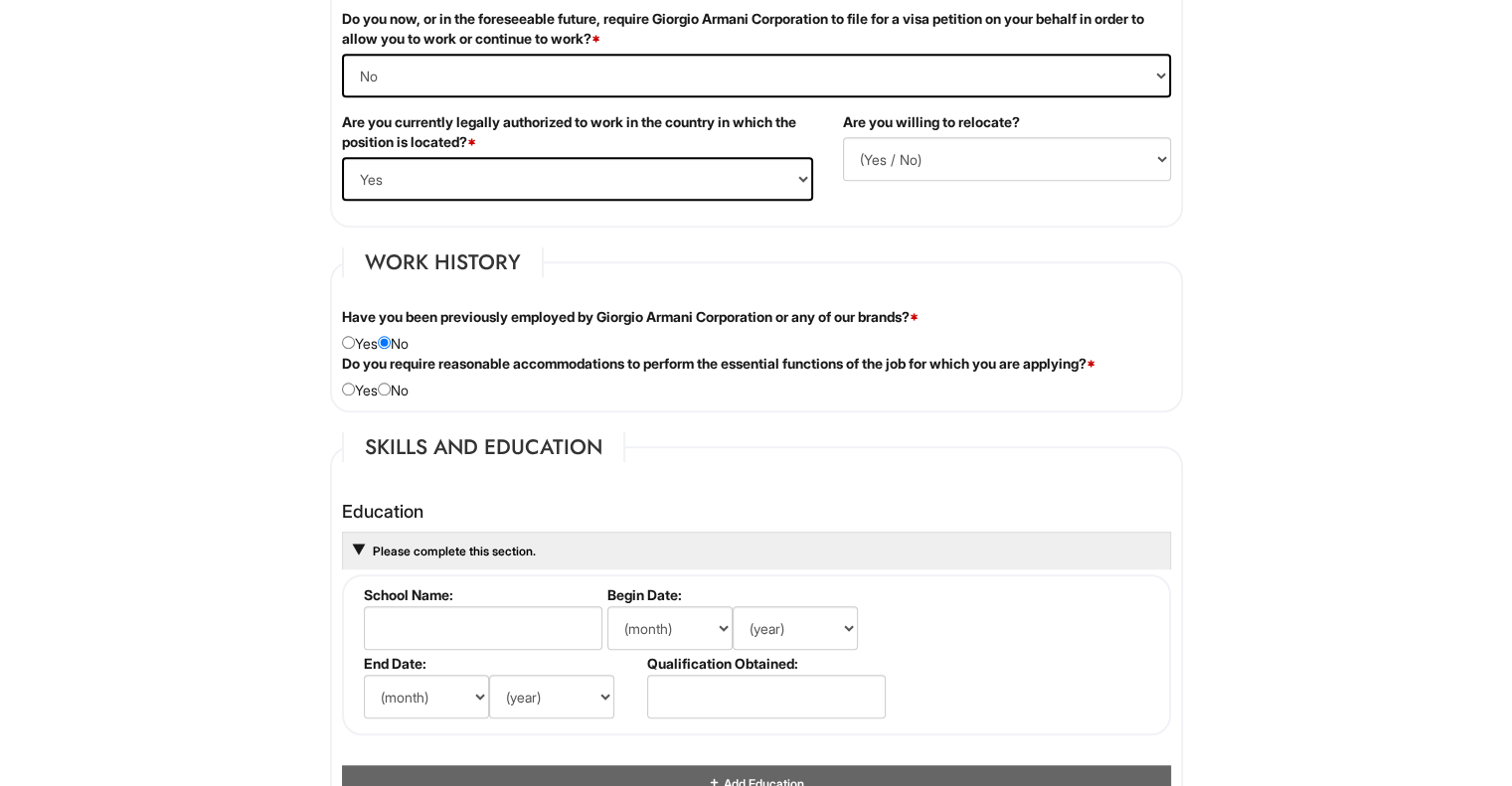 click on "Do you require reasonable accommodations to perform the essential functions of the job for which you are applying? *    Yes   No" at bounding box center (756, 377) 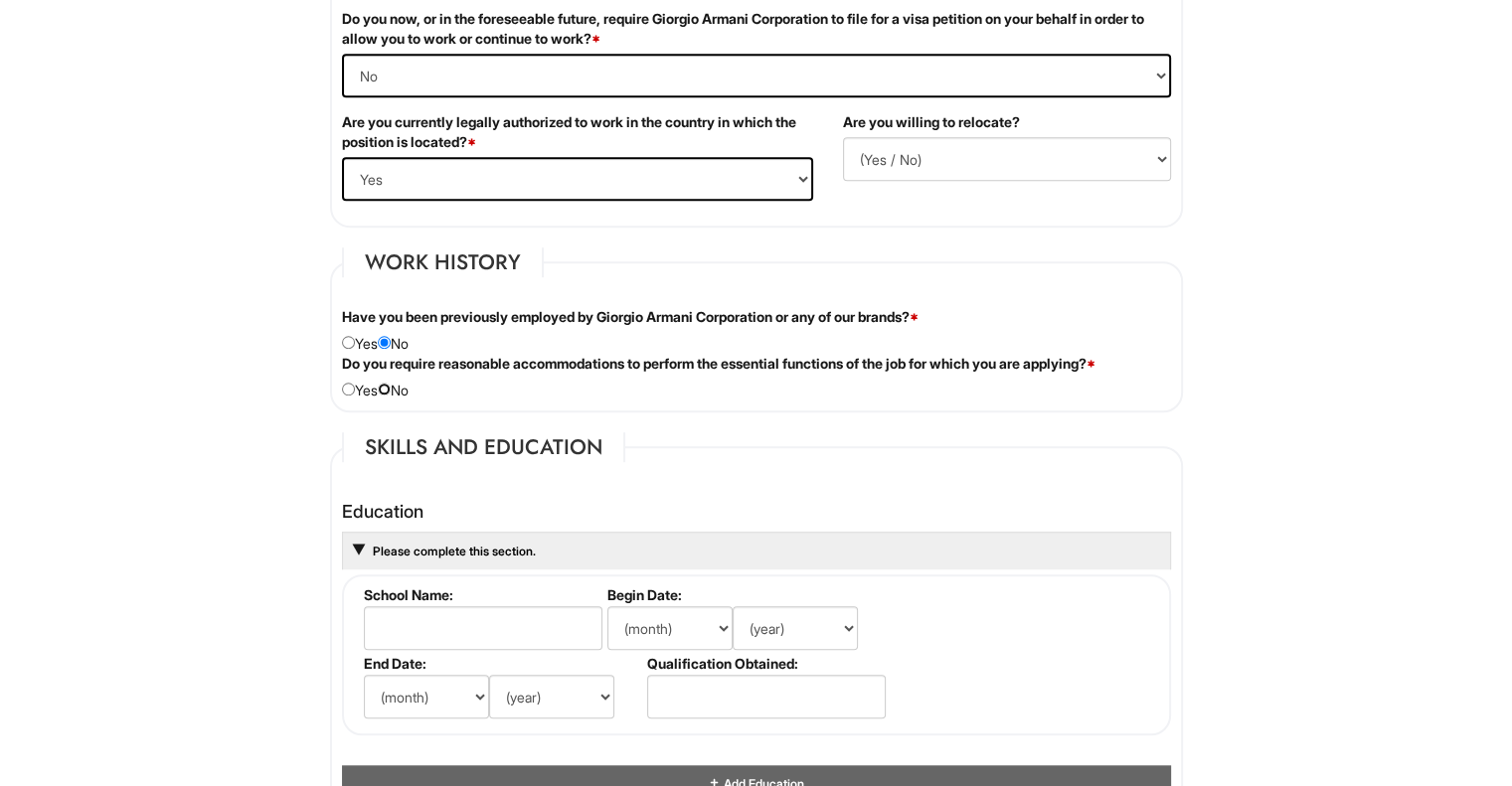 click at bounding box center (384, 389) 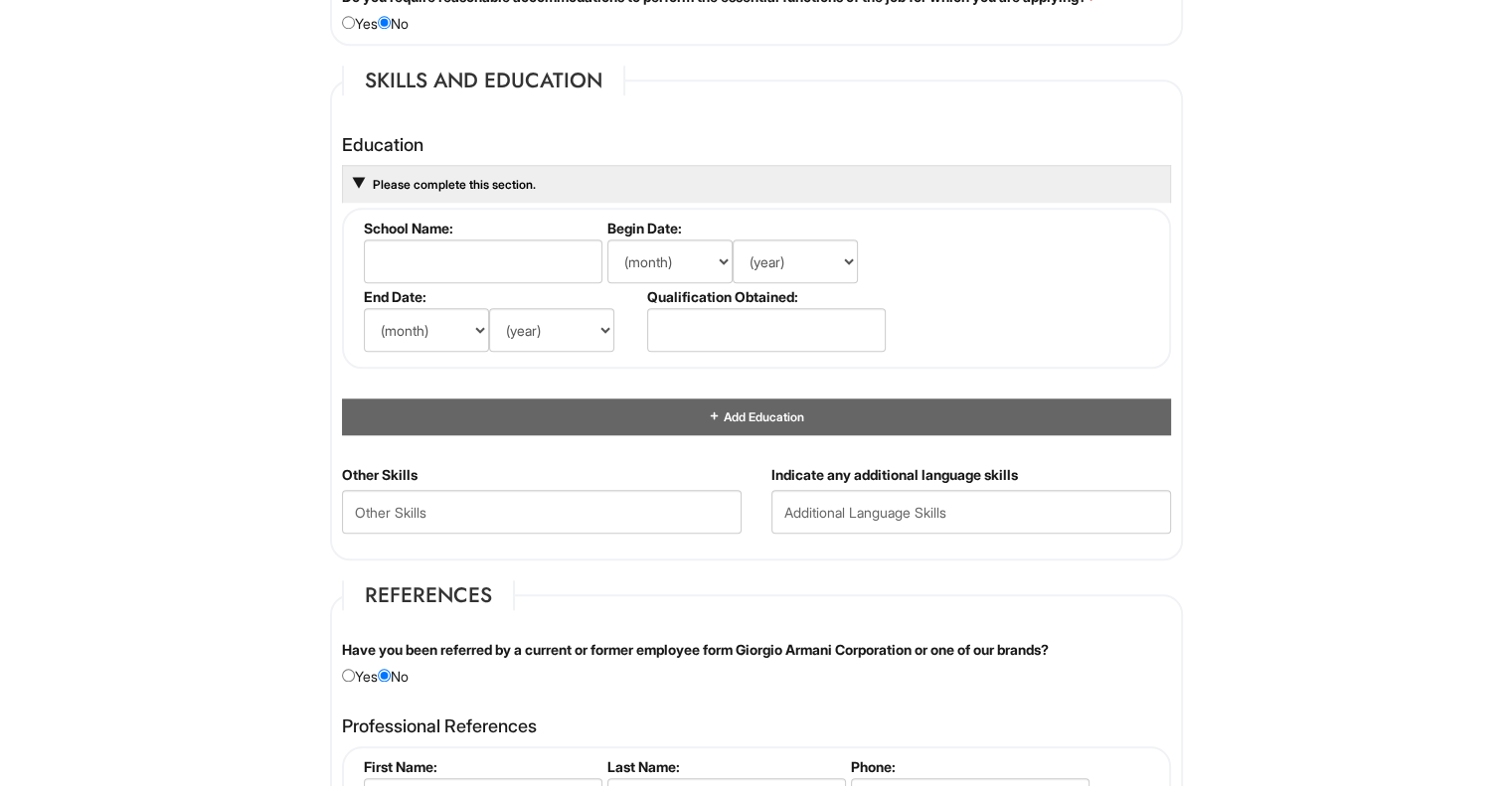scroll, scrollTop: 1797, scrollLeft: 0, axis: vertical 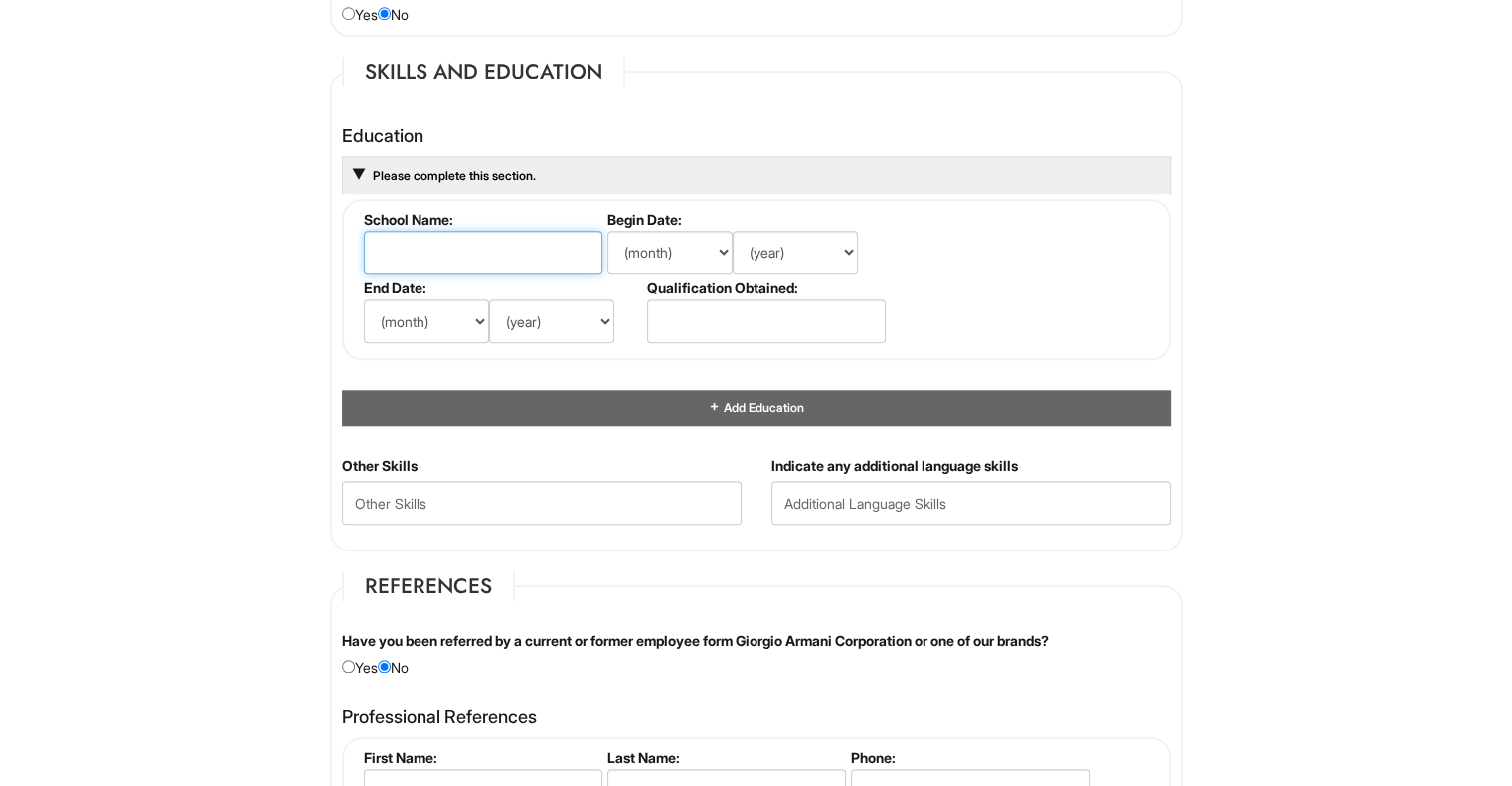 click at bounding box center (483, 252) 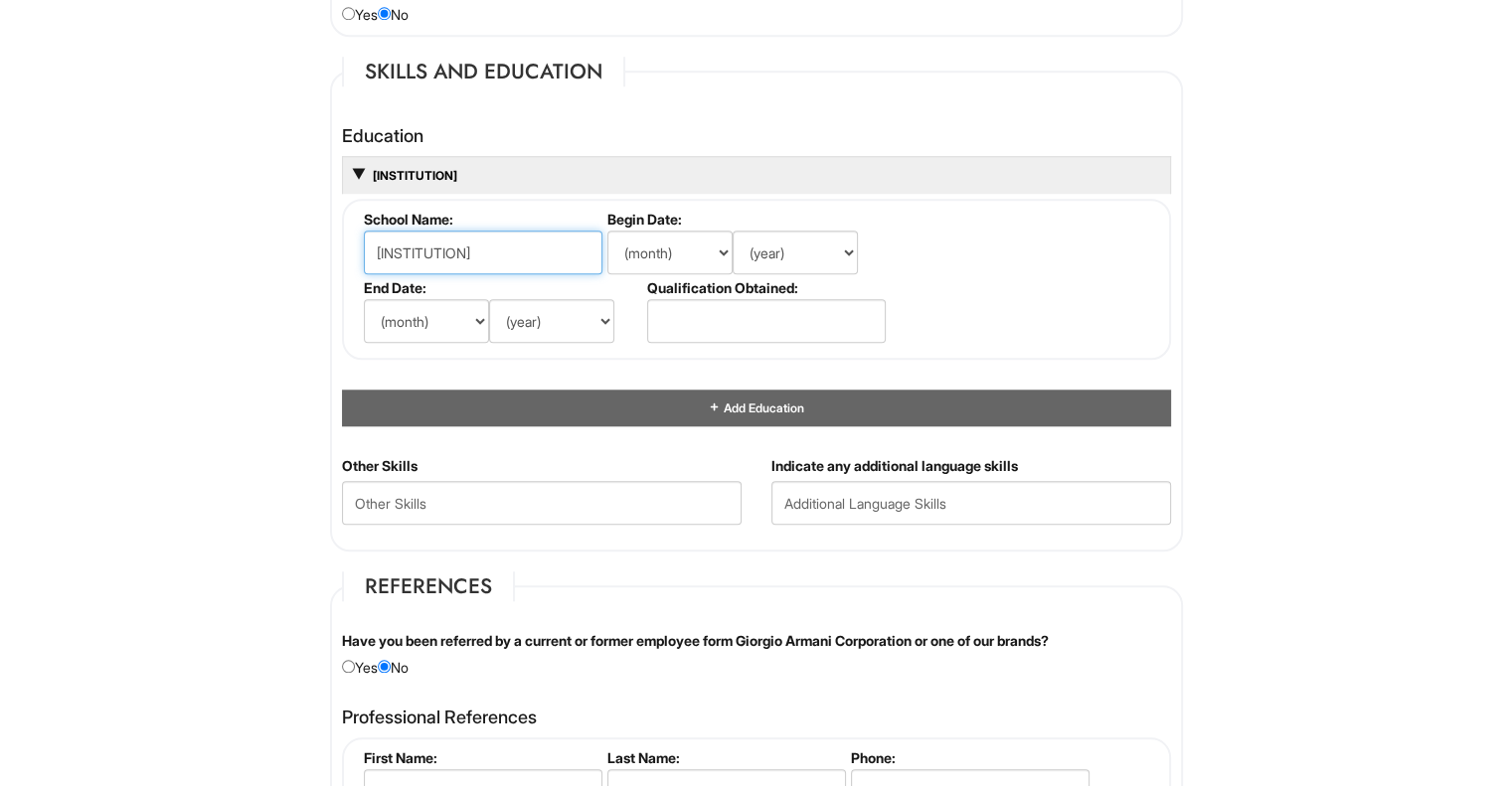 scroll, scrollTop: 0, scrollLeft: 52, axis: horizontal 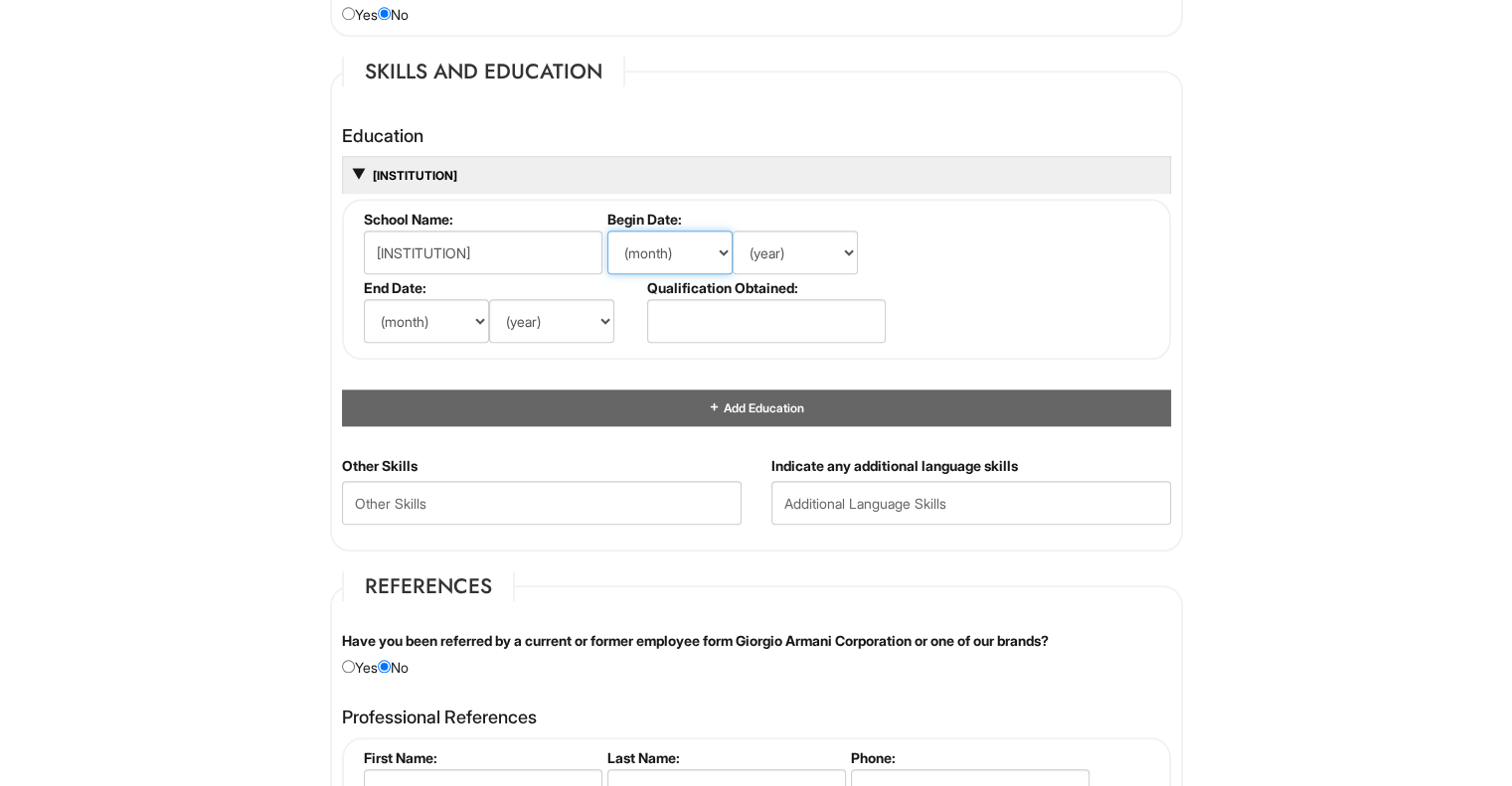 click on "(month) Jan Feb Mar Apr May Jun Jul Aug Sep Oct Nov Dec" at bounding box center [670, 252] 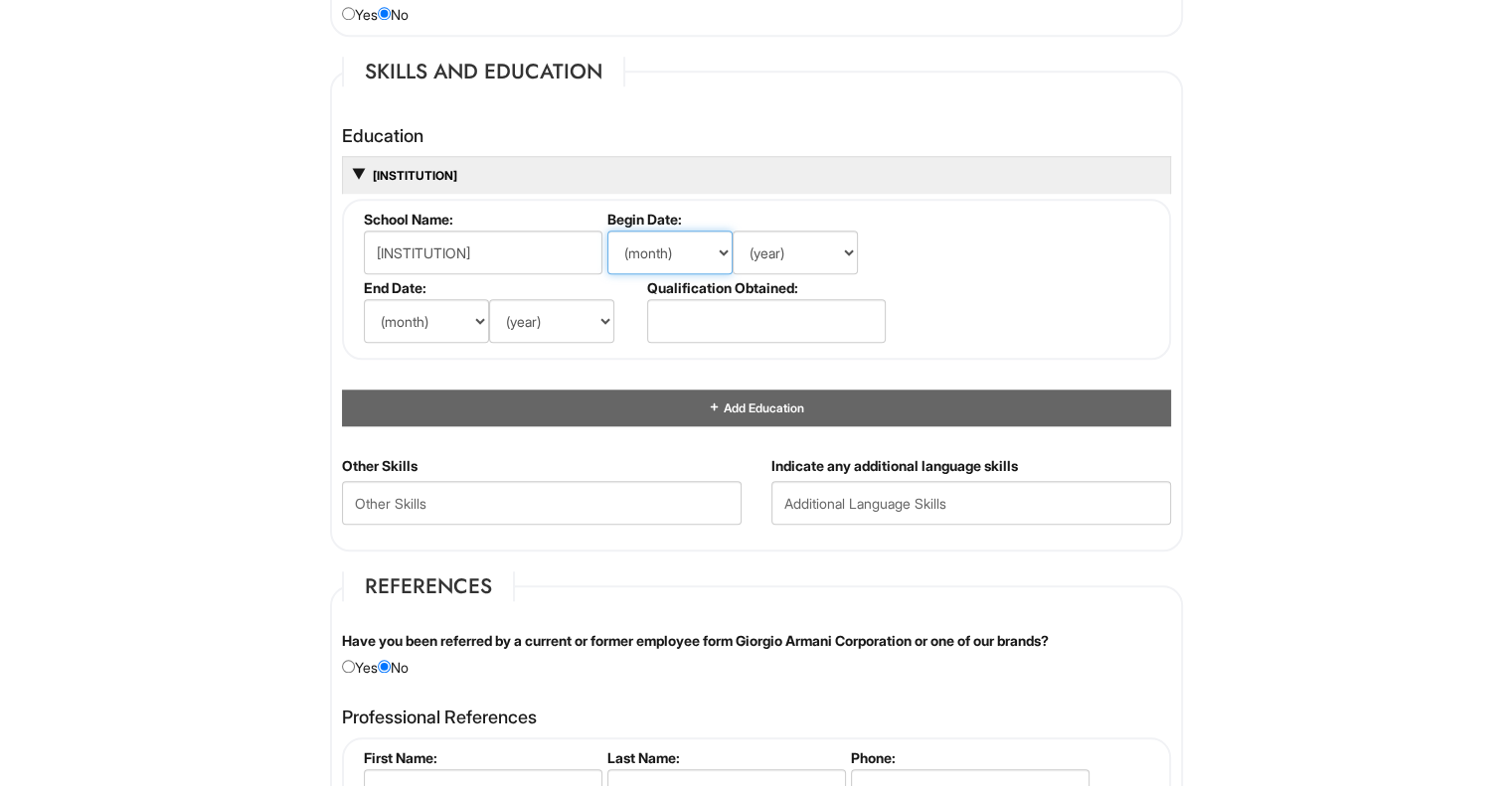select on "3" 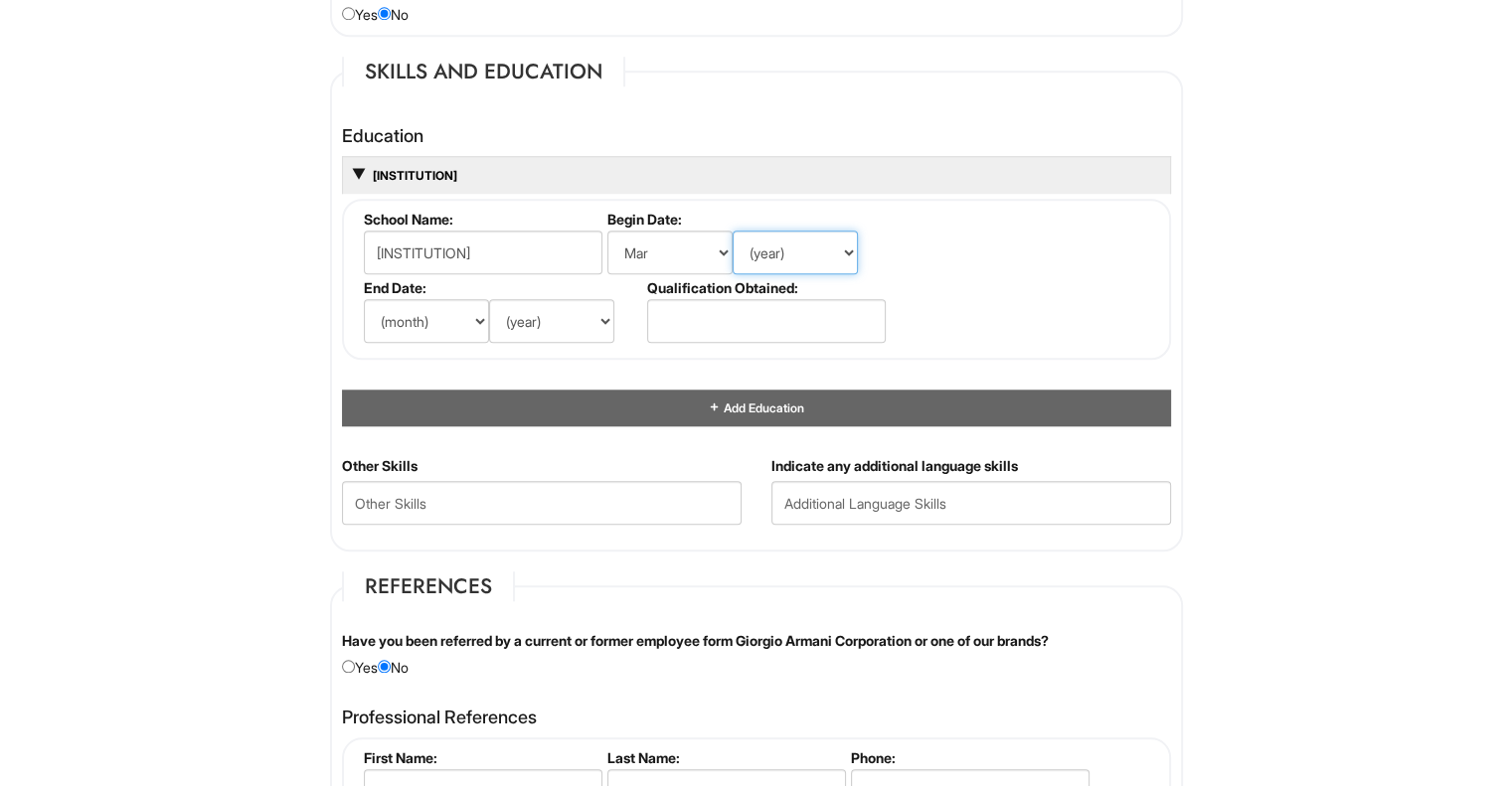 click on "(year) 2029 2028 2027 2026 2025 2024 2023 2022 2021 2020 2019 2018 2017 2016 2015 2014 2013 2012 2011 2010 2009 2008 2007 2006 2005 2004 2003 2002 2001 2000 1999 1998 1997 1996 1995 1994 1993 1992 1991 1990 1989 1988 1987 1986 1985 1984 1983 1982 1981 1980 1979 1978 1977 1976 1975 1974 1973 1972 1971 1970 1969 1968 1967 1966 1965 1964 1963 1962 1961 1960 1959 1958 1957 1956 1955 1954 1953 1952 1951 1950 1949 1948 1947 1946  --  2030 2031 2032 2033 2034 2035 2036 2037 2038 2039 2040 2041 2042 2043 2044 2045 2046 2047 2048 2049 2050 2051 2052 2053 2054 2055 2056 2057 2058 2059 2060 2061 2062 2063 2064" at bounding box center (795, 252) 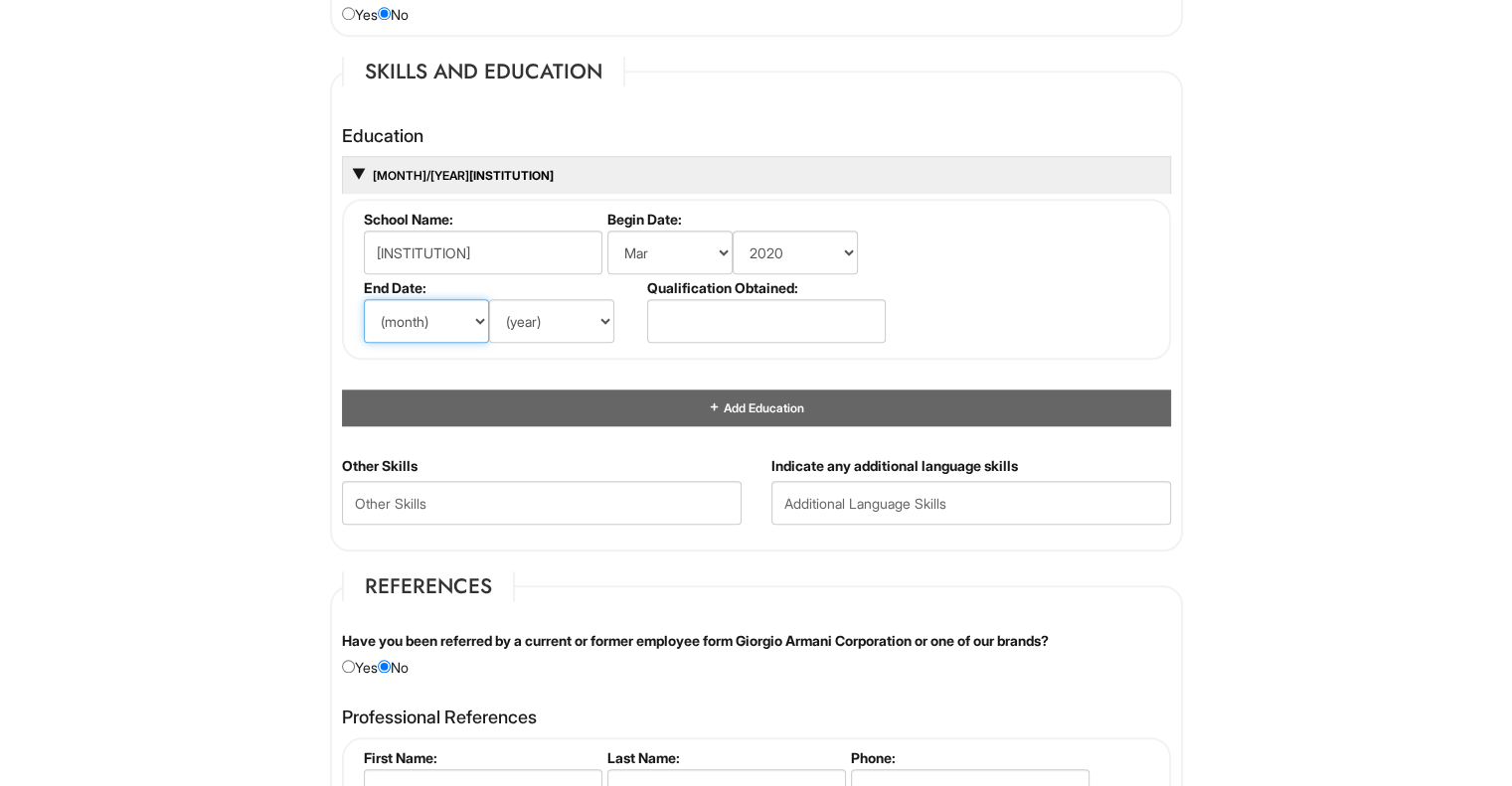 click on "(month) Jan Feb Mar Apr May Jun Jul Aug Sep Oct Nov Dec" at bounding box center [426, 321] 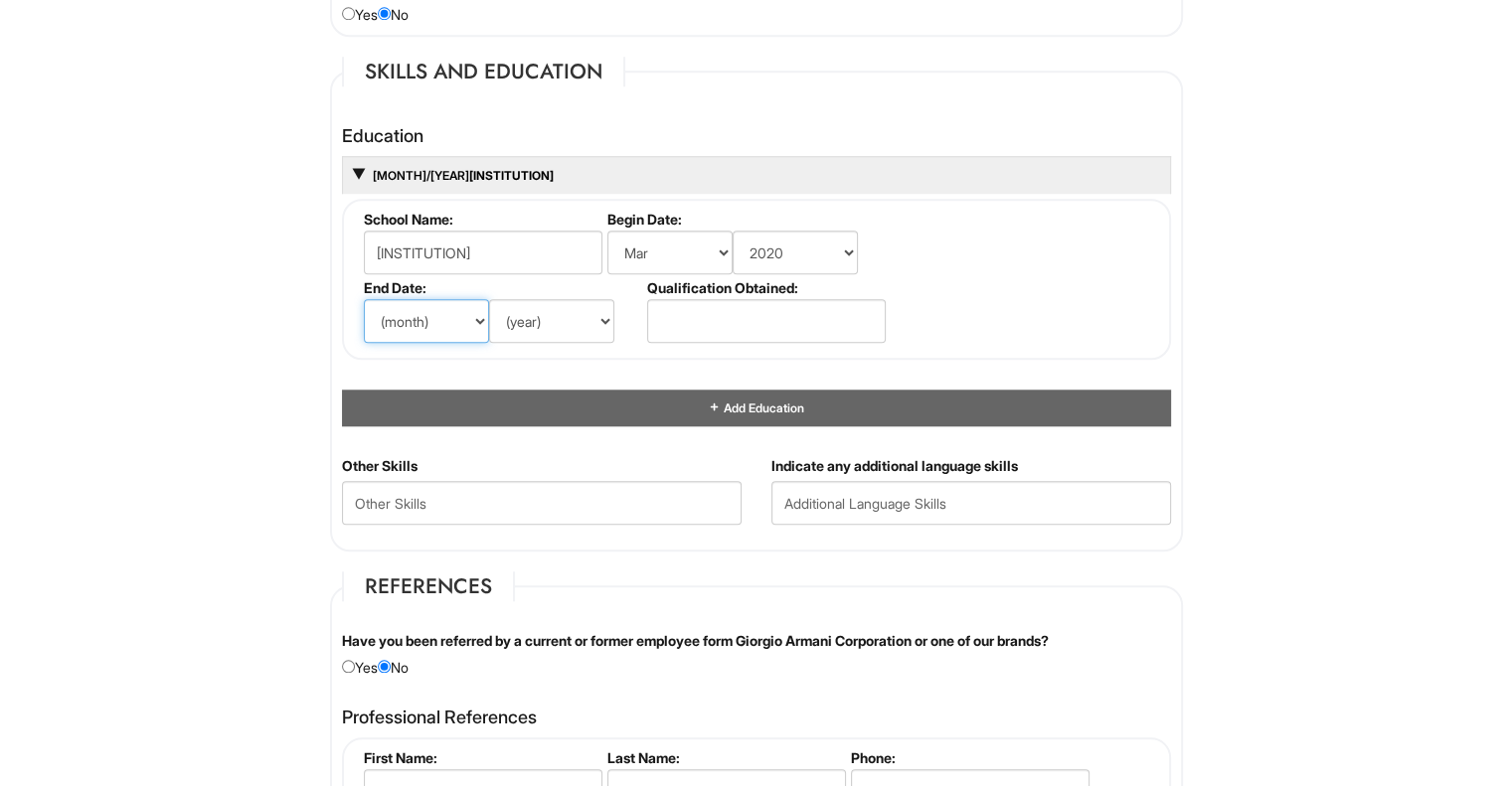 select on "6" 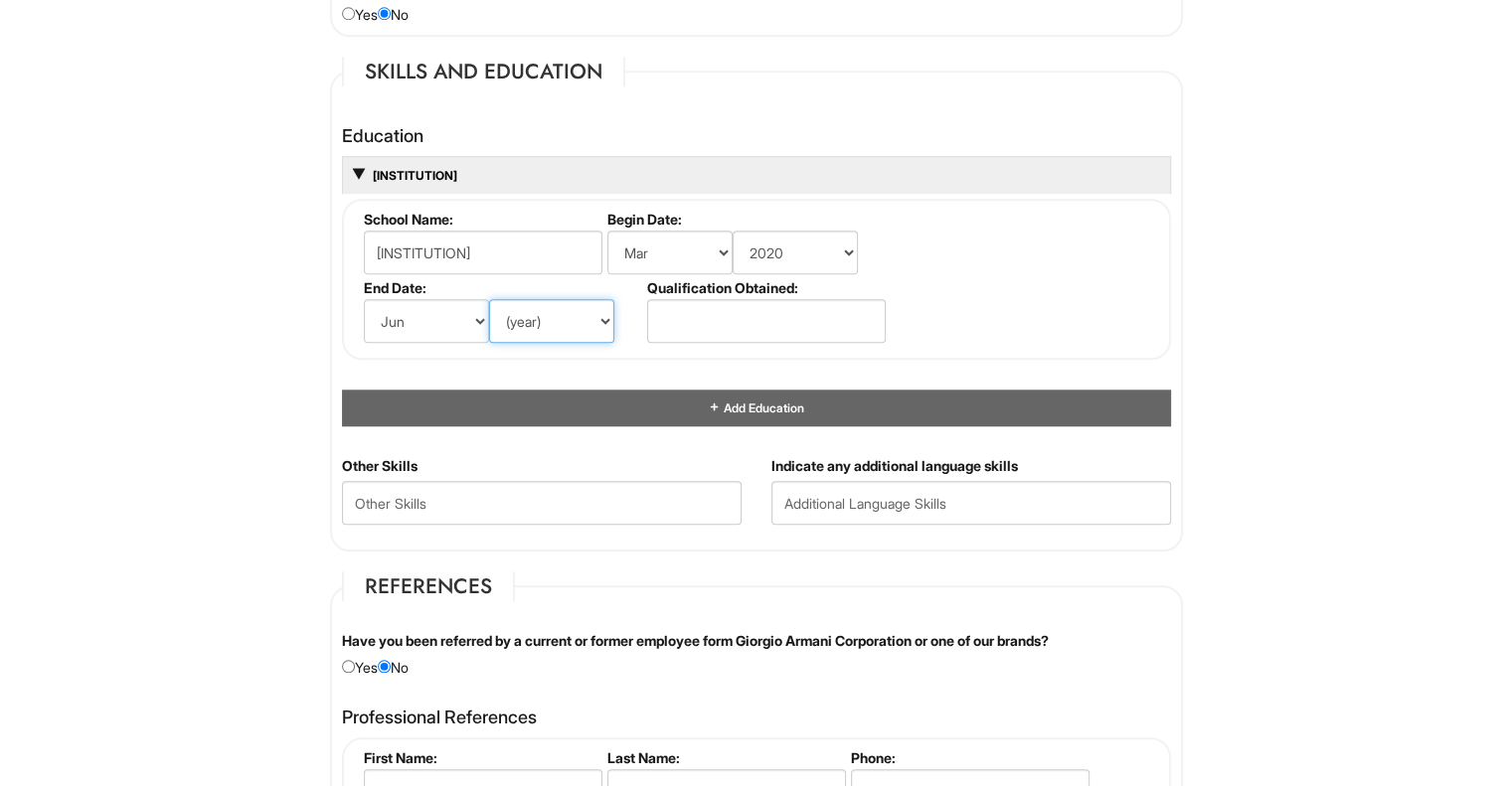 click on "(year) 2029 2028 2027 2026 2025 2024 2023 2022 2021 2020 2019 2018 2017 2016 2015 2014 2013 2012 2011 2010 2009 2008 2007 2006 2005 2004 2003 2002 2001 2000 1999 1998 1997 1996 1995 1994 1993 1992 1991 1990 1989 1988 1987 1986 1985 1984 1983 1982 1981 1980 1979 1978 1977 1976 1975 1974 1973 1972 1971 1970 1969 1968 1967 1966 1965 1964 1963 1962 1961 1960 1959 1958 1957 1956 1955 1954 1953 1952 1951 1950 1949 1948 1947 1946  --  2030 2031 2032 2033 2034 2035 2036 2037 2038 2039 2040 2041 2042 2043 2044 2045 2046 2047 2048 2049 2050 2051 2052 2053 2054 2055 2056 2057 2058 2059 2060 2061 2062 2063 2064" at bounding box center (552, 321) 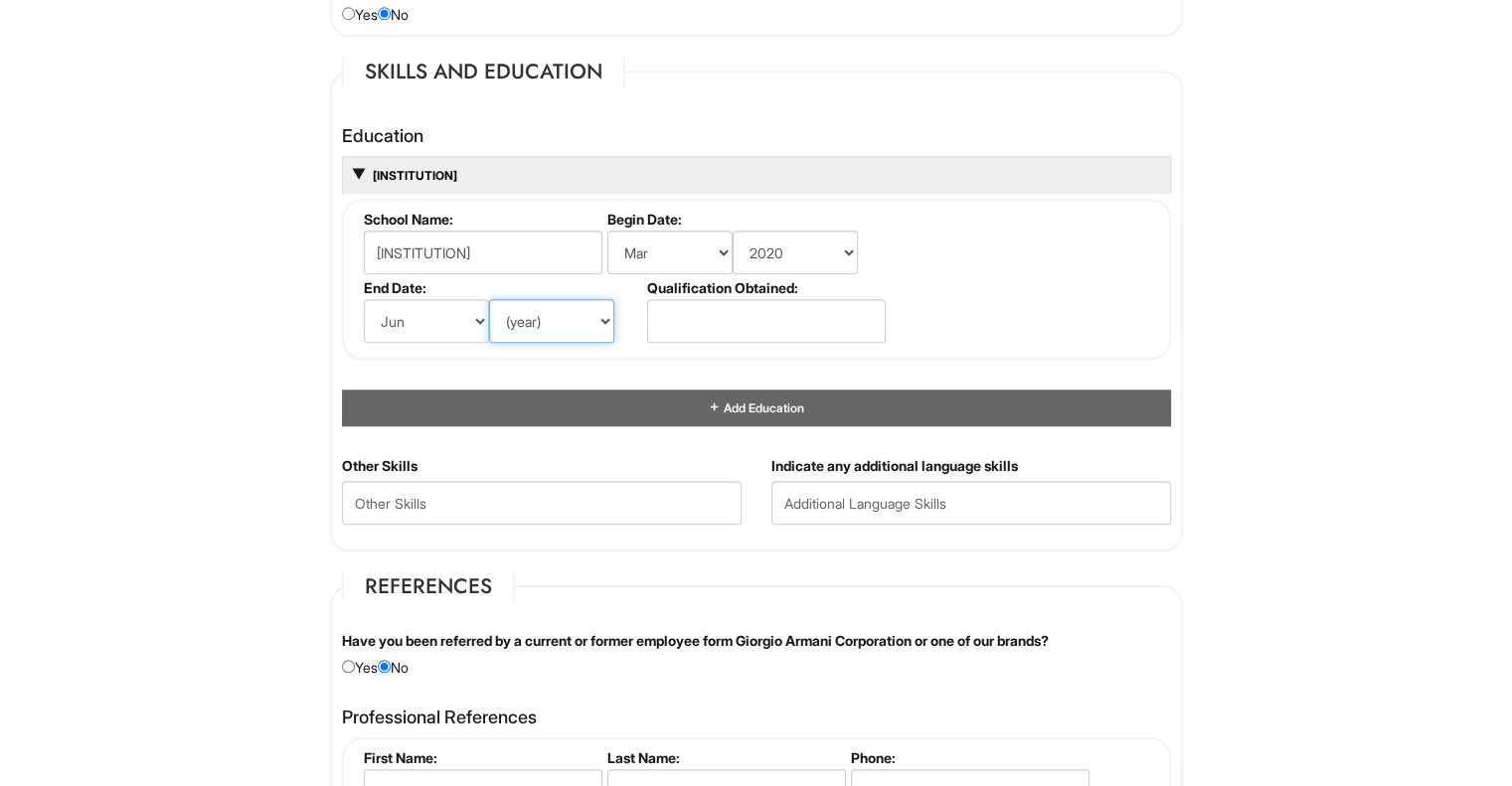 select on "2023" 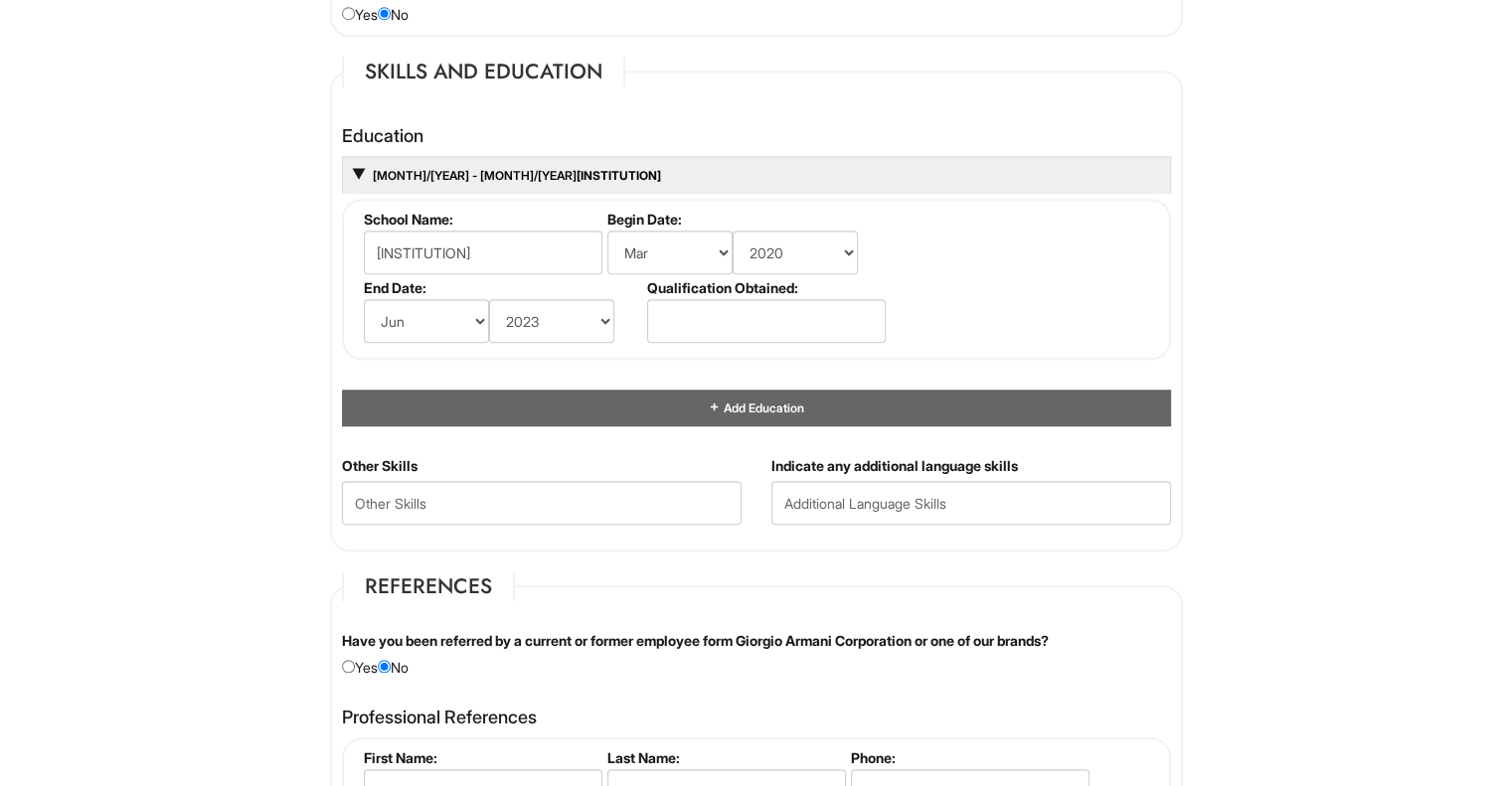 drag, startPoint x: 732, startPoint y: 289, endPoint x: 736, endPoint y: 311, distance: 22.36068 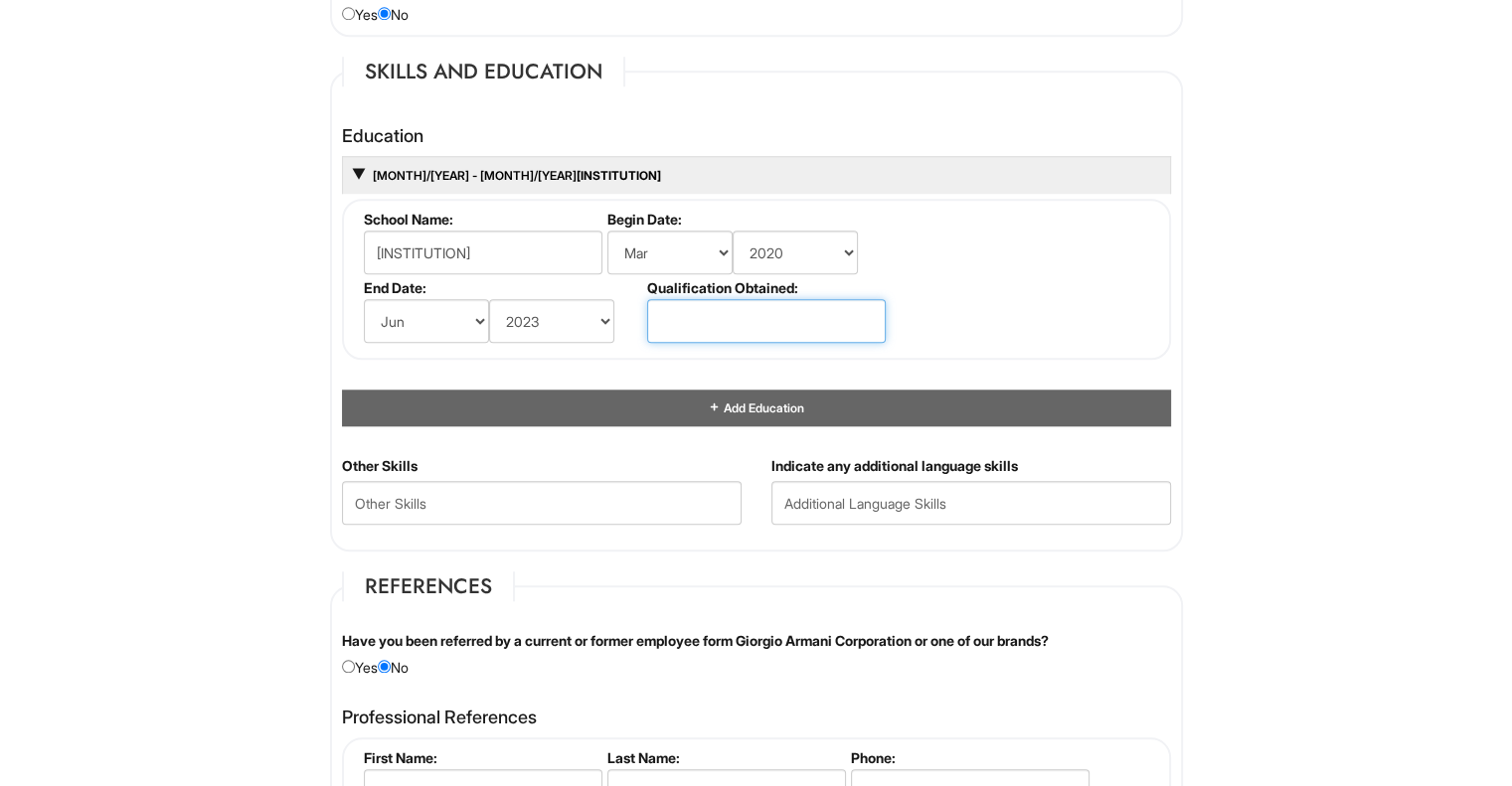 click at bounding box center [766, 321] 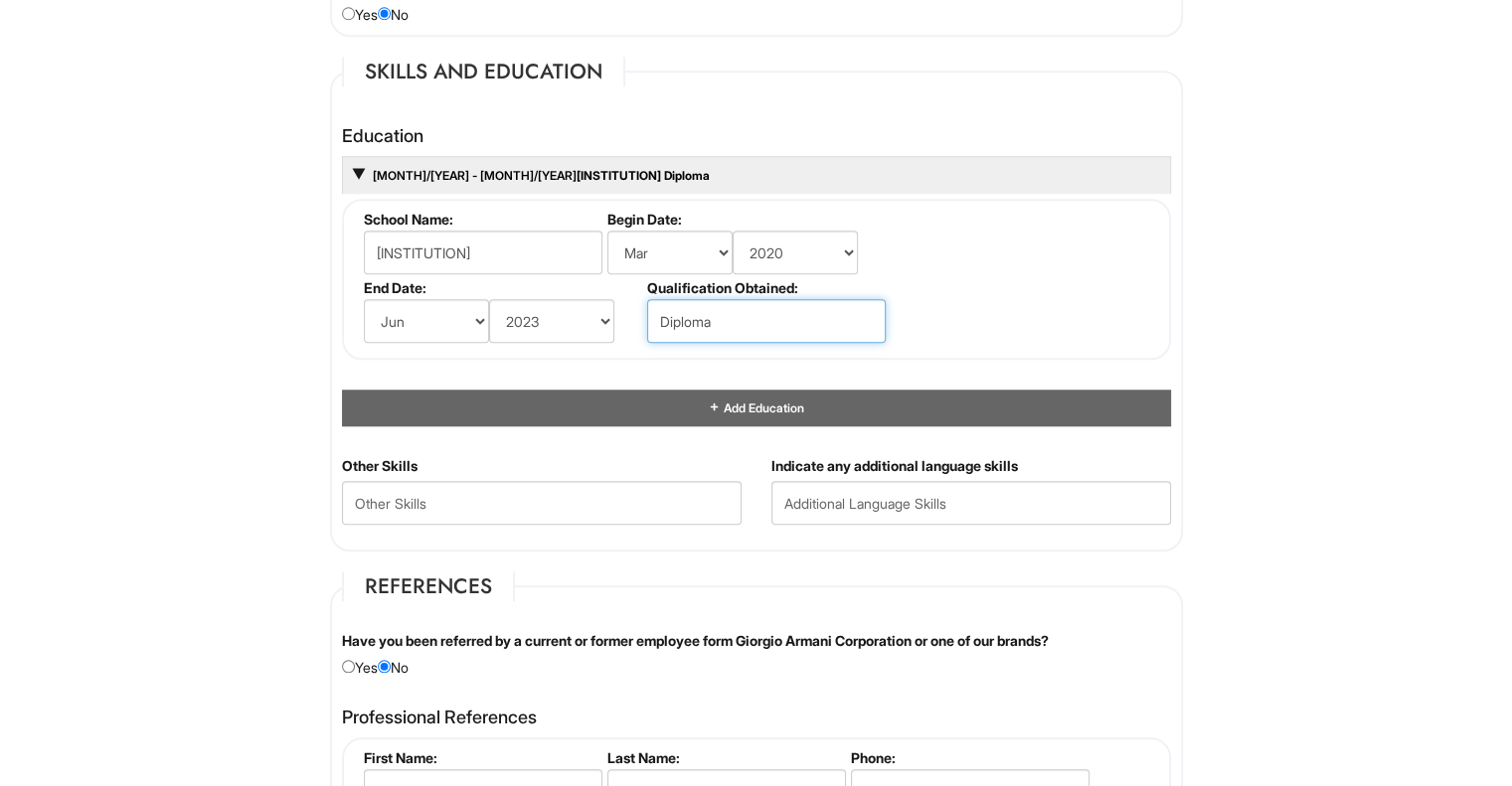 type on "Diploma" 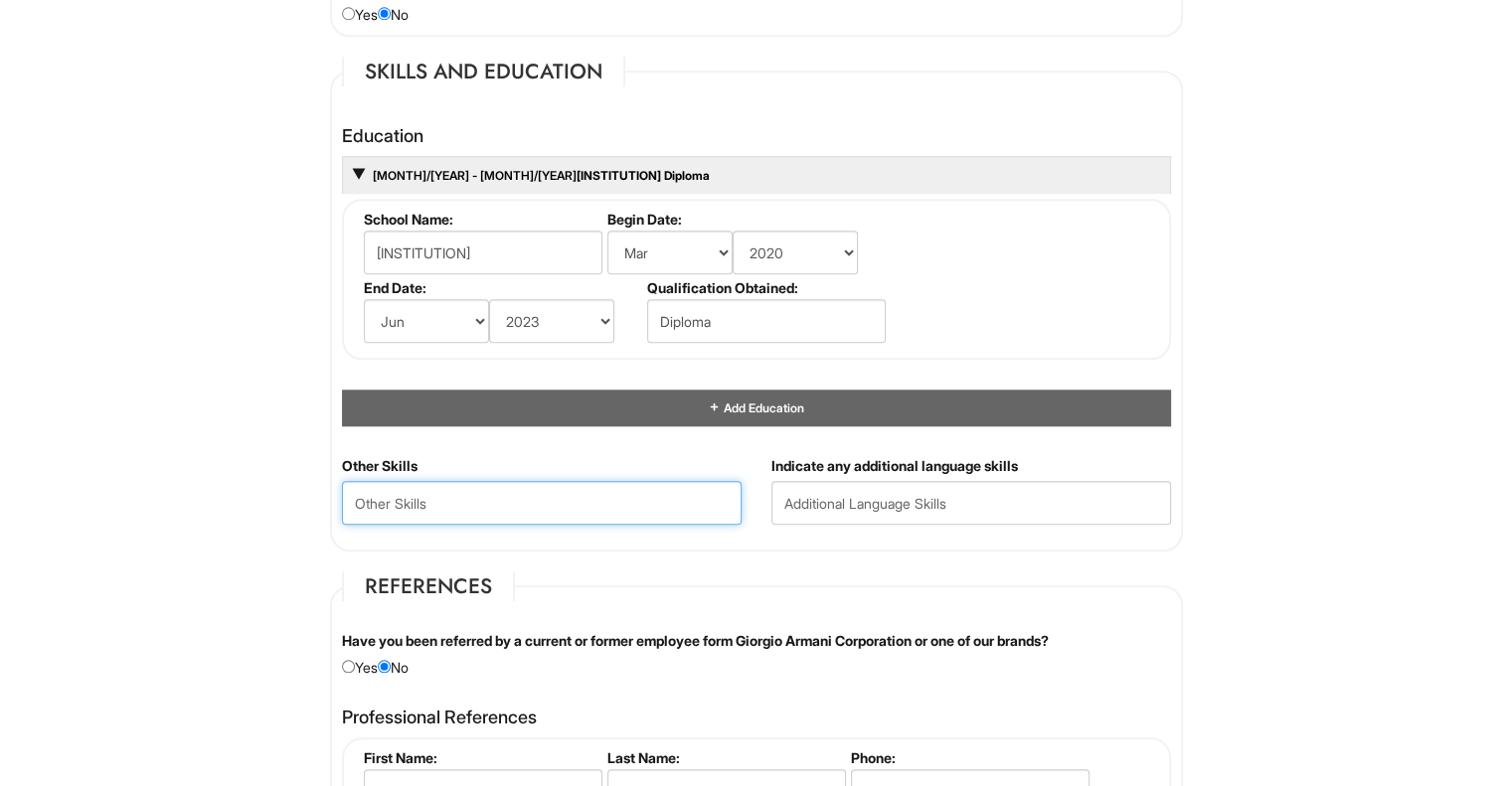 click at bounding box center [542, 503] 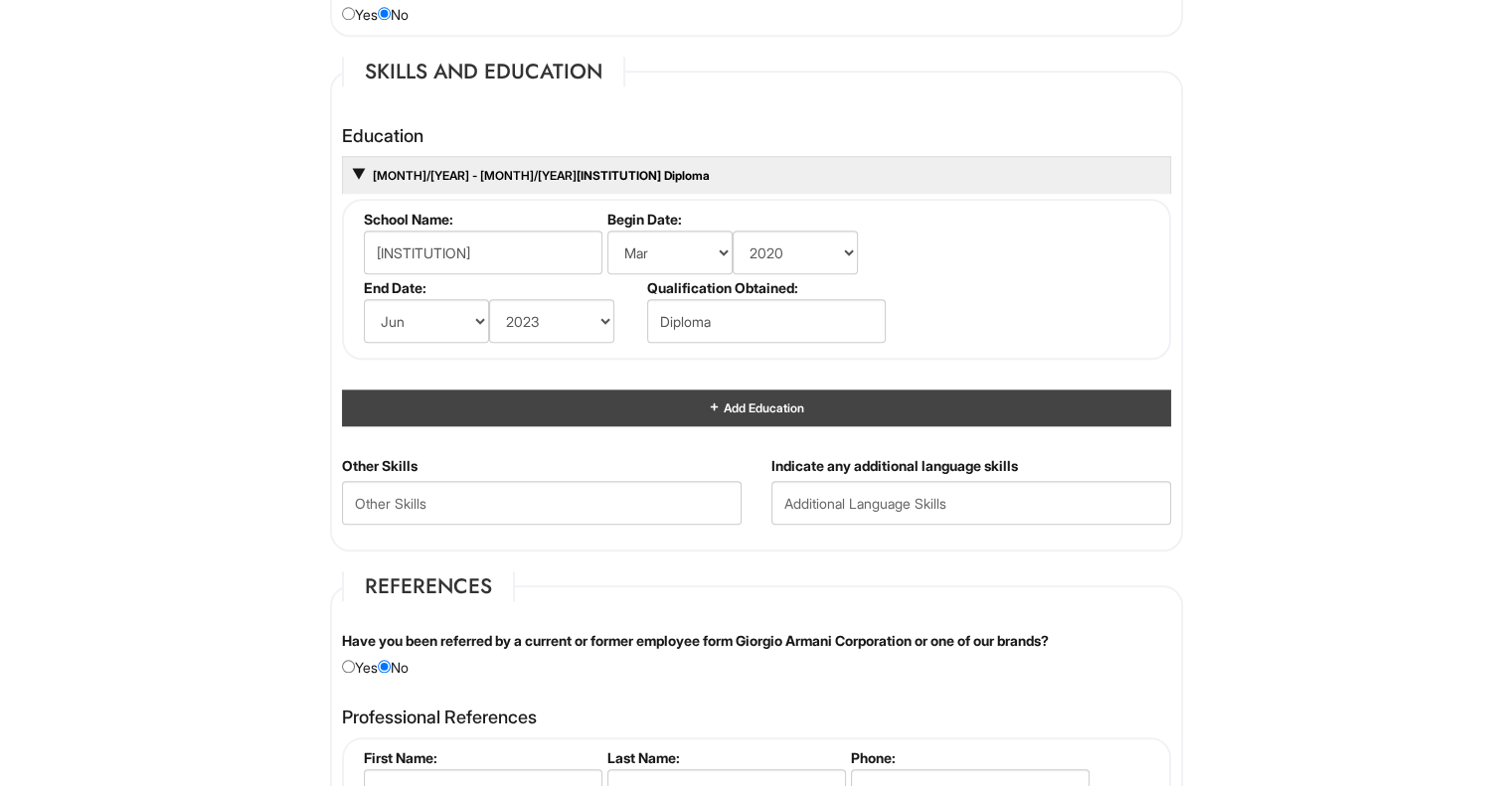 click on "Add Education" at bounding box center (756, 407) 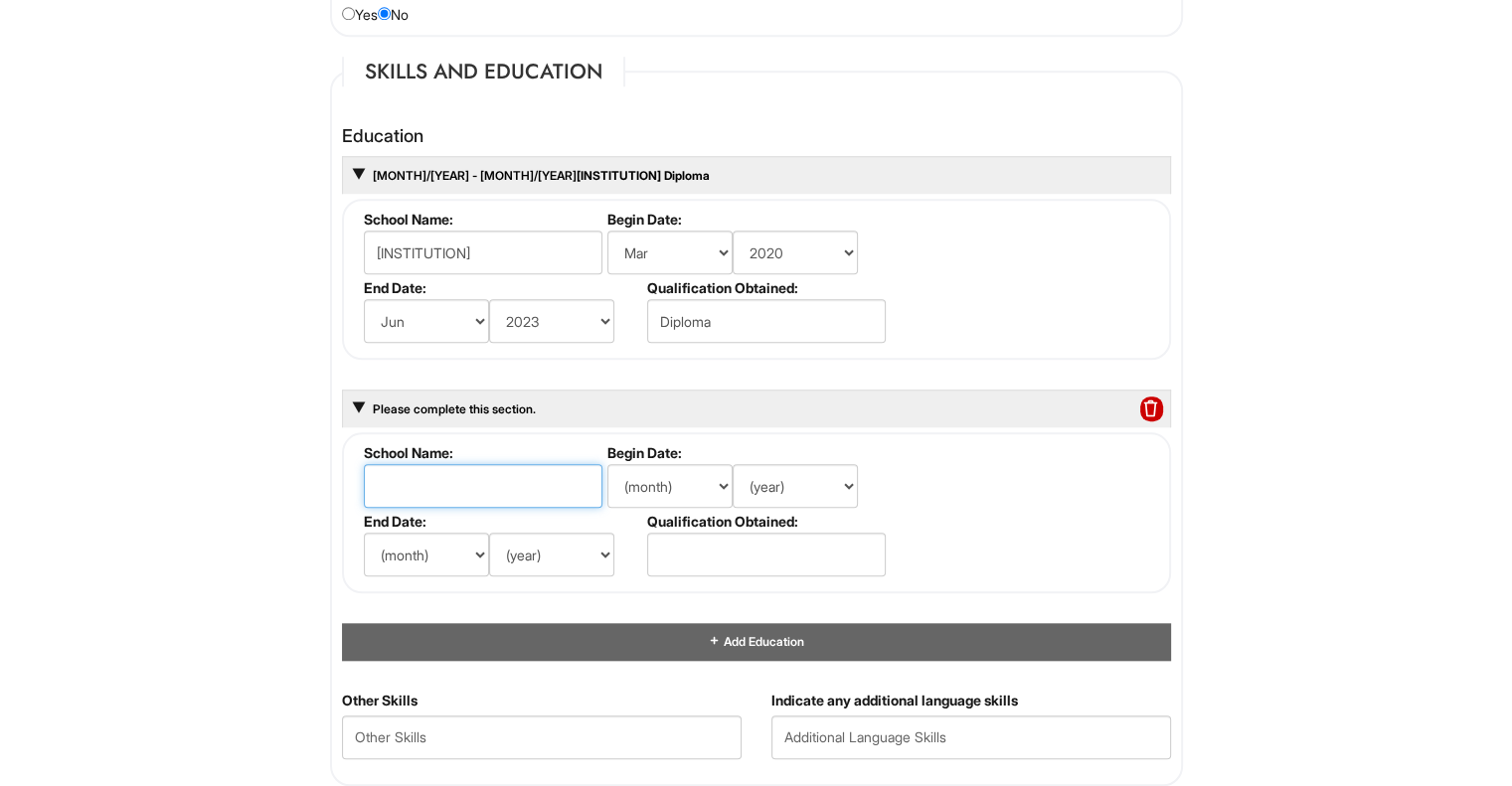 click at bounding box center (483, 486) 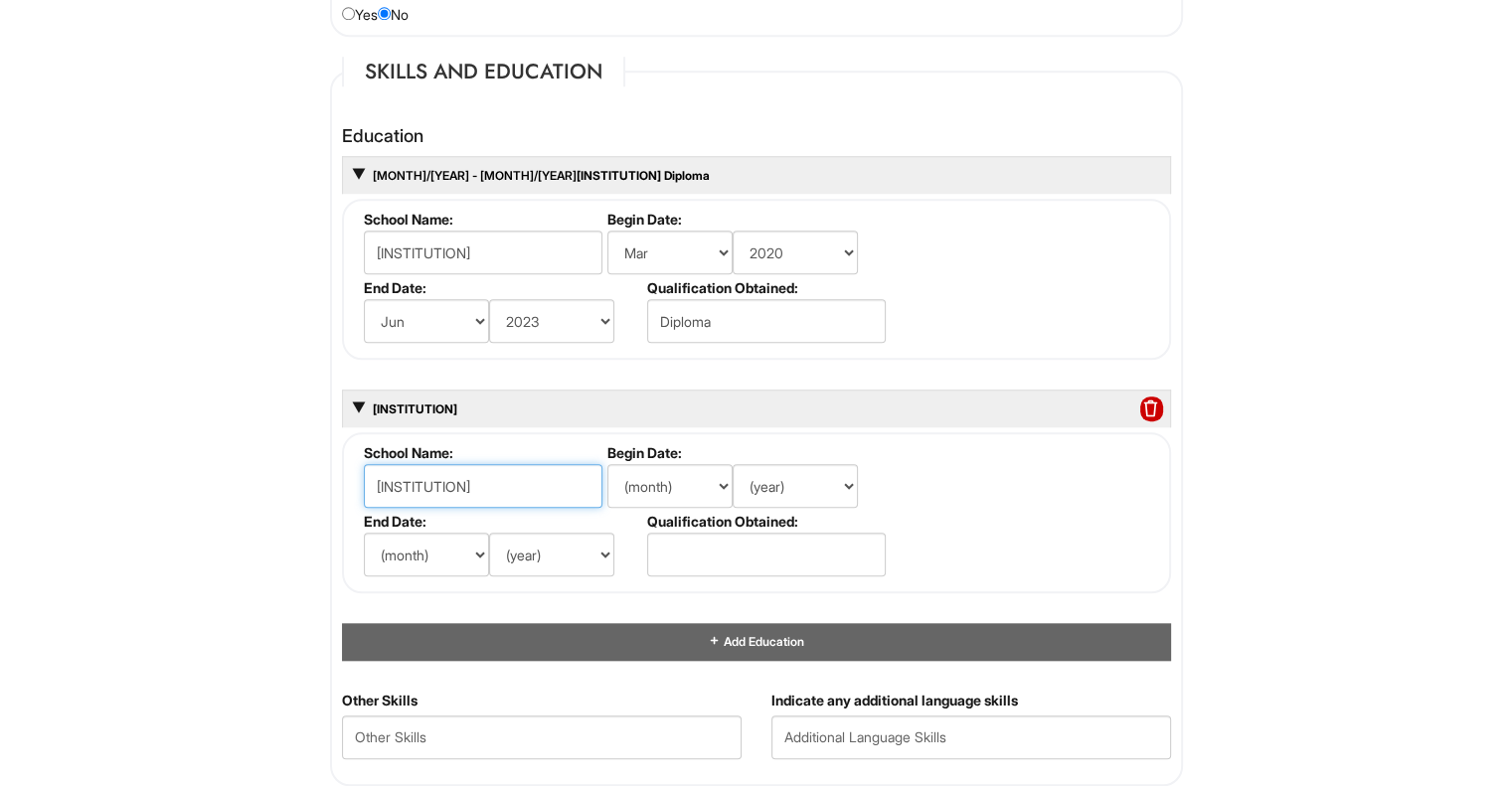 type on "[INSTITUTION]" 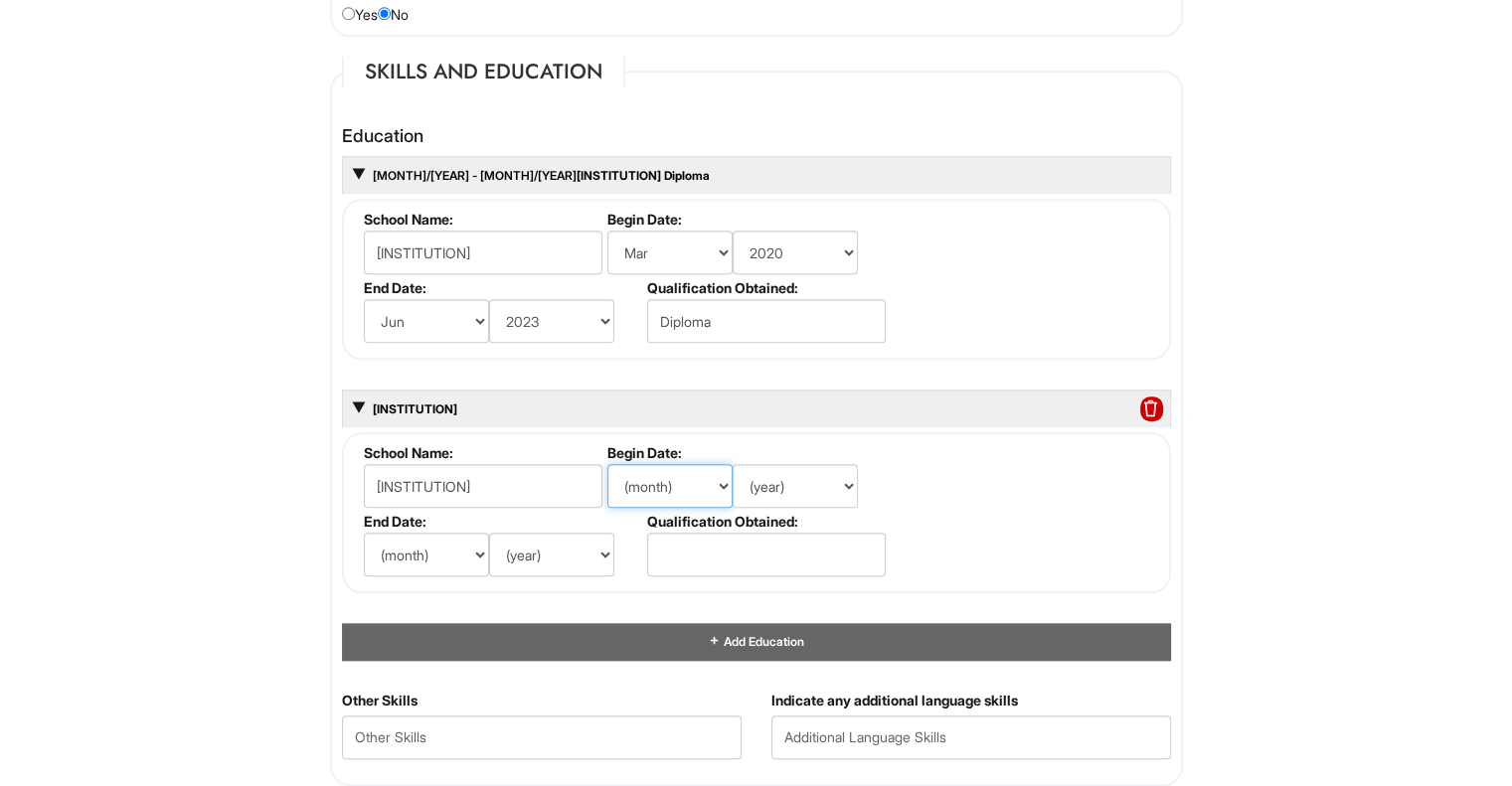 click on "(month) Jan Feb Mar Apr May Jun Jul Aug Sep Oct Nov Dec" at bounding box center (670, 486) 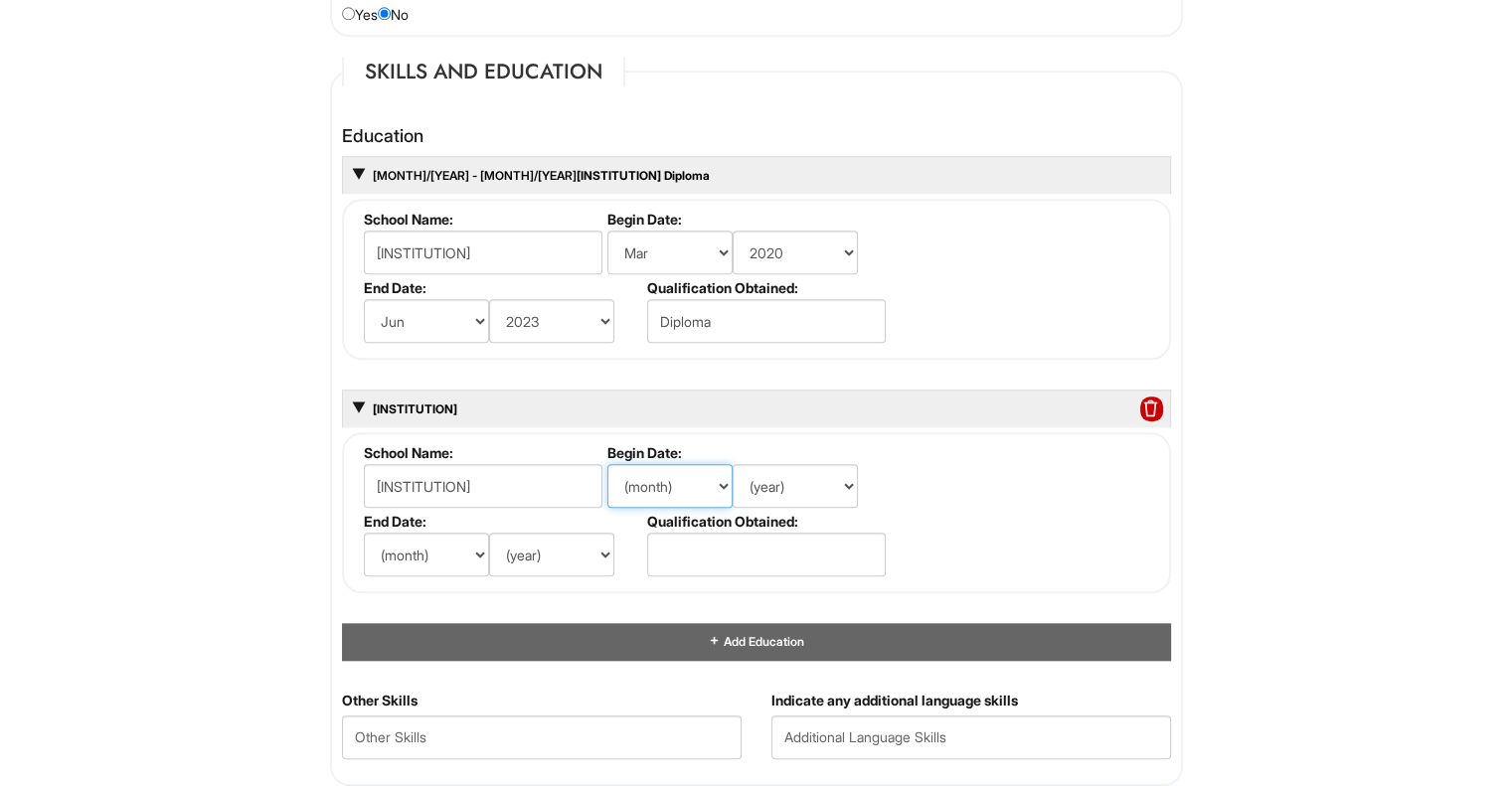 select on "9" 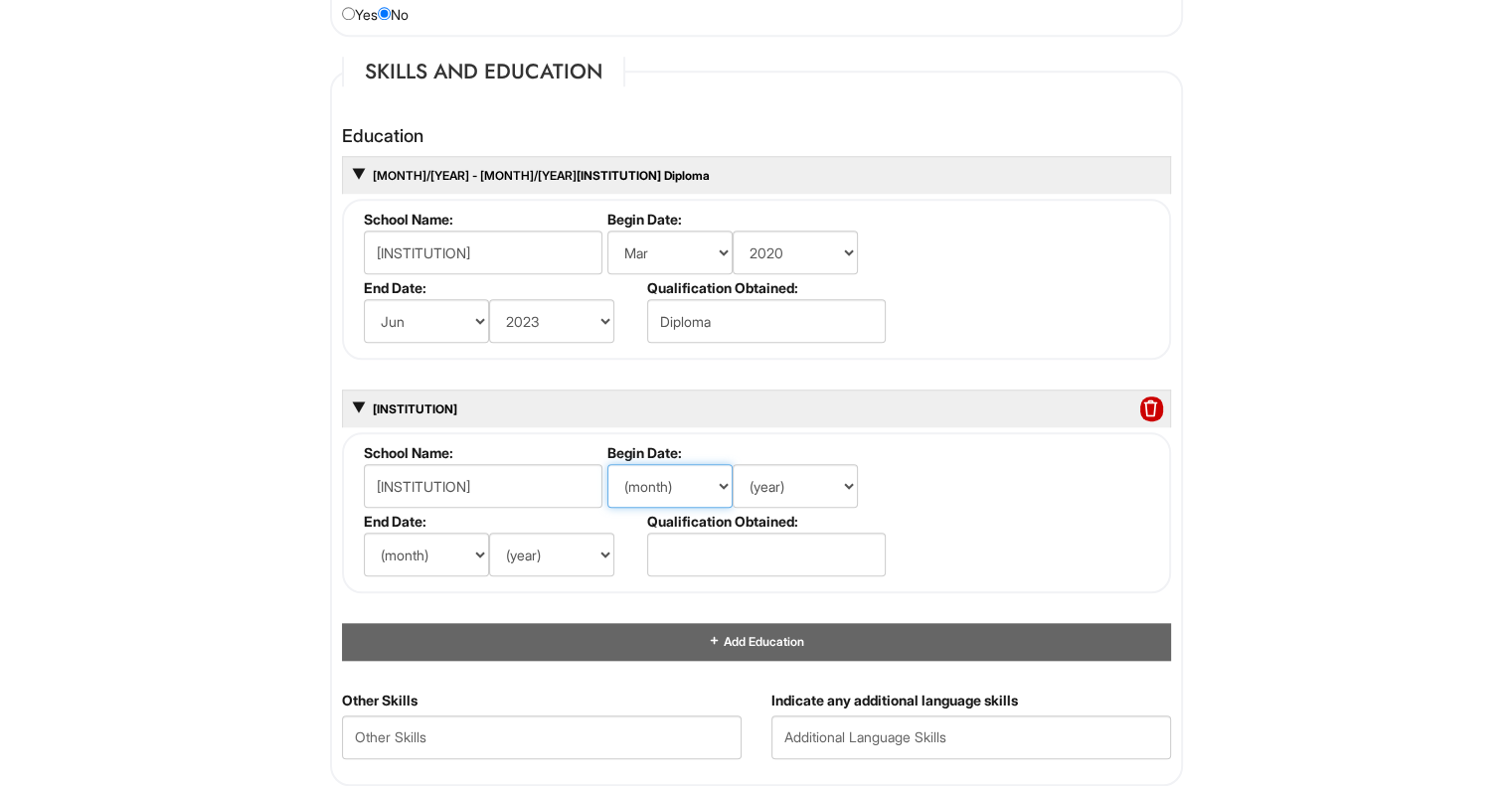 click on "(month) Jan Feb Mar Apr May Jun Jul Aug Sep Oct Nov Dec" at bounding box center [670, 486] 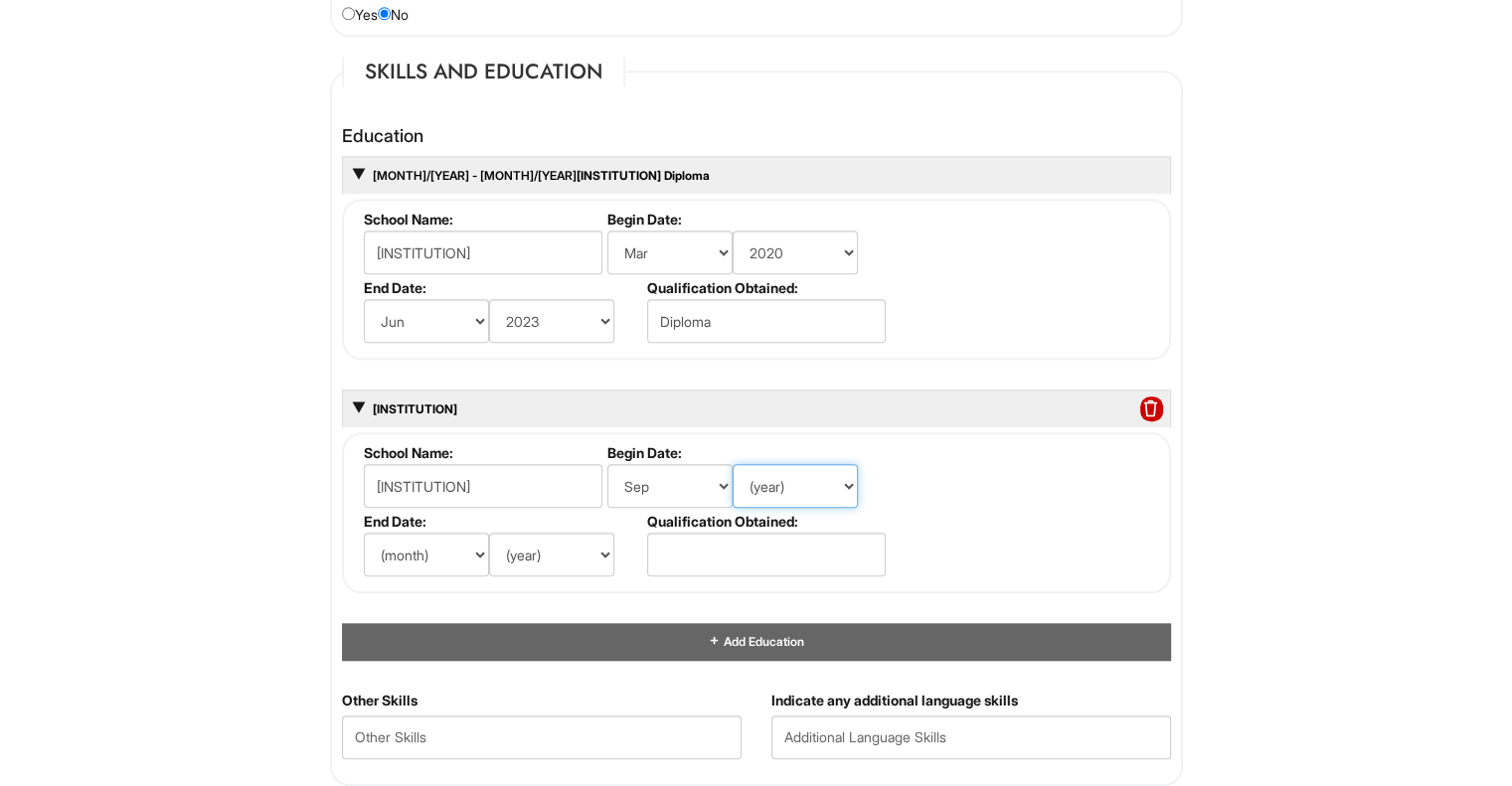 click on "(year) 2029 2028 2027 2026 2025 2024 2023 2022 2021 2020 2019 2018 2017 2016 2015 2014 2013 2012 2011 2010 2009 2008 2007 2006 2005 2004 2003 2002 2001 2000 1999 1998 1997 1996 1995 1994 1993 1992 1991 1990 1989 1988 1987 1986 1985 1984 1983 1982 1981 1980 1979 1978 1977 1976 1975 1974 1973 1972 1971 1970 1969 1968 1967 1966 1965 1964 1963 1962 1961 1960 1959 1958 1957 1956 1955 1954 1953 1952 1951 1950 1949 1948 1947 1946  --  2030 2031 2032 2033 2034 2035 2036 2037 2038 2039 2040 2041 2042 2043 2044 2045 2046 2047 2048 2049 2050 2051 2052 2053 2054 2055 2056 2057 2058 2059 2060 2061 2062 2063 2064" at bounding box center (795, 486) 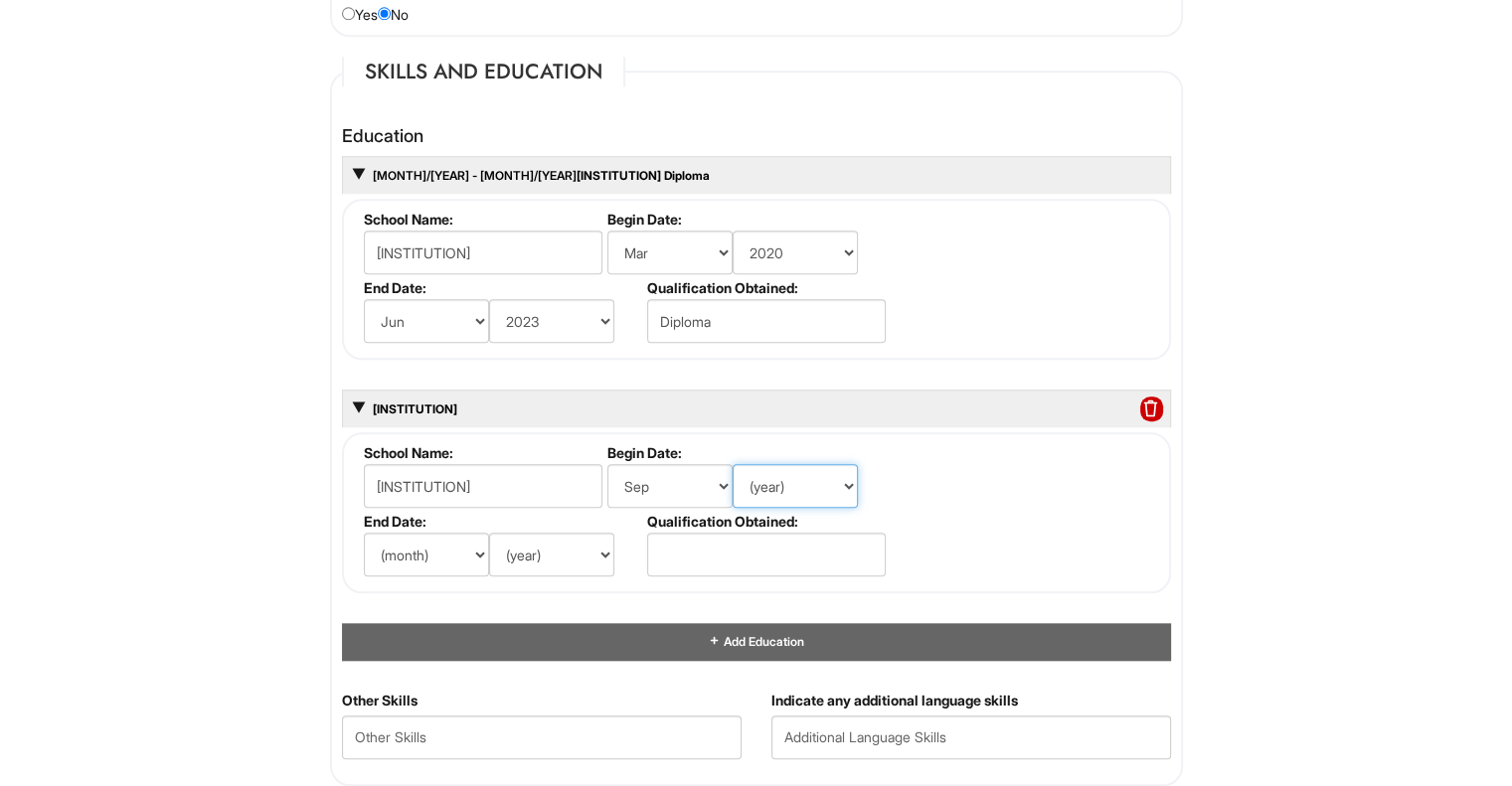 select on "2023" 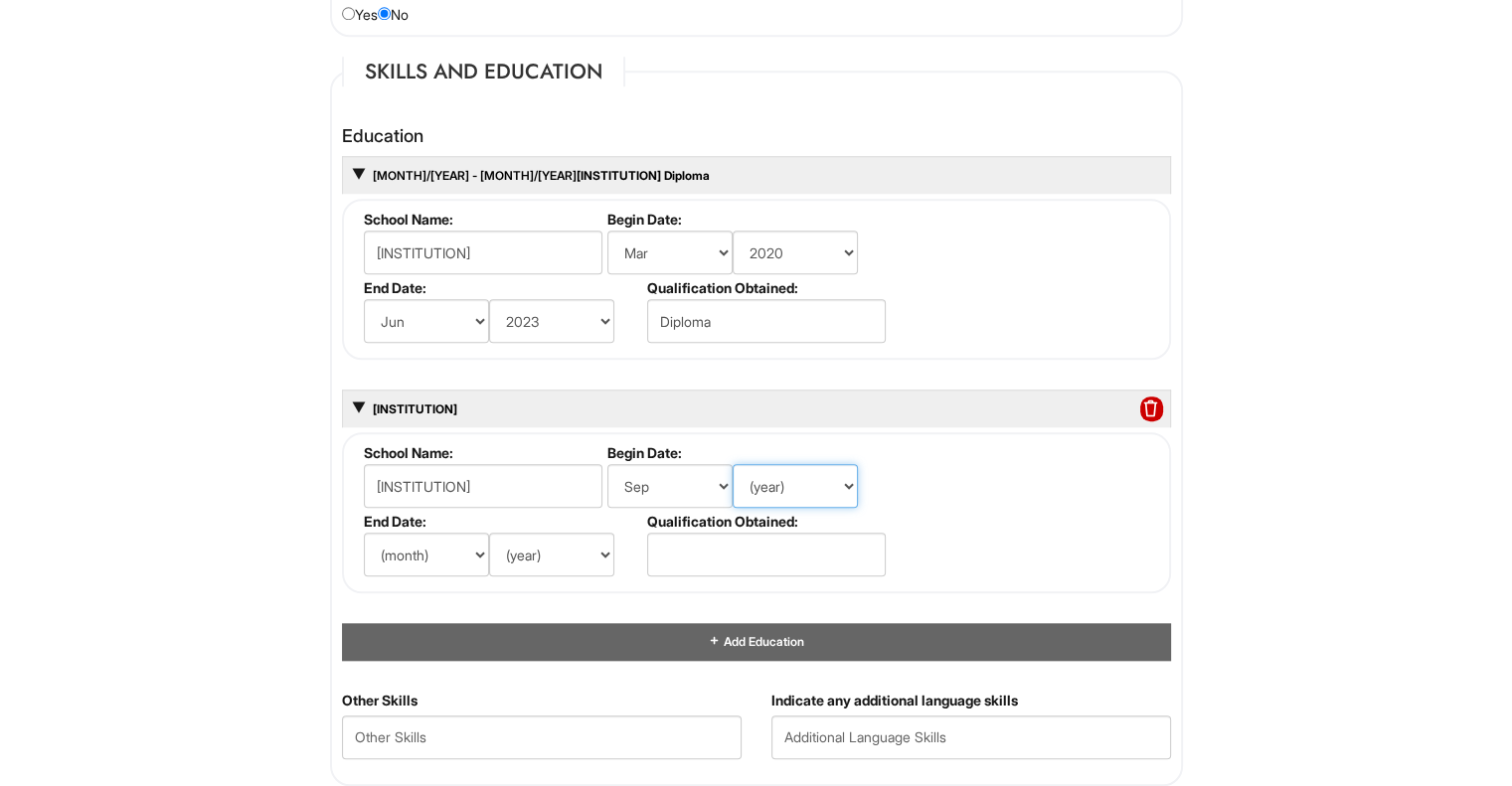 click on "(year) 2029 2028 2027 2026 2025 2024 2023 2022 2021 2020 2019 2018 2017 2016 2015 2014 2013 2012 2011 2010 2009 2008 2007 2006 2005 2004 2003 2002 2001 2000 1999 1998 1997 1996 1995 1994 1993 1992 1991 1990 1989 1988 1987 1986 1985 1984 1983 1982 1981 1980 1979 1978 1977 1976 1975 1974 1973 1972 1971 1970 1969 1968 1967 1966 1965 1964 1963 1962 1961 1960 1959 1958 1957 1956 1955 1954 1953 1952 1951 1950 1949 1948 1947 1946  --  2030 2031 2032 2033 2034 2035 2036 2037 2038 2039 2040 2041 2042 2043 2044 2045 2046 2047 2048 2049 2050 2051 2052 2053 2054 2055 2056 2057 2058 2059 2060 2061 2062 2063 2064" at bounding box center (795, 486) 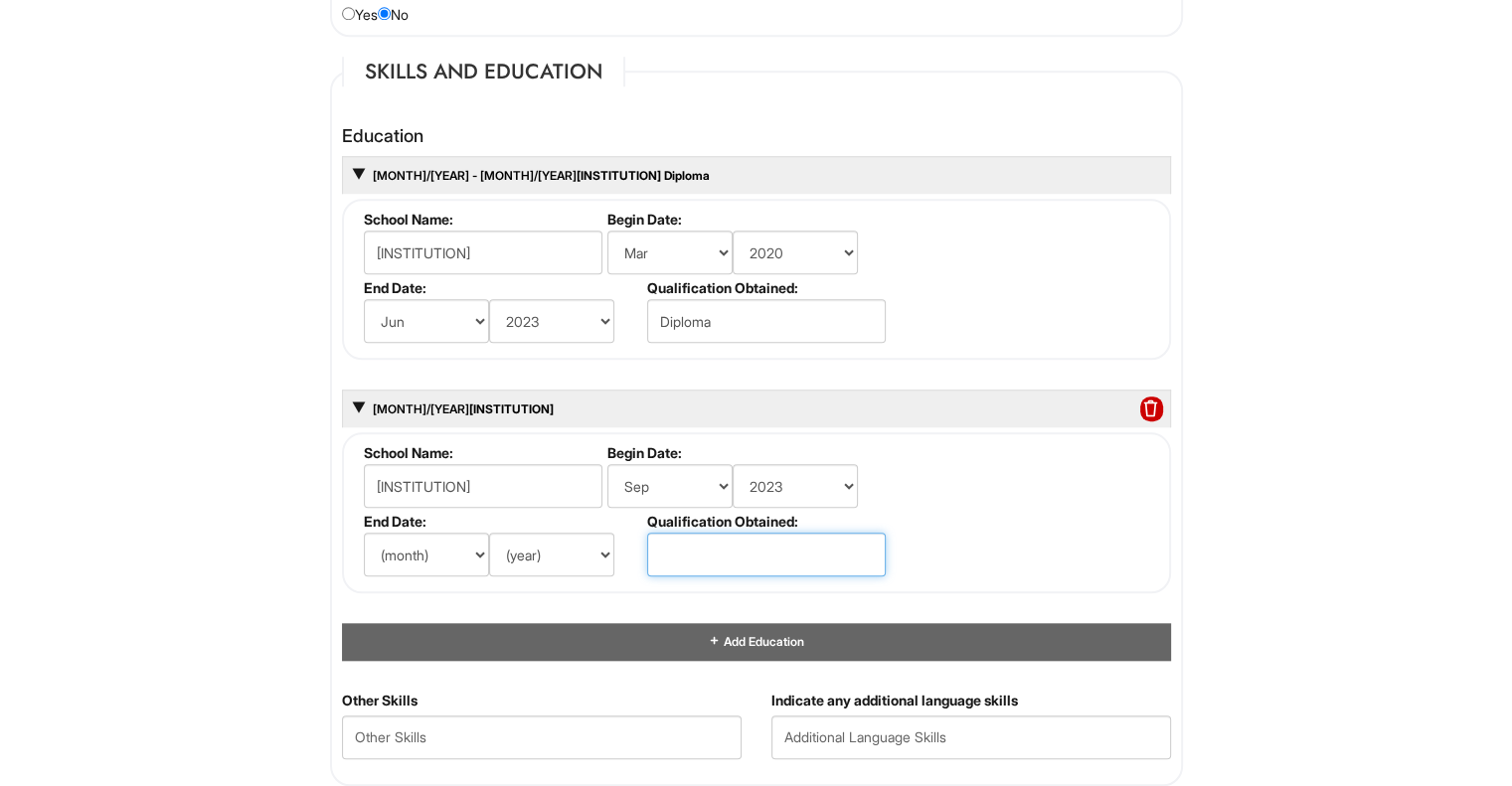 click at bounding box center (766, 554) 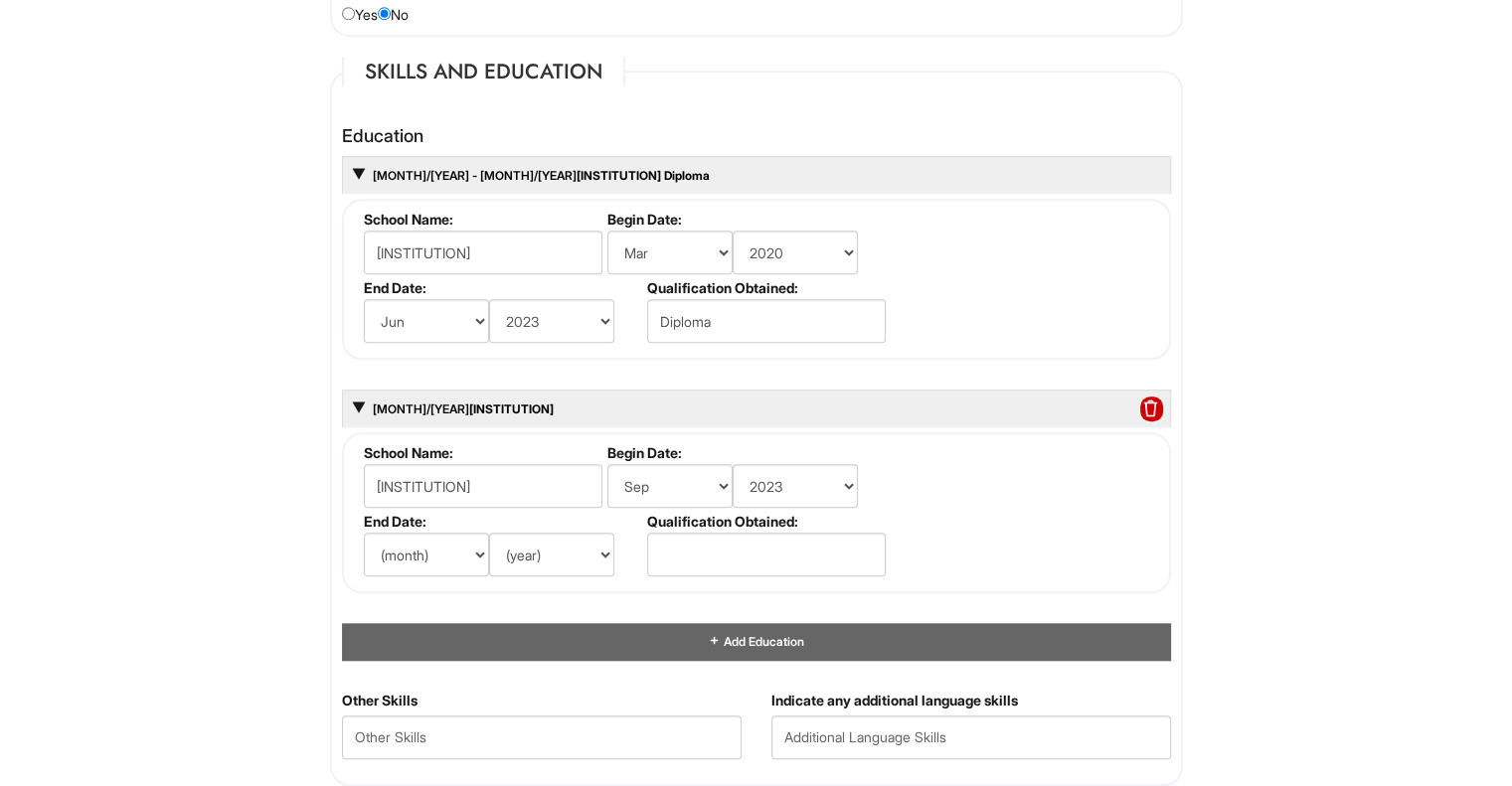 drag, startPoint x: 913, startPoint y: 548, endPoint x: 960, endPoint y: 583, distance: 59 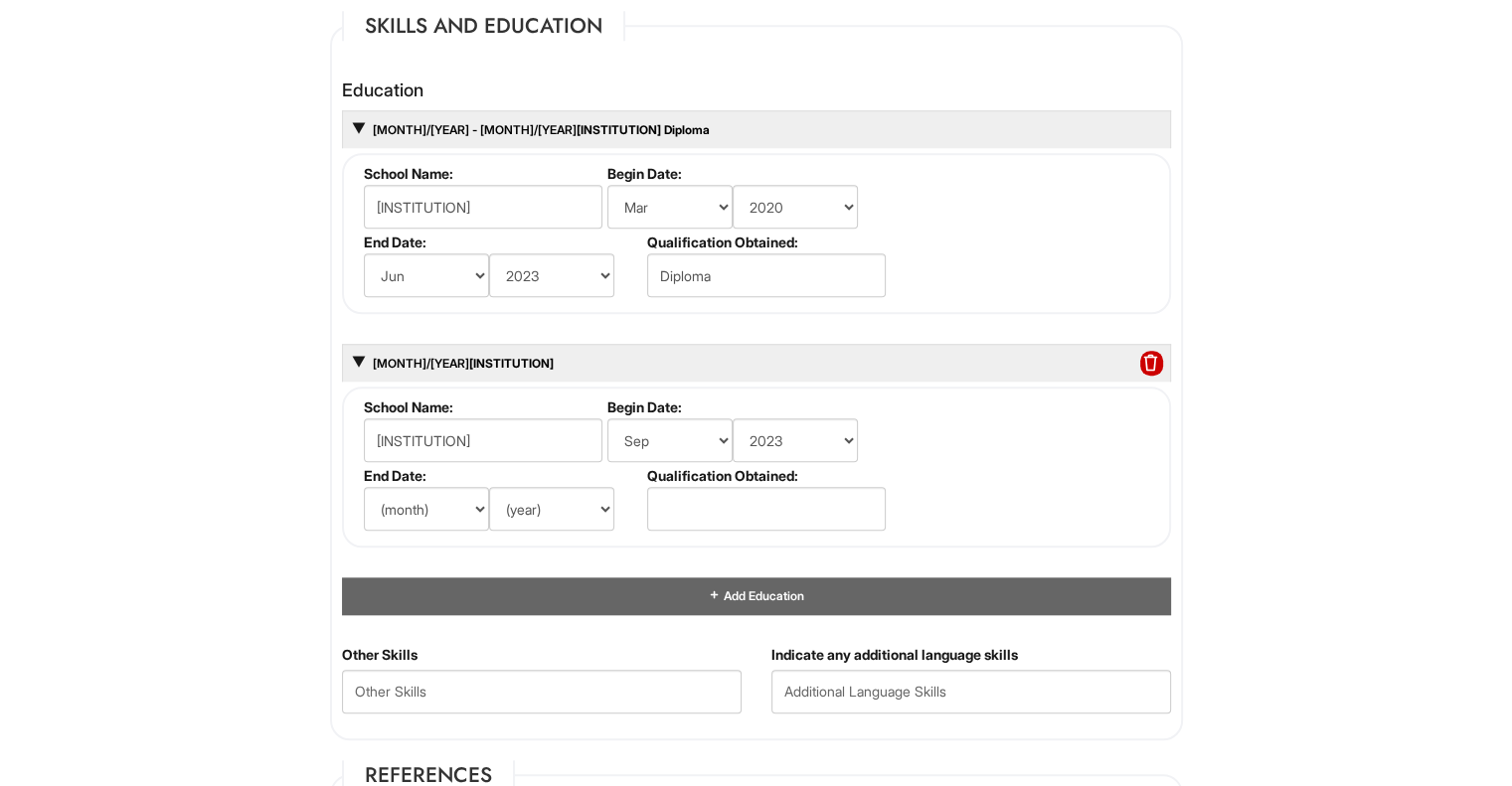 scroll, scrollTop: 1847, scrollLeft: 0, axis: vertical 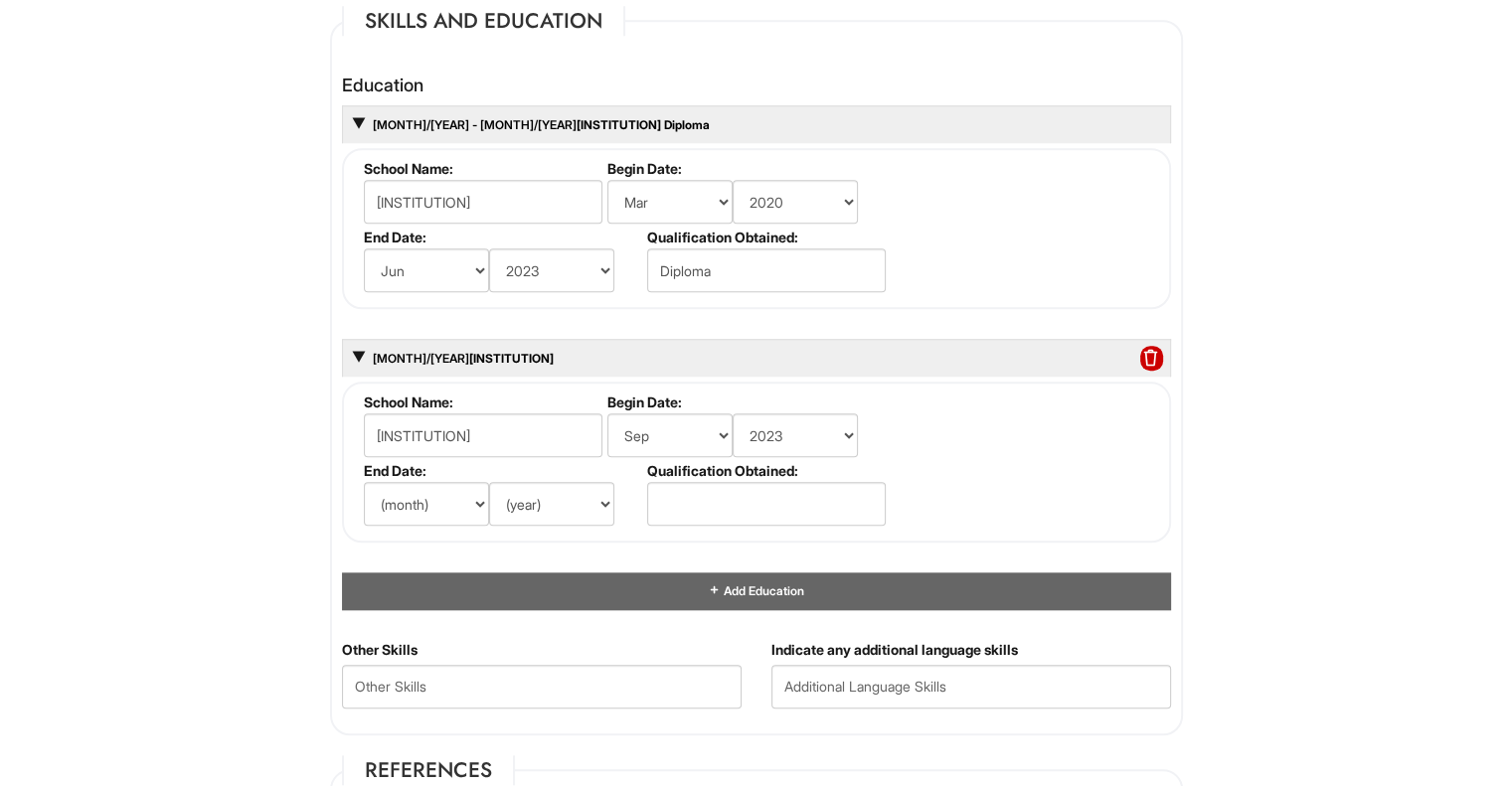 drag, startPoint x: 1316, startPoint y: 518, endPoint x: 1314, endPoint y: 547, distance: 29.068884 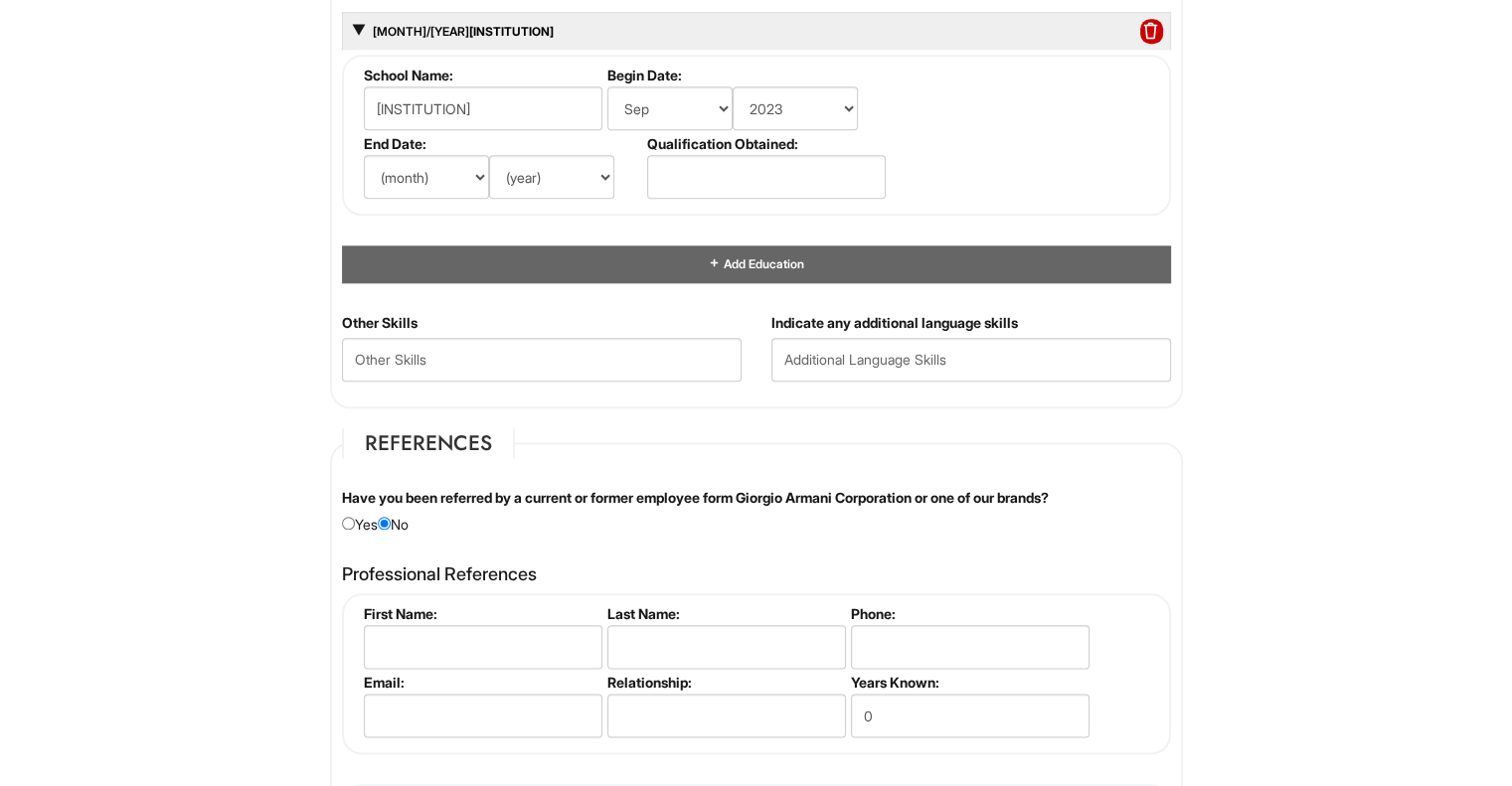 scroll, scrollTop: 2205, scrollLeft: 0, axis: vertical 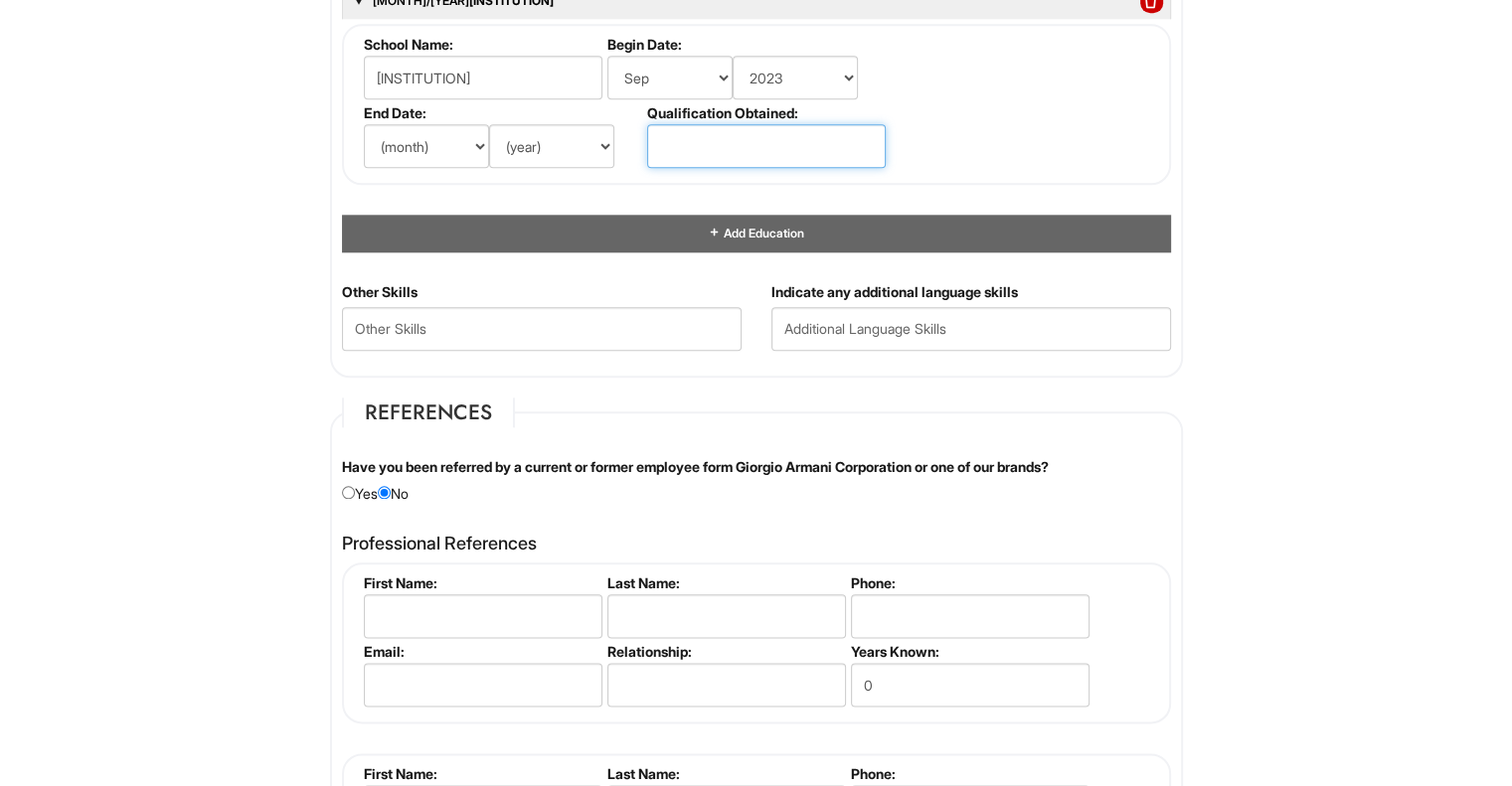 click at bounding box center [766, 146] 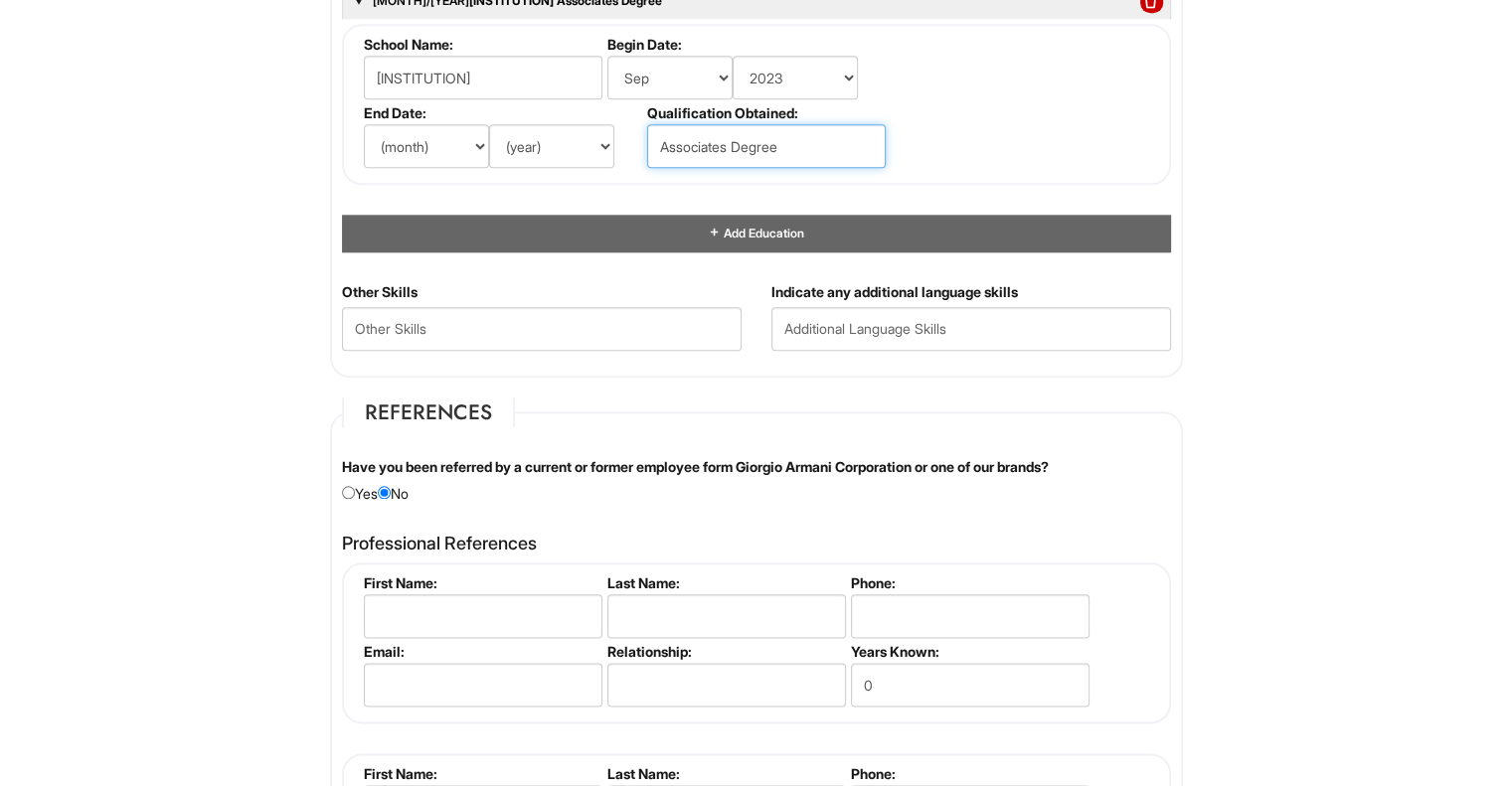 type on "Associates Degree" 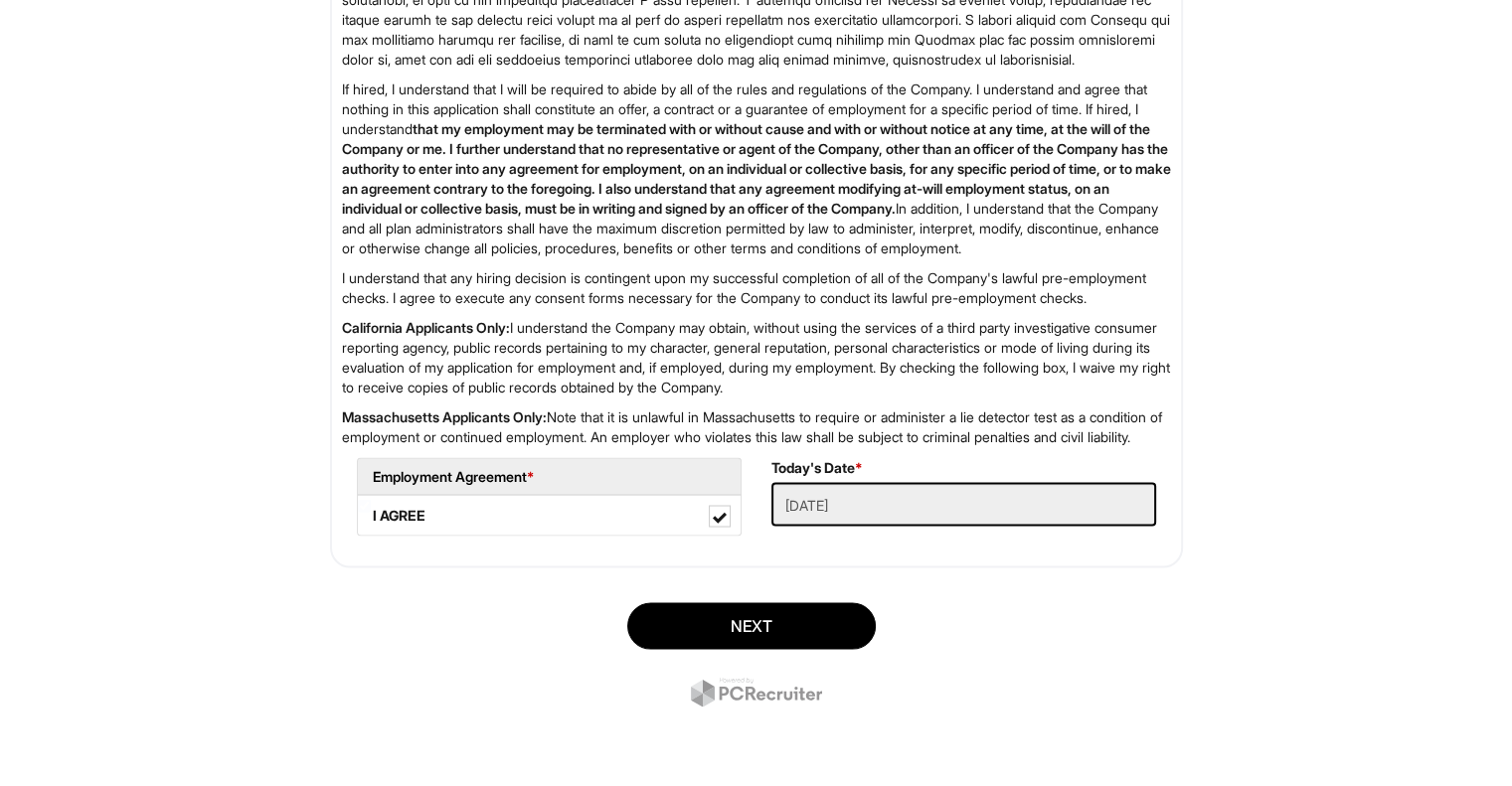 scroll, scrollTop: 3395, scrollLeft: 0, axis: vertical 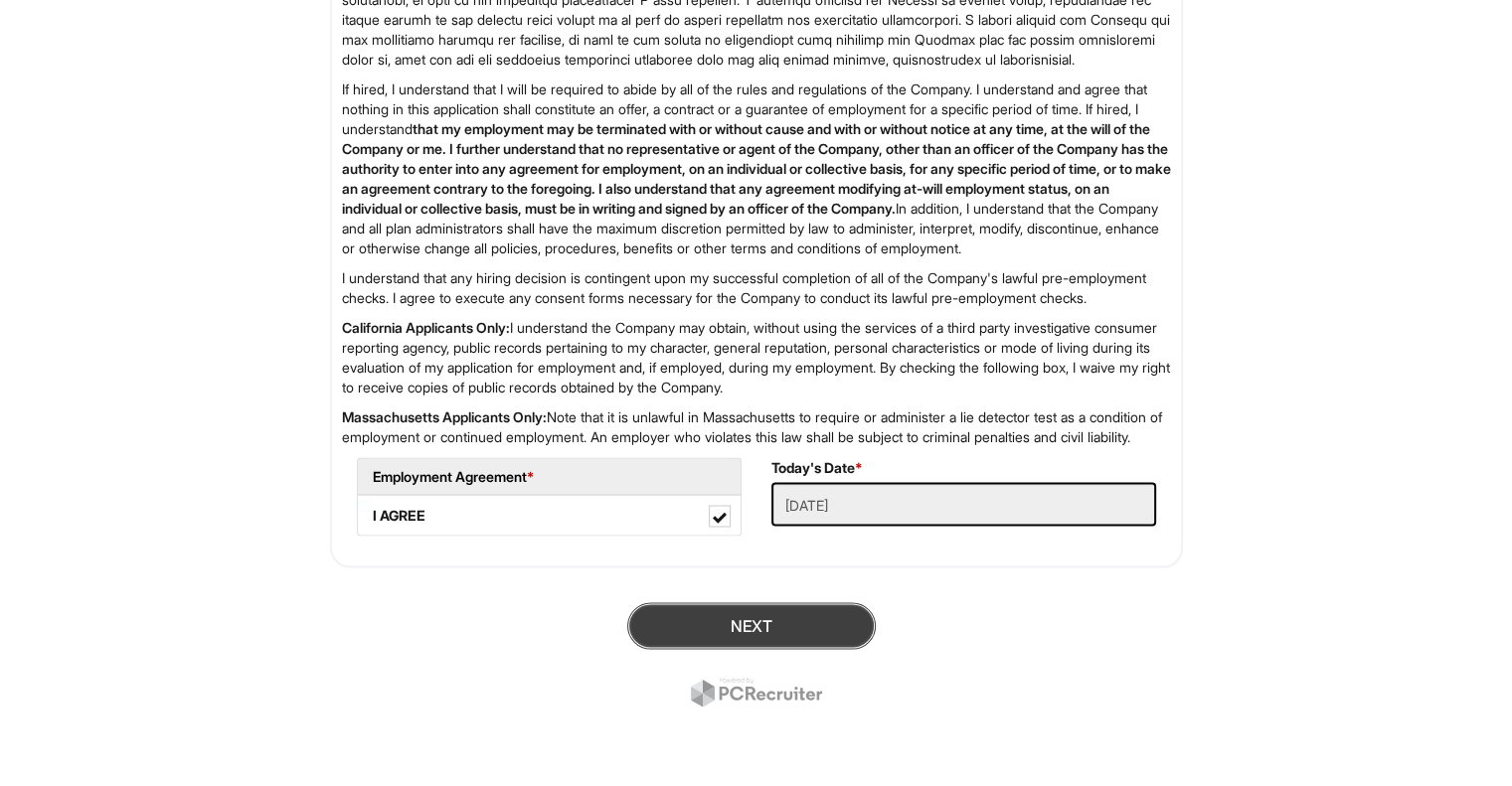 click on "Next" at bounding box center (752, 625) 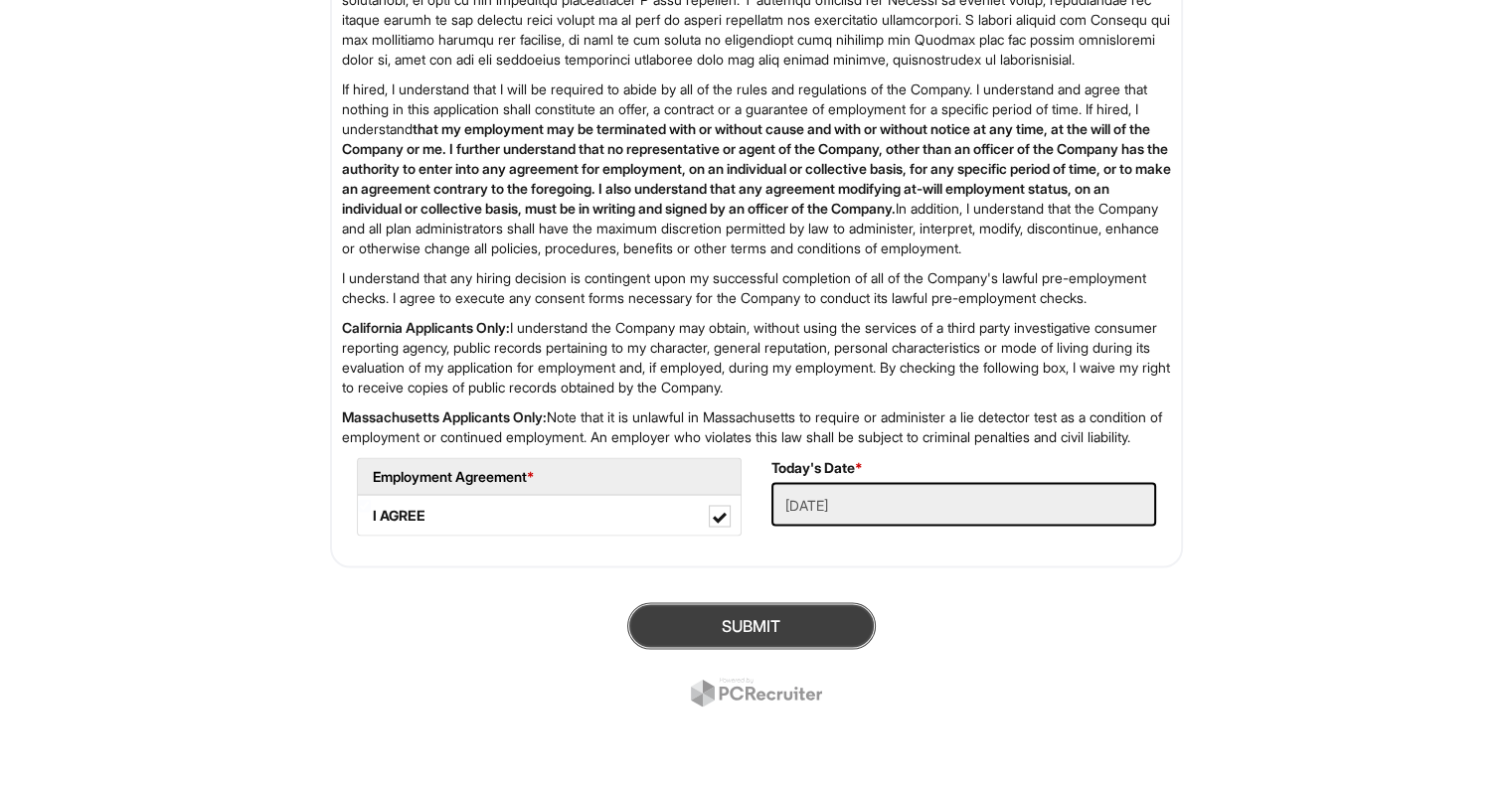 click on "SUBMIT" at bounding box center [752, 625] 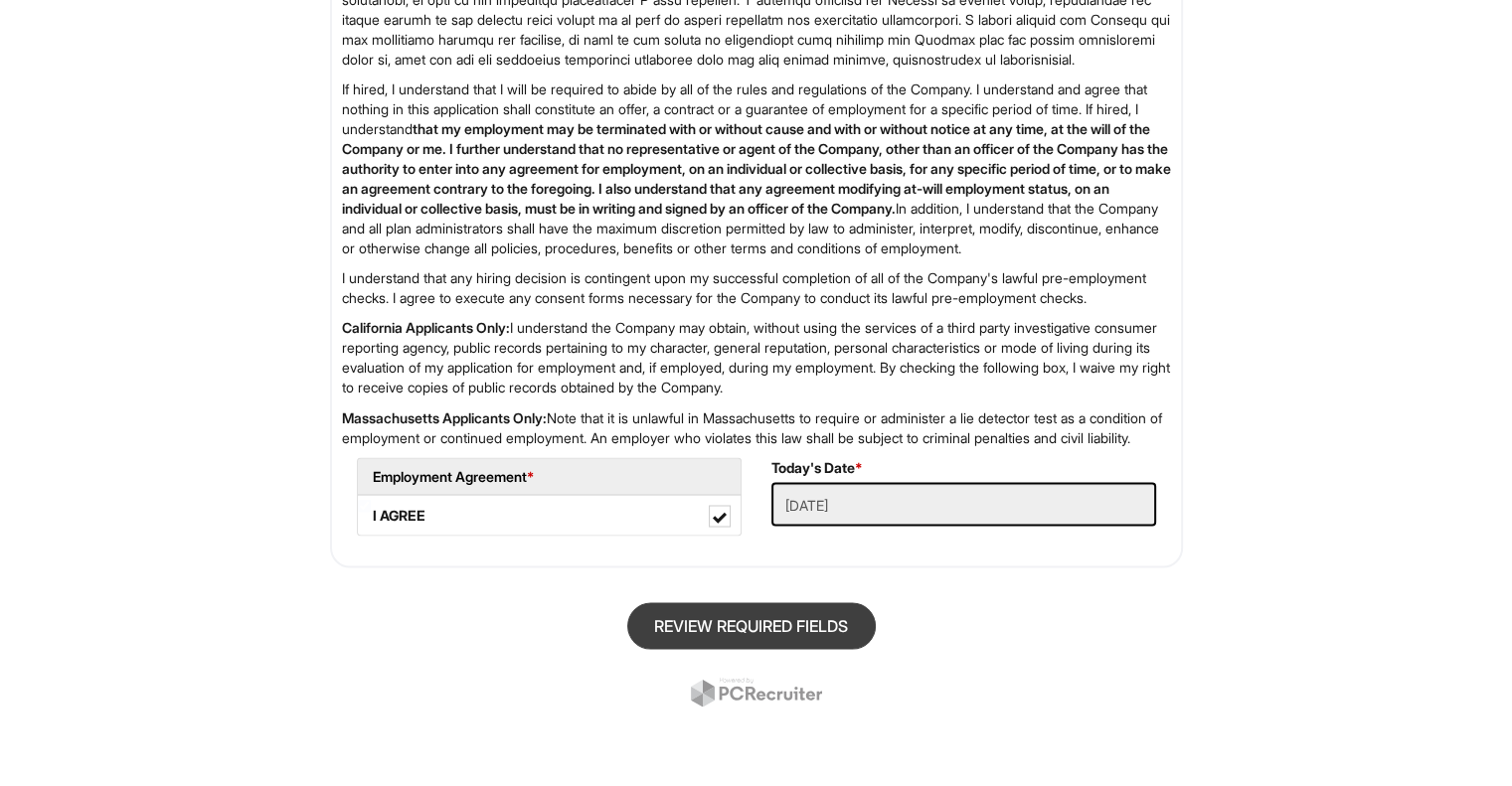 scroll, scrollTop: 121, scrollLeft: 0, axis: vertical 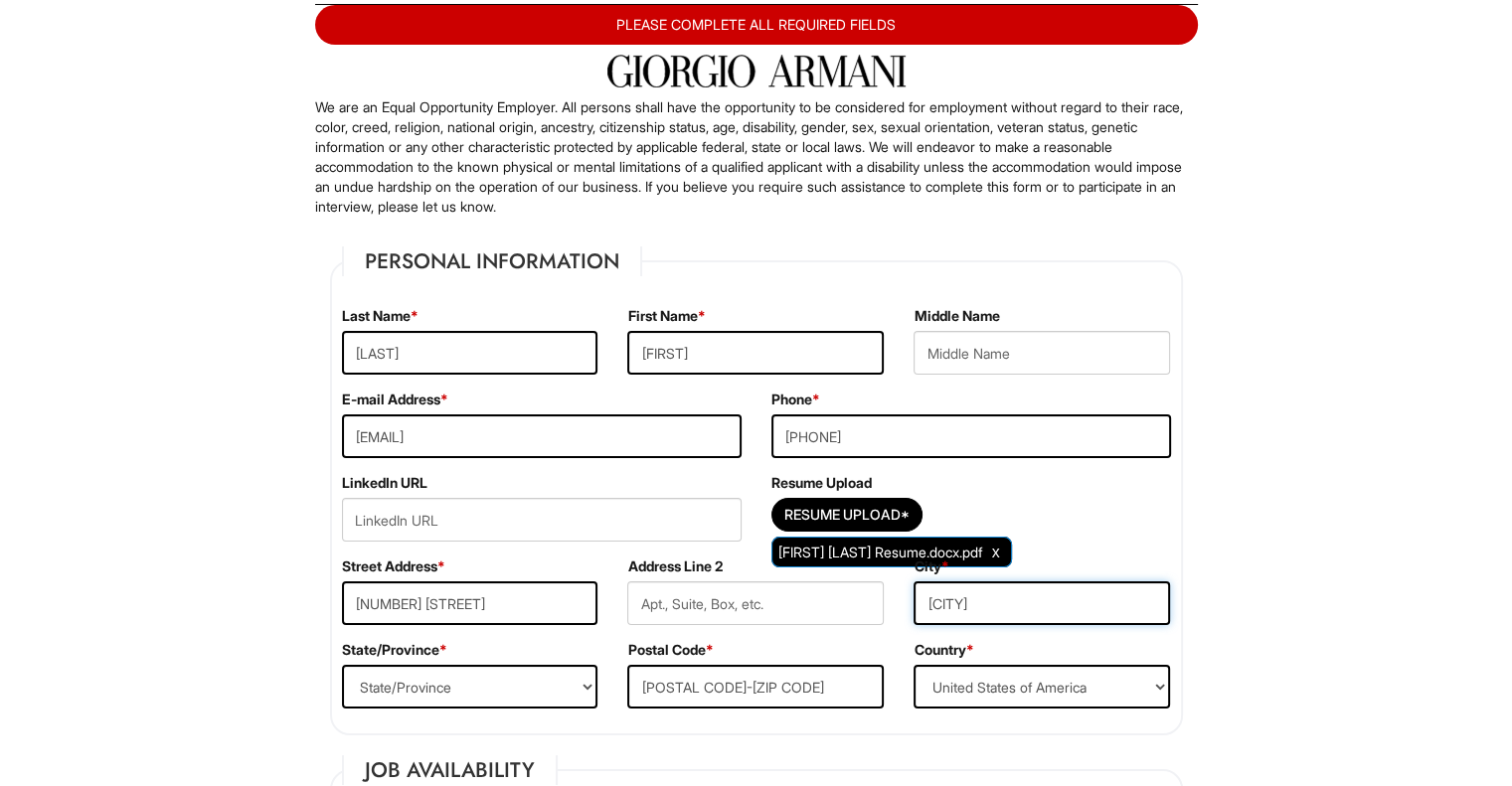 click on "[CITY]" at bounding box center (1042, 603) 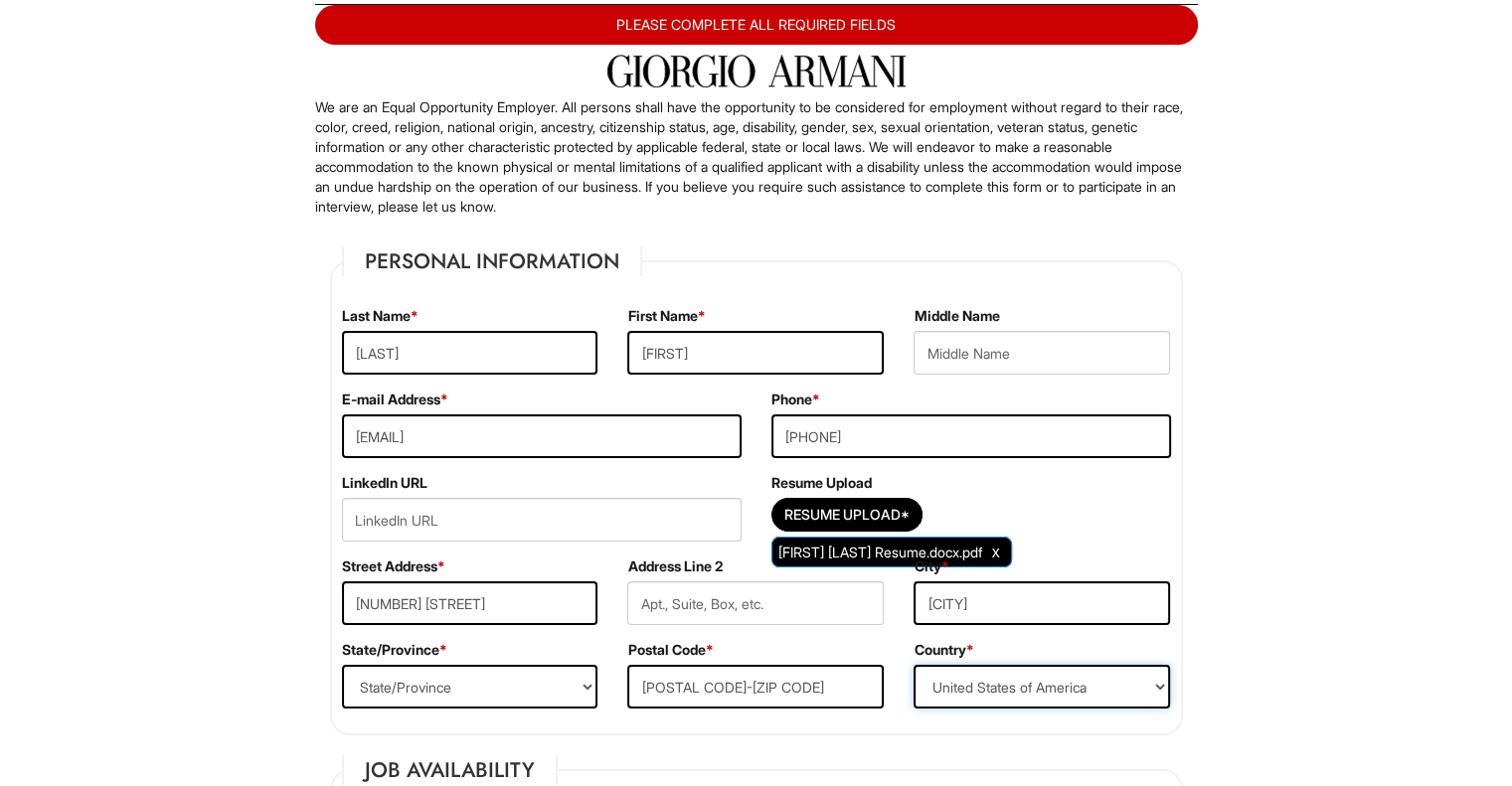 click on "Country Afghanistan Albania Algeria American Samoa Andorra Angola Anguilla Antarctica Antigua Argentina Armenia Aruba Ascension Australia Austria Azerbaijan Bahamas Bahrain Bangladesh Barbados Barbuda Belarus Belgium Belize Benin Bermuda Bhutan Bolivia Bosnia & Herzegovina Botswana Brazil British Virgin Islands Brunei Darussalam Bulgaria Burkina Faso Burundi Cambodia Cameroon Canada Cape Verde Islands Cayman Islands Central African Republic Chad Chatham Island Chile China Christmas Island Cocos-Keeling Islands Colombia Comoros Congo Cook Islands Costa Rica Croatia Cuba Curaçao Cyprus Czech Republic Democratic Republic of the Congo Denmark Diego Garcia Djibouti Dominica Dominican Republic East Timor Easter Island Ecuador Egypt El Salvador Ellipso (Mobile Satellite service) EMSAT (Mobile Satellite service) Equatorial Guinea Eritrea Estonia Ethiopia European Union Falkland Islands (Malvinas) Faroe Islands Fiji Islands Finland France French Antilles French Guiana French Polynesia Gabonese Republic Gambia Georgia" at bounding box center (1042, 687) 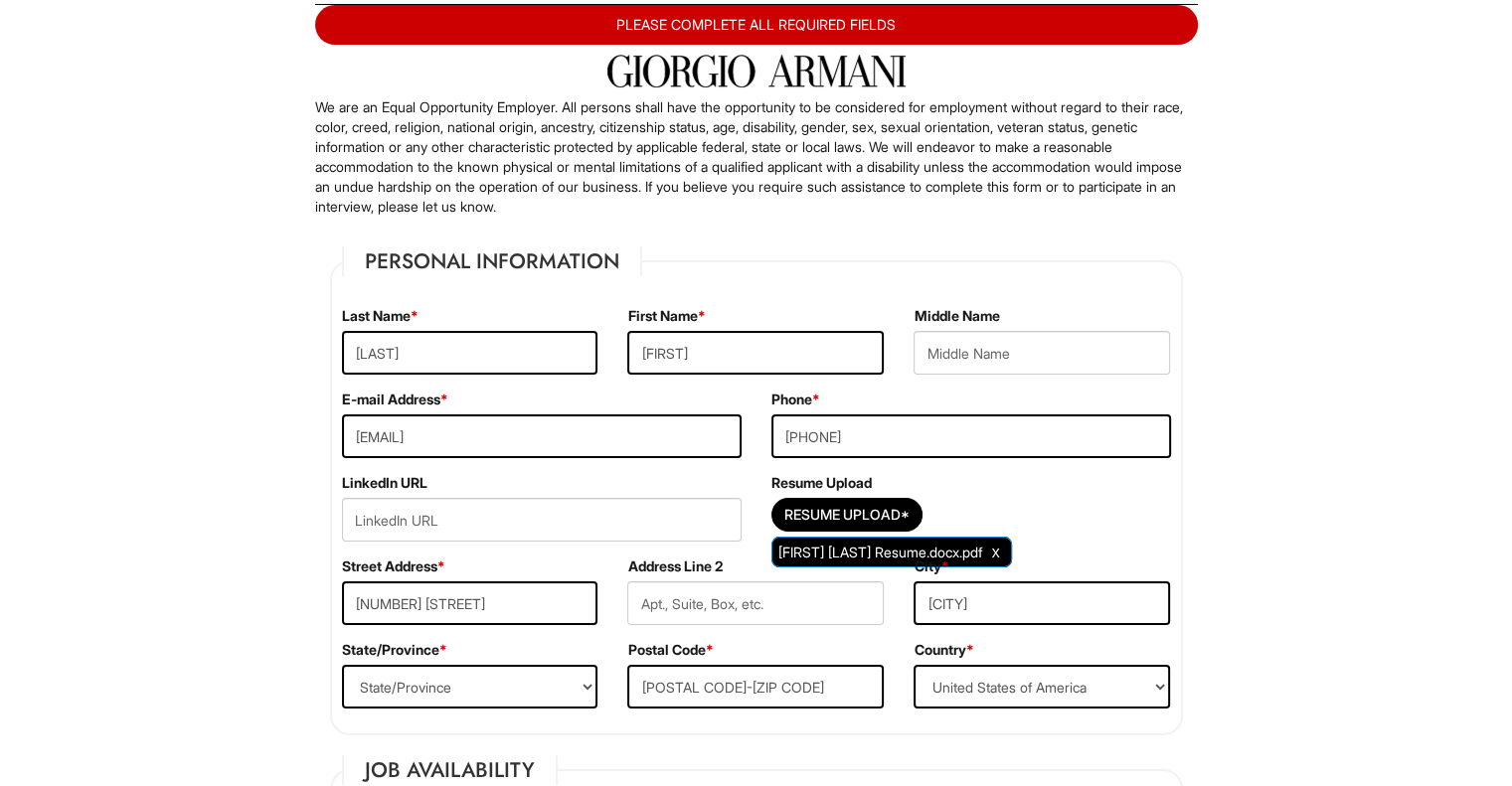click on "Country  *" at bounding box center [943, 650] 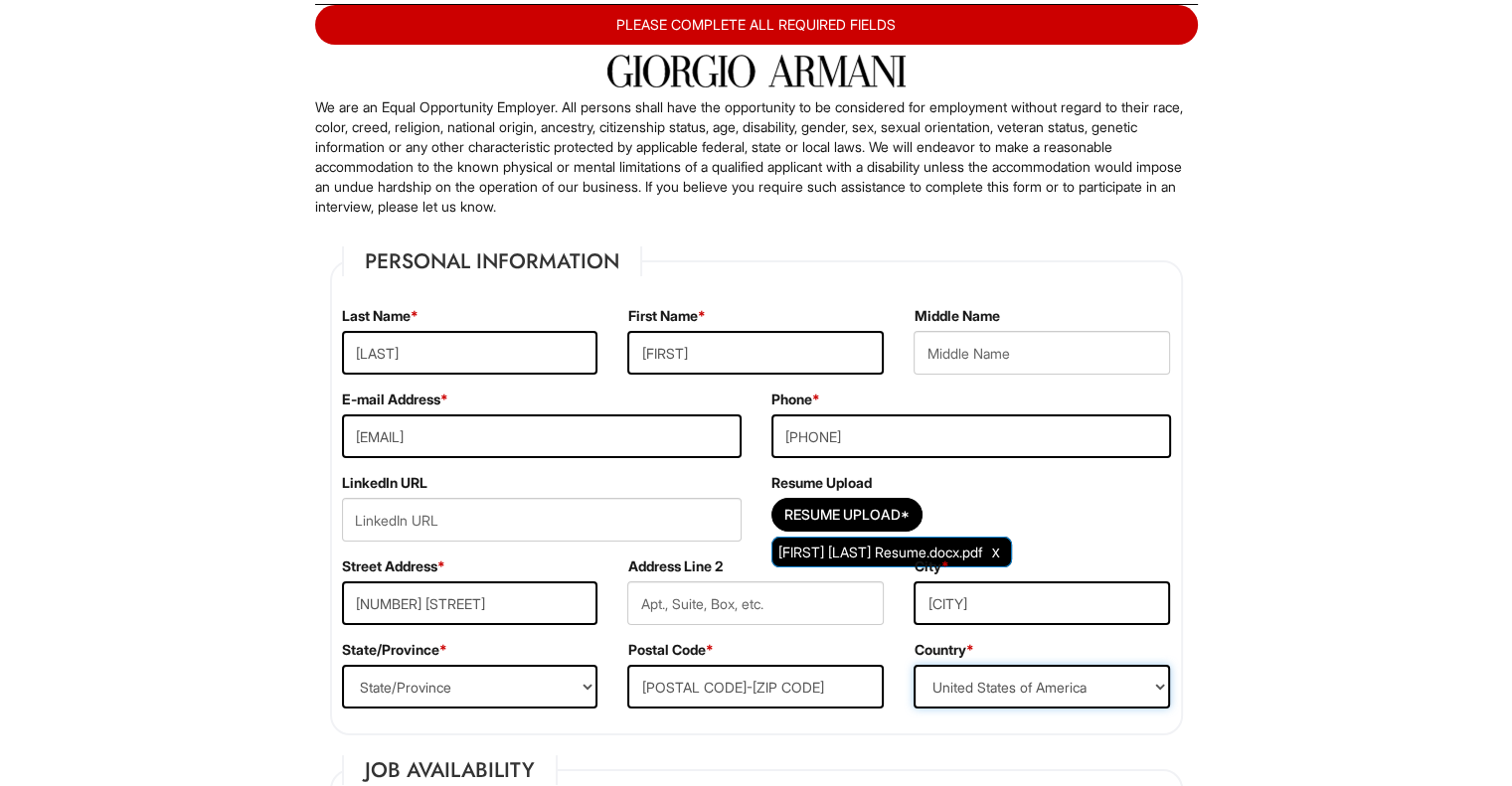 click on "Country Afghanistan Albania Algeria American Samoa Andorra Angola Anguilla Antarctica Antigua Argentina Armenia Aruba Ascension Australia Austria Azerbaijan Bahamas Bahrain Bangladesh Barbados Barbuda Belarus Belgium Belize Benin Bermuda Bhutan Bolivia Bosnia & Herzegovina Botswana Brazil British Virgin Islands Brunei Darussalam Bulgaria Burkina Faso Burundi Cambodia Cameroon Canada Cape Verde Islands Cayman Islands Central African Republic Chad Chatham Island Chile China Christmas Island Cocos-Keeling Islands Colombia Comoros Congo Cook Islands Costa Rica Croatia Cuba Curaçao Cyprus Czech Republic Democratic Republic of the Congo Denmark Diego Garcia Djibouti Dominica Dominican Republic East Timor Easter Island Ecuador Egypt El Salvador Ellipso (Mobile Satellite service) EMSAT (Mobile Satellite service) Equatorial Guinea Eritrea Estonia Ethiopia European Union Falkland Islands (Malvinas) Faroe Islands Fiji Islands Finland France French Antilles French Guiana French Polynesia Gabonese Republic Gambia Georgia" at bounding box center (1042, 687) 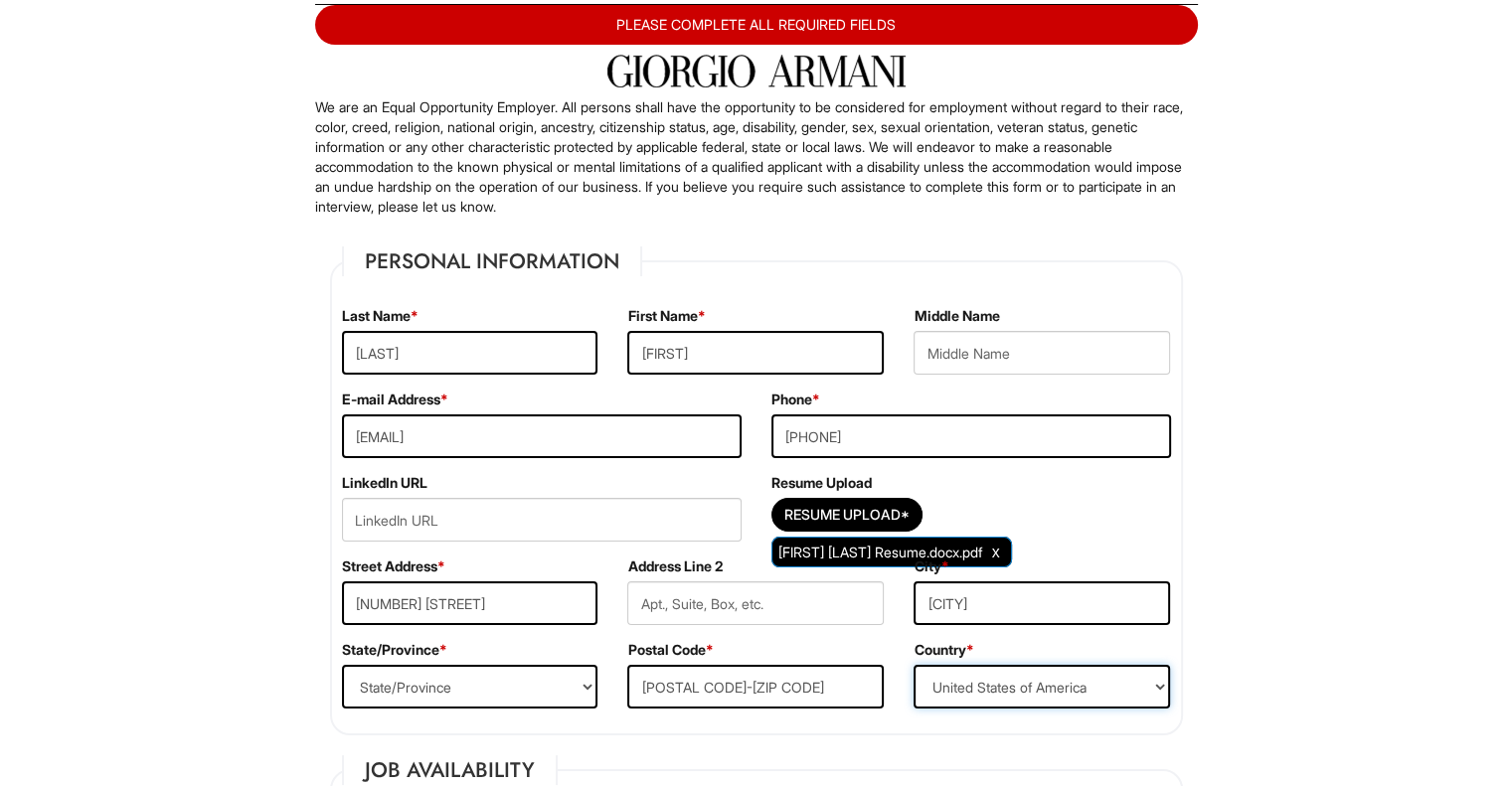 click on "Country Afghanistan Albania Algeria American Samoa Andorra Angola Anguilla Antarctica Antigua Argentina Armenia Aruba Ascension Australia Austria Azerbaijan Bahamas Bahrain Bangladesh Barbados Barbuda Belarus Belgium Belize Benin Bermuda Bhutan Bolivia Bosnia & Herzegovina Botswana Brazil British Virgin Islands Brunei Darussalam Bulgaria Burkina Faso Burundi Cambodia Cameroon Canada Cape Verde Islands Cayman Islands Central African Republic Chad Chatham Island Chile China Christmas Island Cocos-Keeling Islands Colombia Comoros Congo Cook Islands Costa Rica Croatia Cuba Curaçao Cyprus Czech Republic Democratic Republic of the Congo Denmark Diego Garcia Djibouti Dominica Dominican Republic East Timor Easter Island Ecuador Egypt El Salvador Ellipso (Mobile Satellite service) EMSAT (Mobile Satellite service) Equatorial Guinea Eritrea Estonia Ethiopia European Union Falkland Islands (Malvinas) Faroe Islands Fiji Islands Finland France French Antilles French Guiana French Polynesia Gabonese Republic Gambia Georgia" at bounding box center [1042, 687] 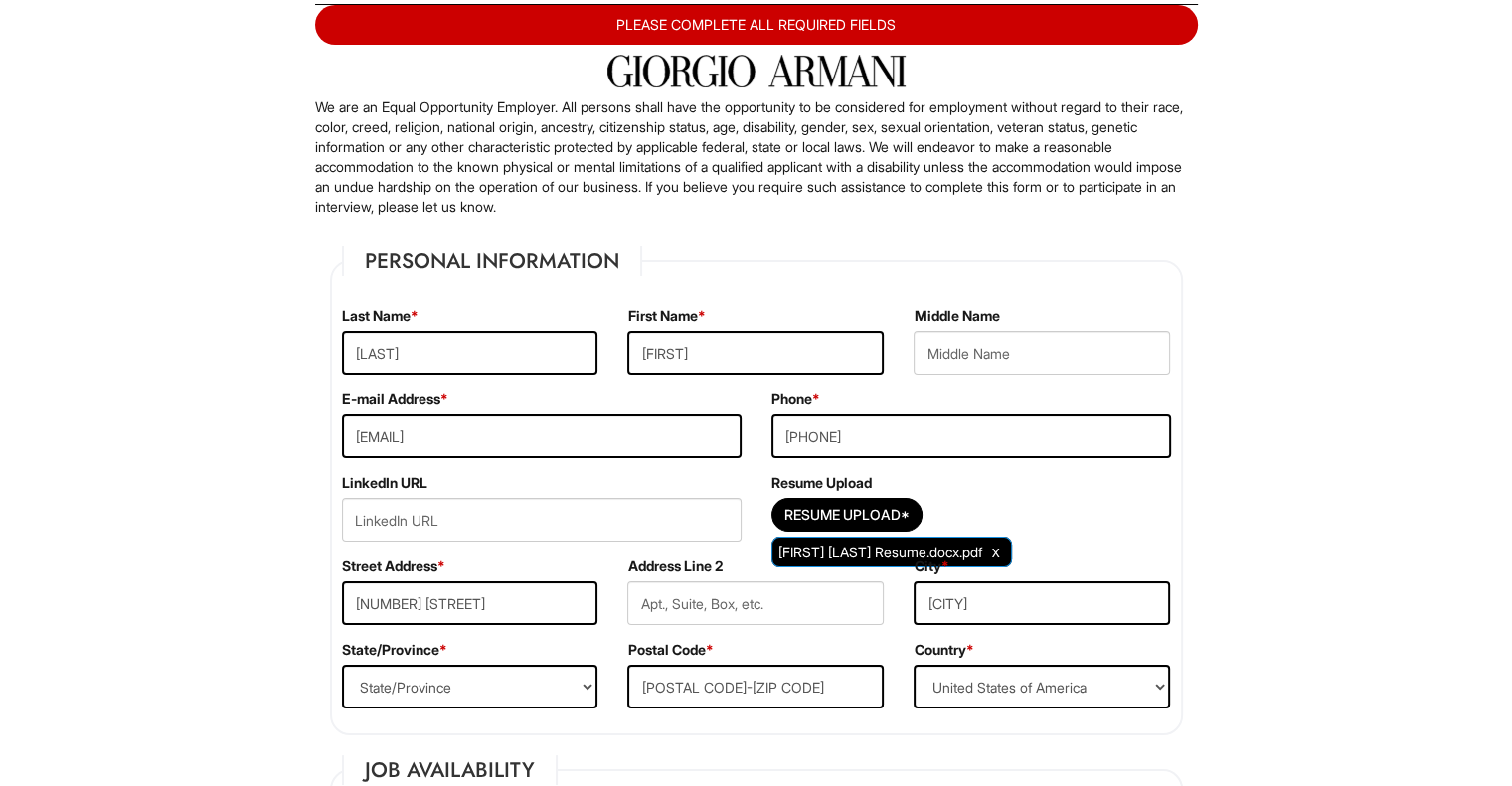 click on "City  *   [CITY]" at bounding box center [1042, 598] 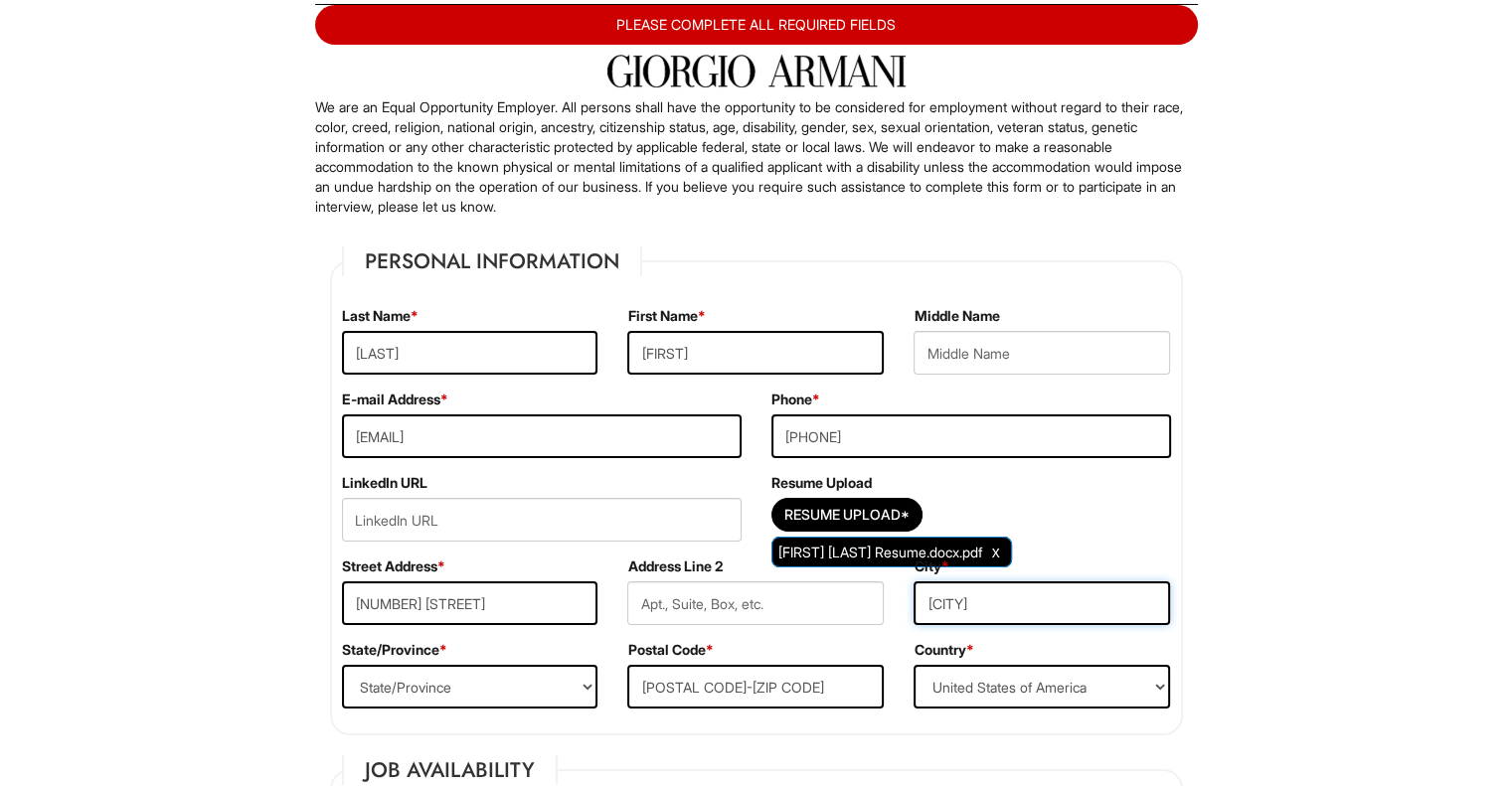click on "[CITY]" at bounding box center [1042, 603] 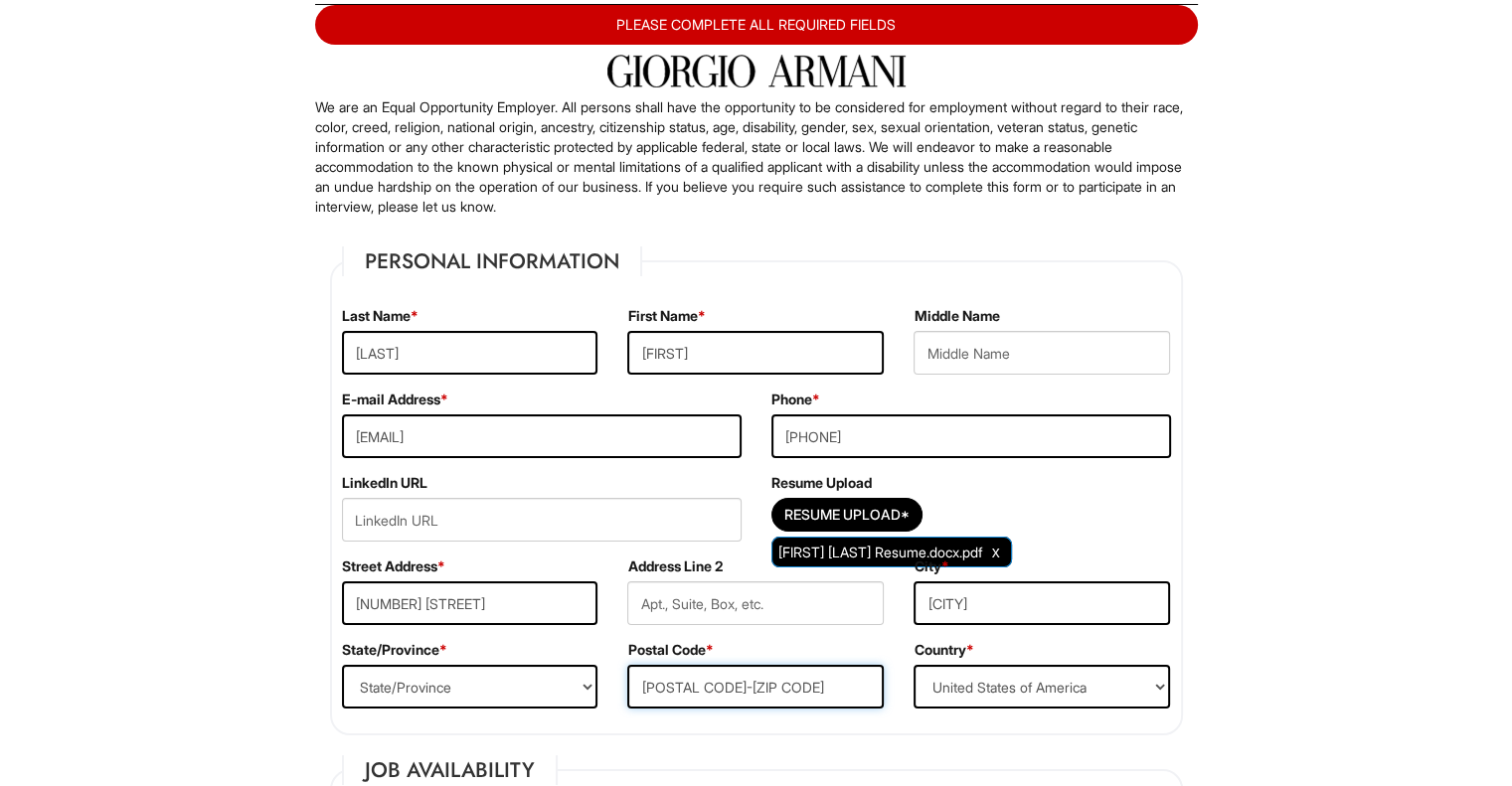 click on "[POSTAL CODE]-[ZIP CODE]" at bounding box center [756, 687] 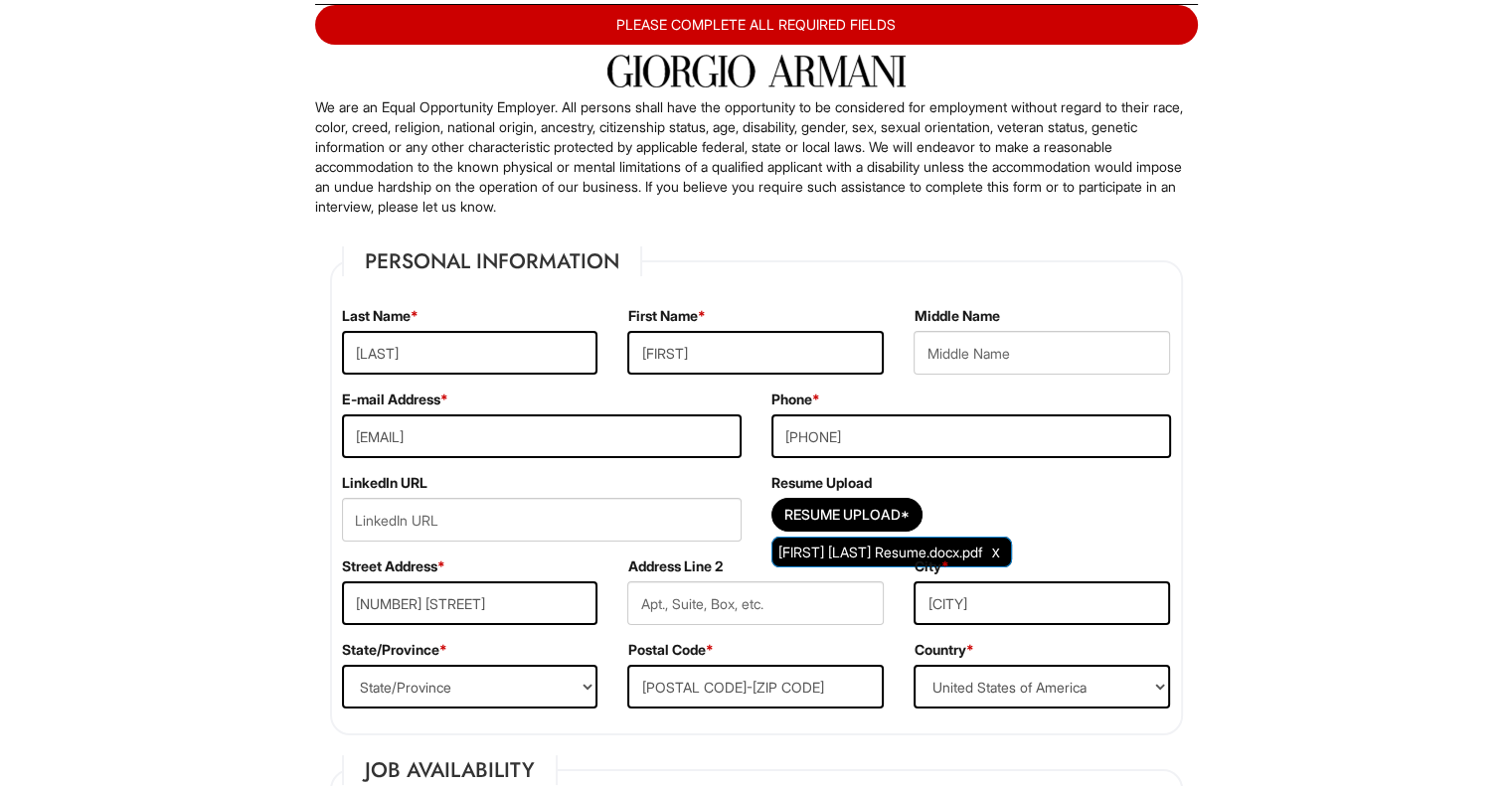 click on "Street Address  *   [NUMBER] [STREET]" at bounding box center [470, 598] 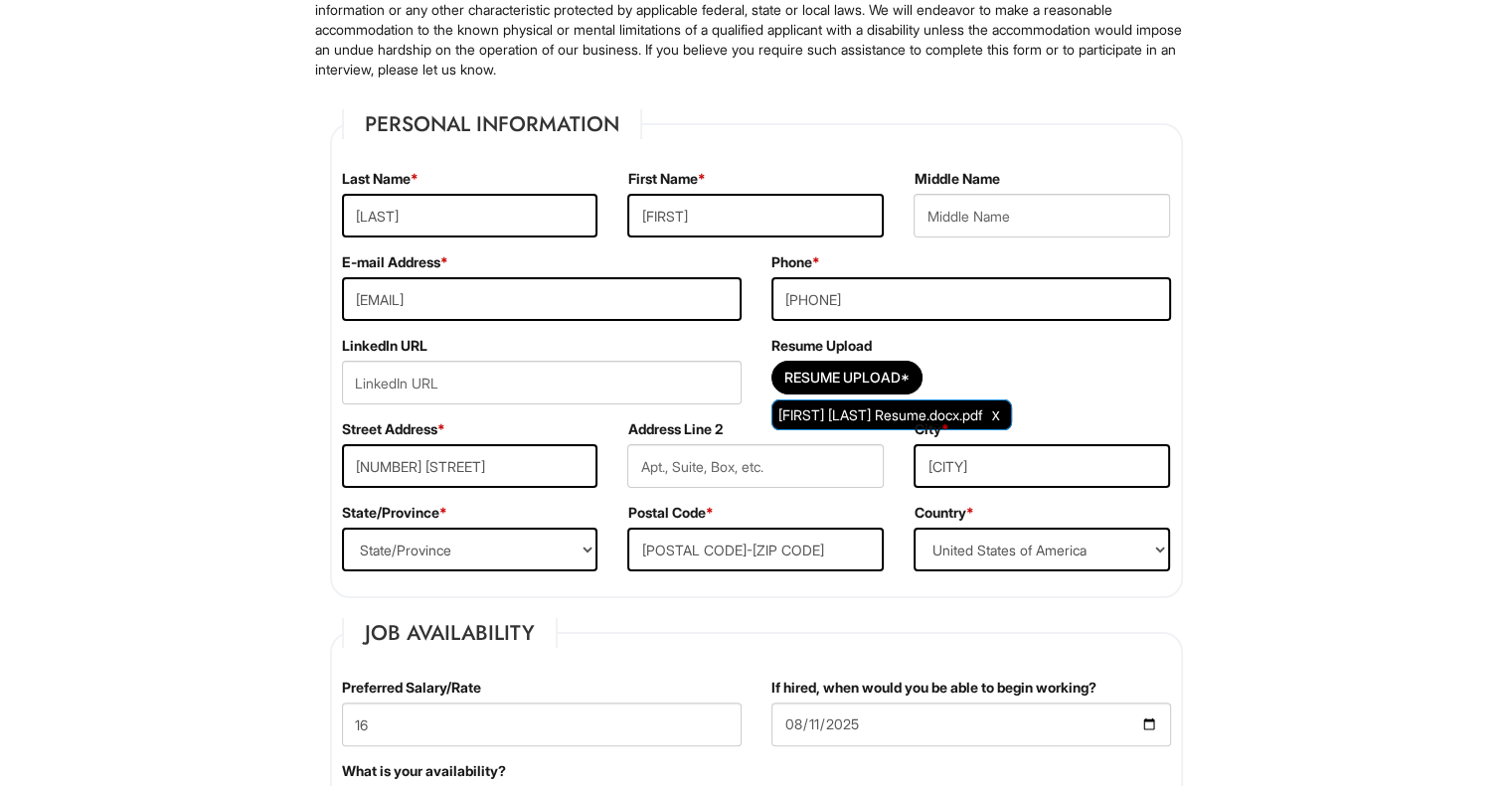 scroll, scrollTop: 262, scrollLeft: 0, axis: vertical 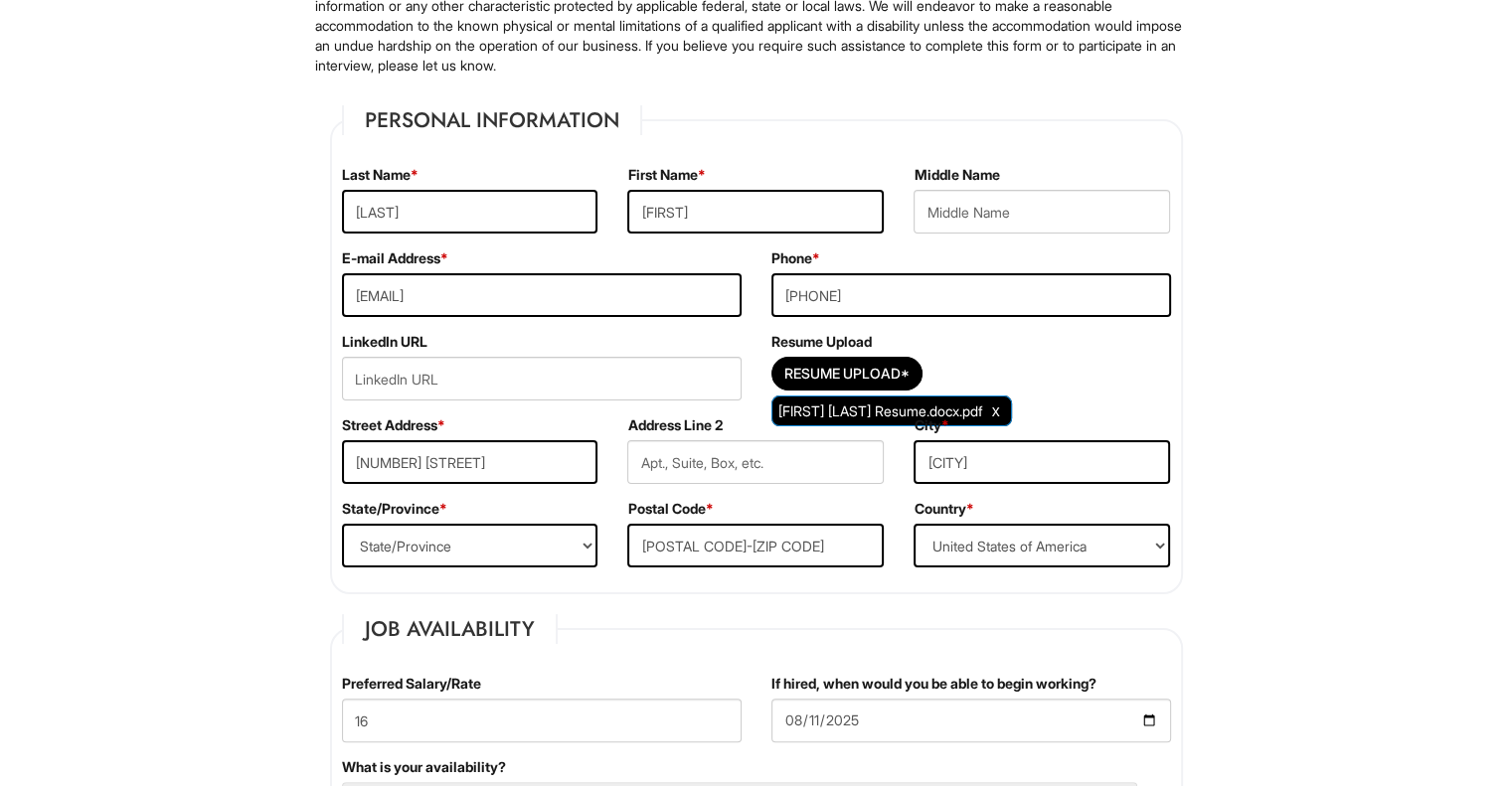 click on "Phone  *   [PHONE]" at bounding box center [971, 290] 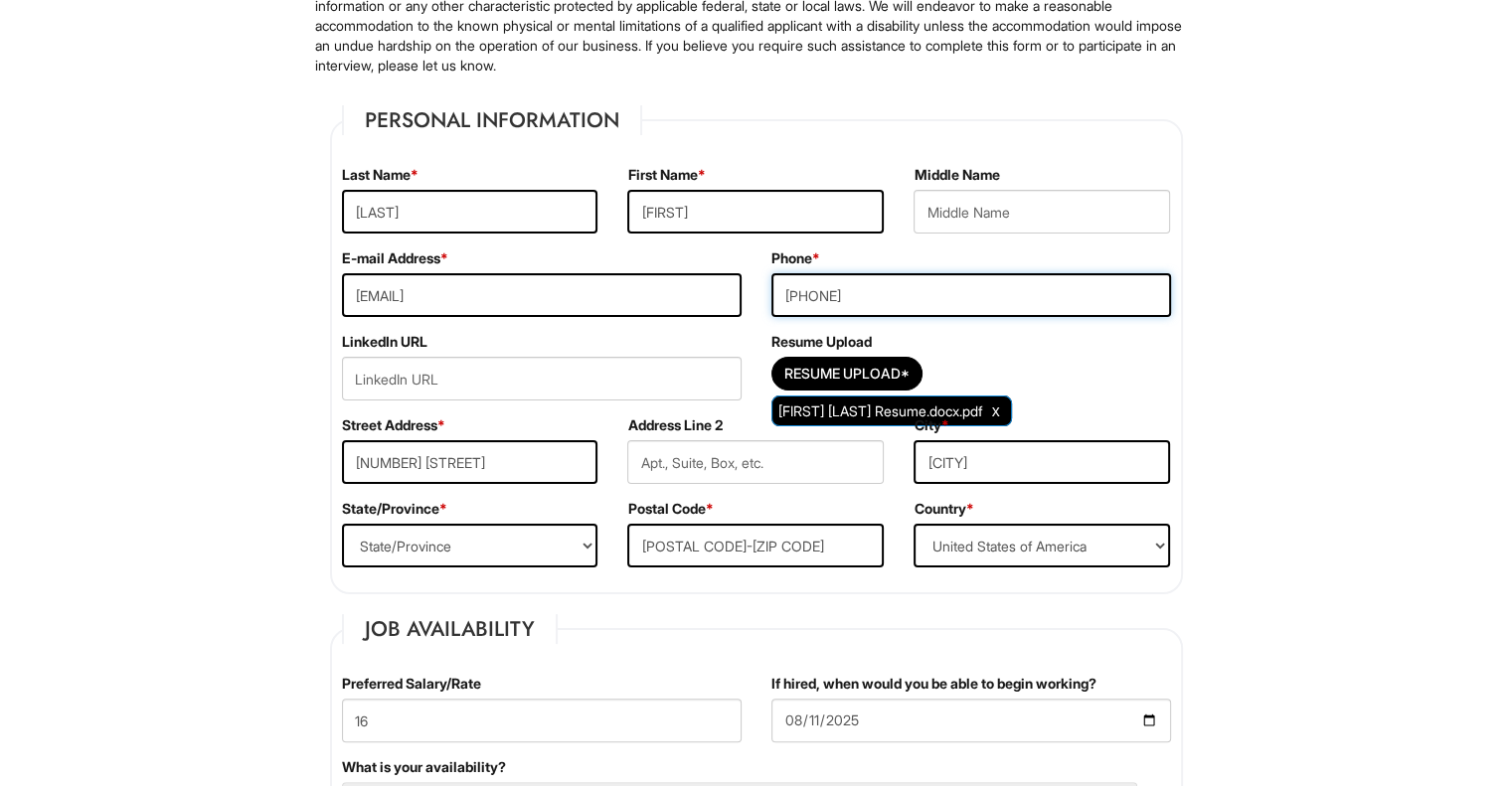 click on "[PHONE]" at bounding box center [971, 295] 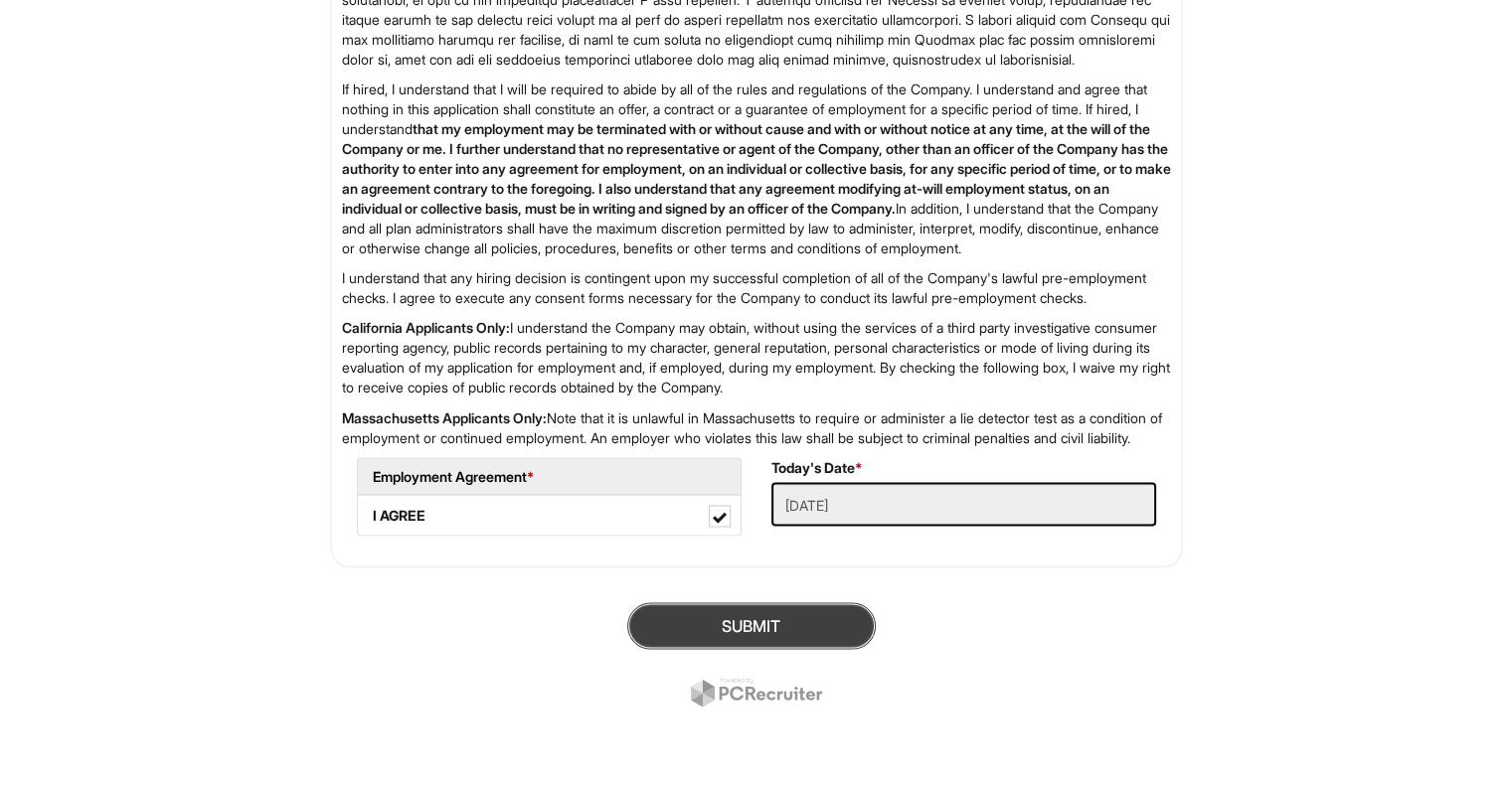 click on "SUBMIT" at bounding box center [752, 625] 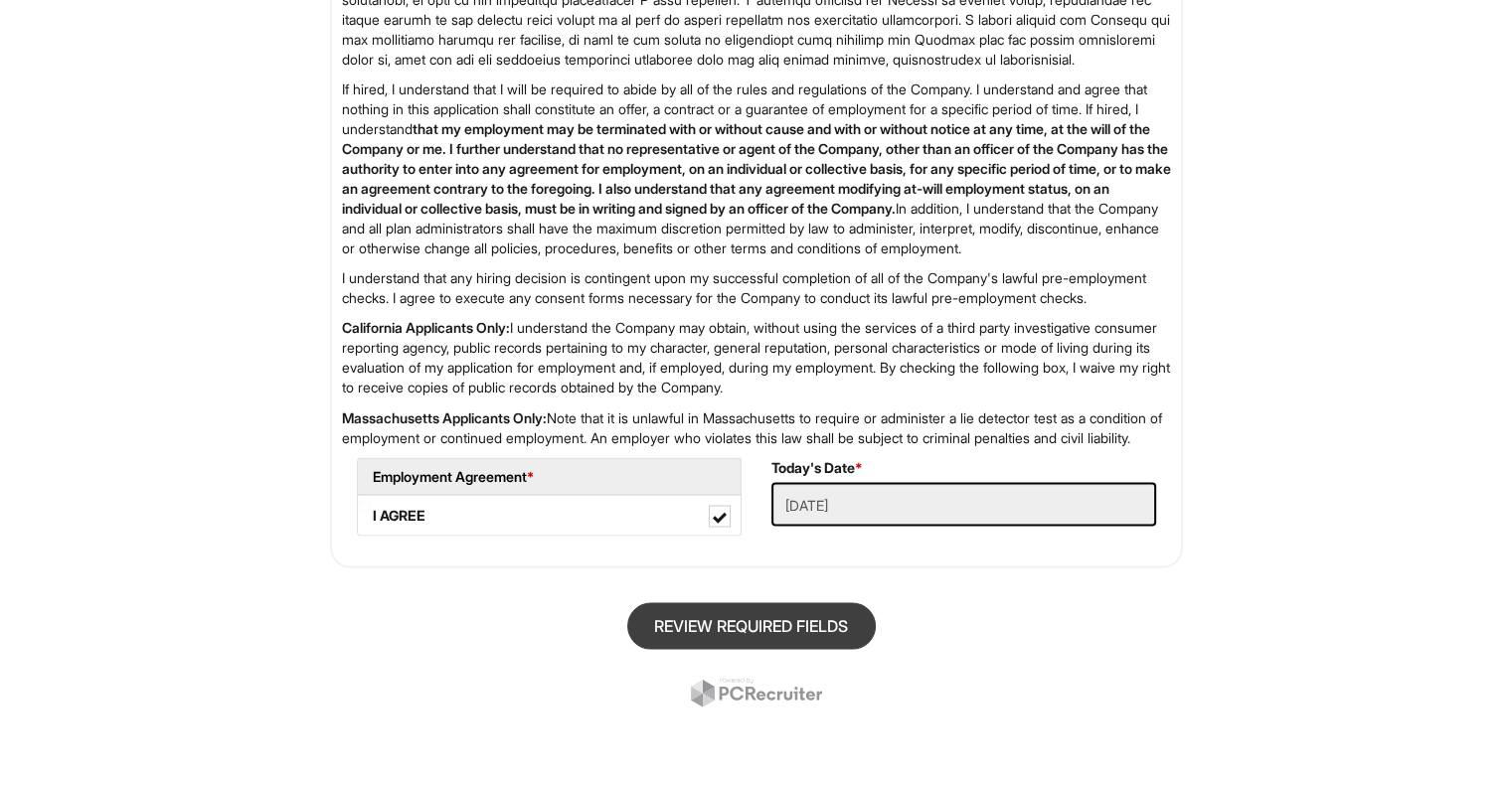 scroll, scrollTop: 121, scrollLeft: 0, axis: vertical 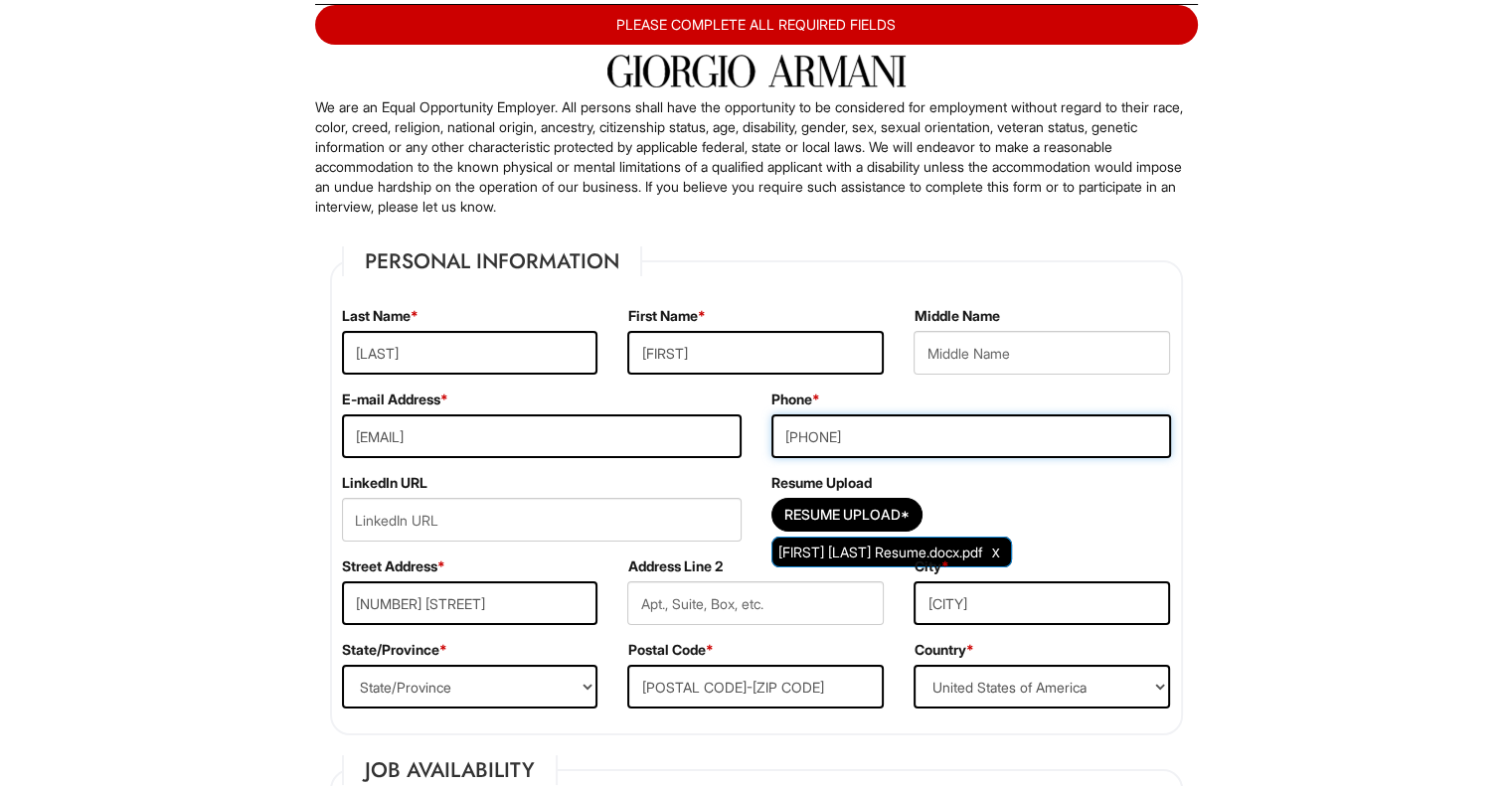 click on "[PHONE]" at bounding box center [971, 436] 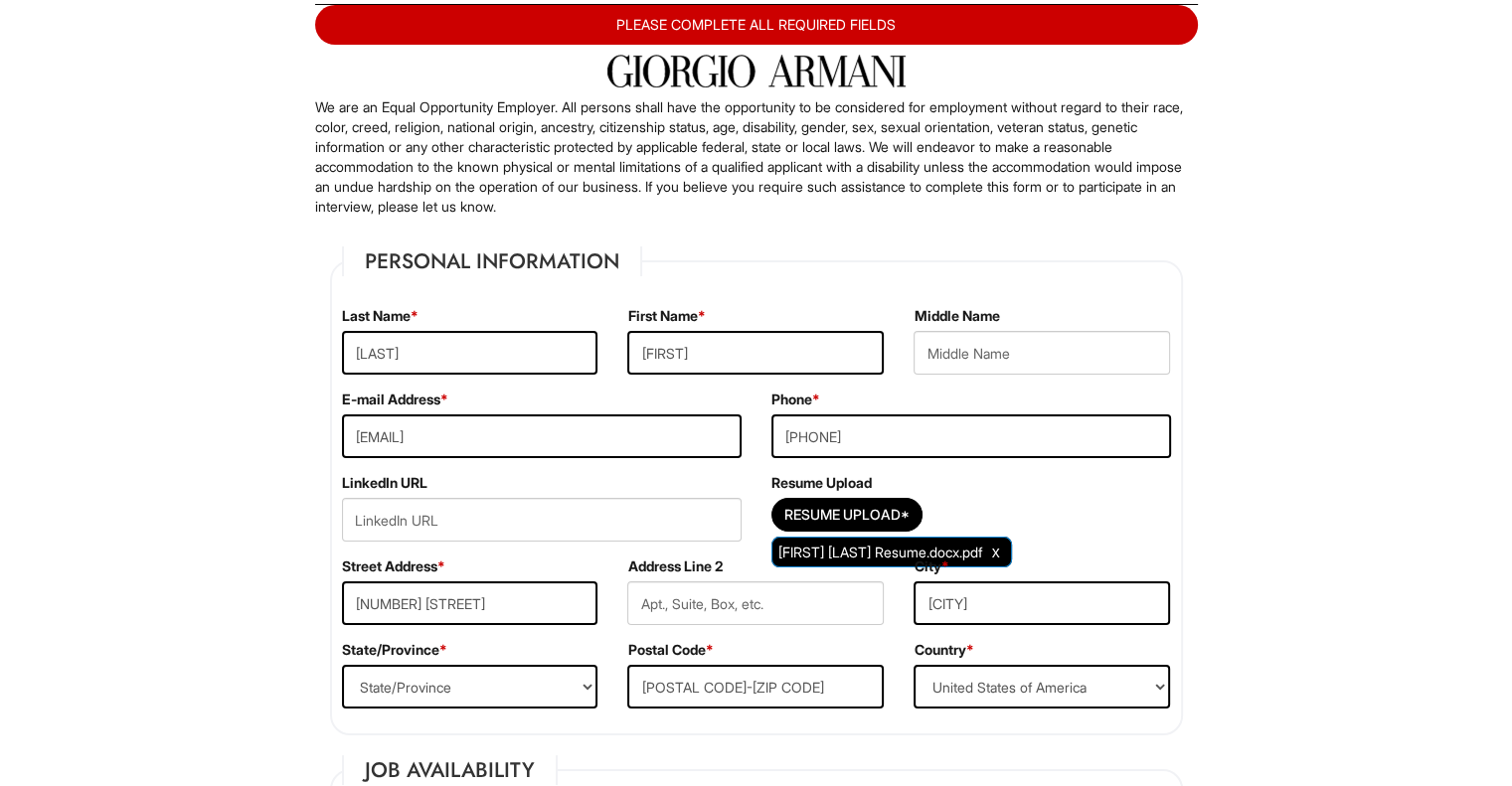 click on "Please Complete This Form 1 2 3 Stock Associate (PT), A|X Armani Exchange Macy's PLEASE COMPLETE ALL REQUIRED FIELDS
We are an Equal Opportunity Employer. All persons shall have the opportunity to be considered for employment without regard to their race, color, creed, religion, national origin, ancestry, citizenship status, age, disability, gender, sex, sexual orientation, veteran status, genetic information or any other characteristic protected by applicable federal, state or local laws. We will endeavor to make a reasonable accommodation to the known physical or mental limitations of a qualified applicant with a disability unless the accommodation would impose an undue hardship on the operation of our business. If you believe you require such assistance to complete this form or to participate in an interview, please let us know.
Personal Information
Last Name  *   [LAST]
First Name  *   [FIRST]
Middle Name
E-mail Address  *   [EMAIL]
Phone  *   [PHONE]" at bounding box center [756, 1957] 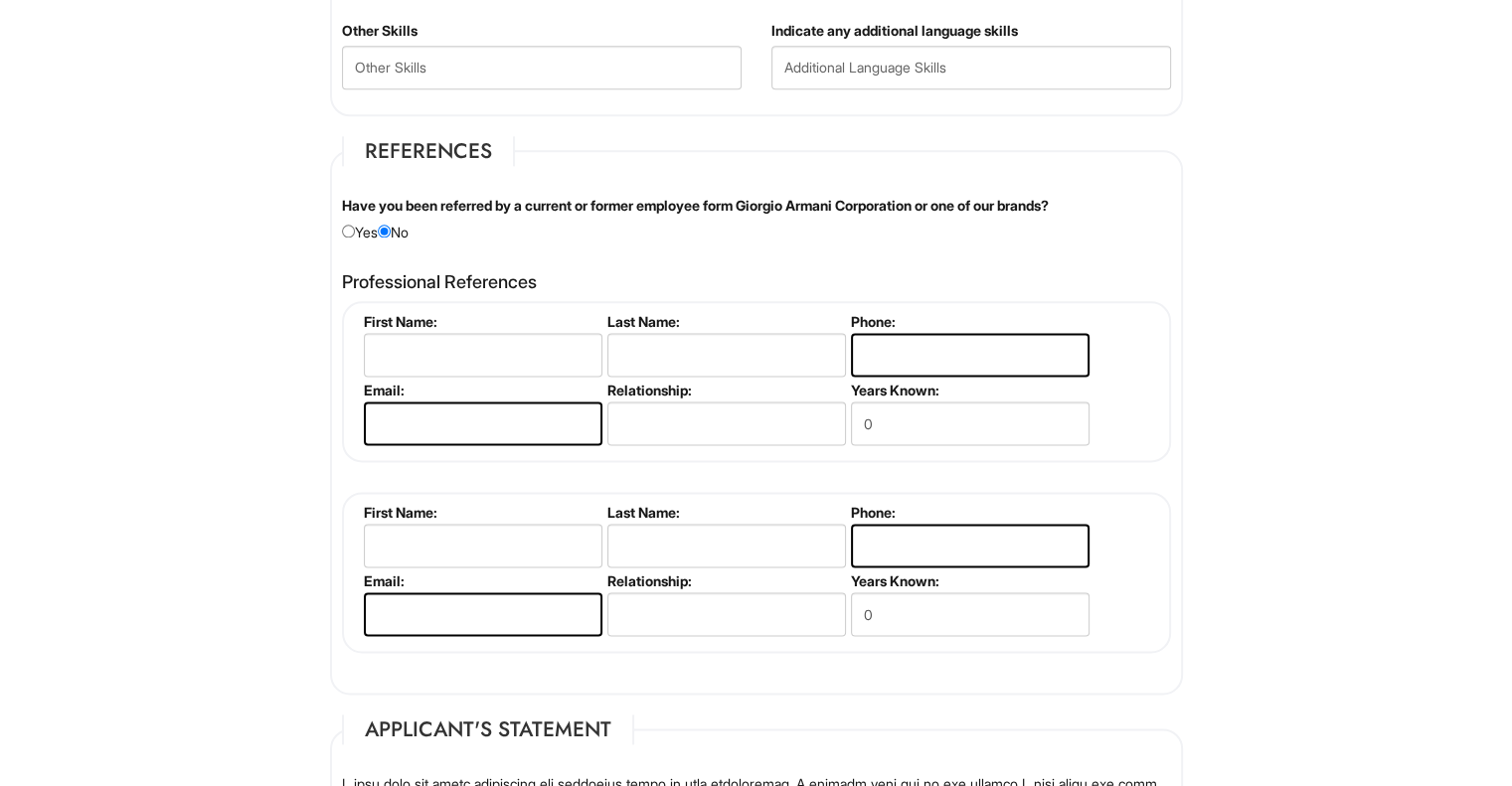 scroll, scrollTop: 1910, scrollLeft: 0, axis: vertical 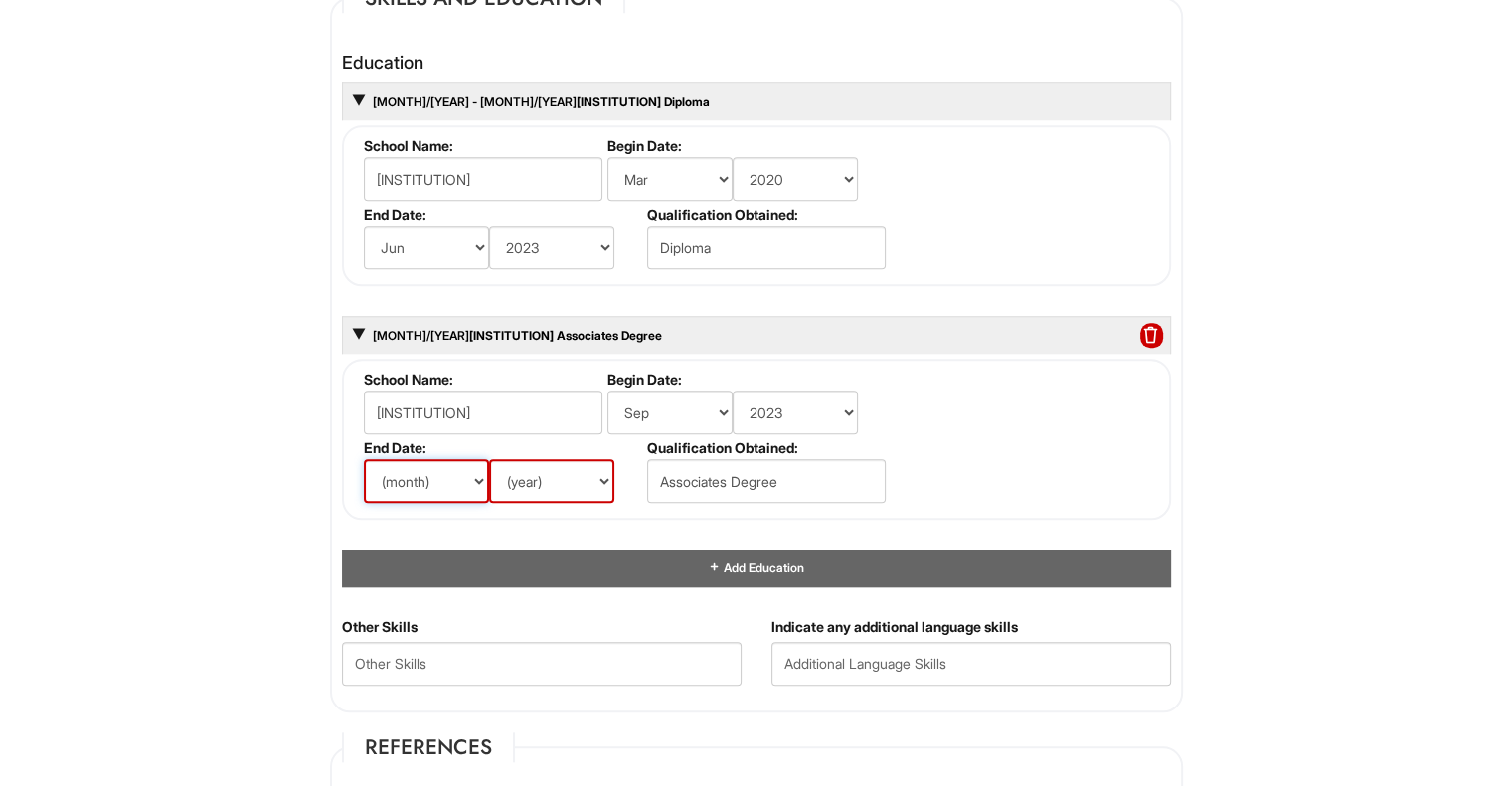 click on "(month) Jan Feb Mar Apr May Jun Jul Aug Sep Oct Nov Dec" at bounding box center (426, 481) 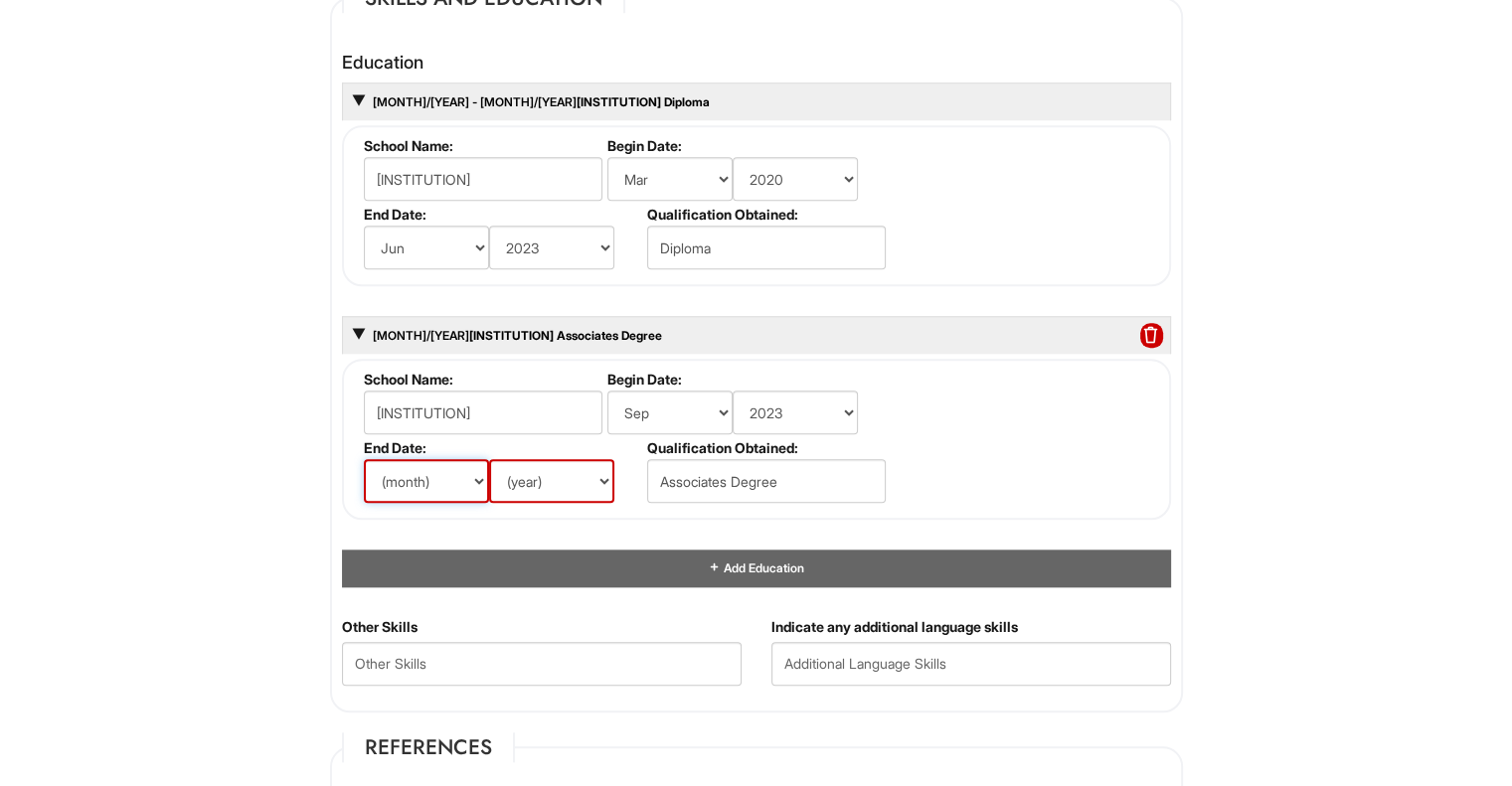 select on "12" 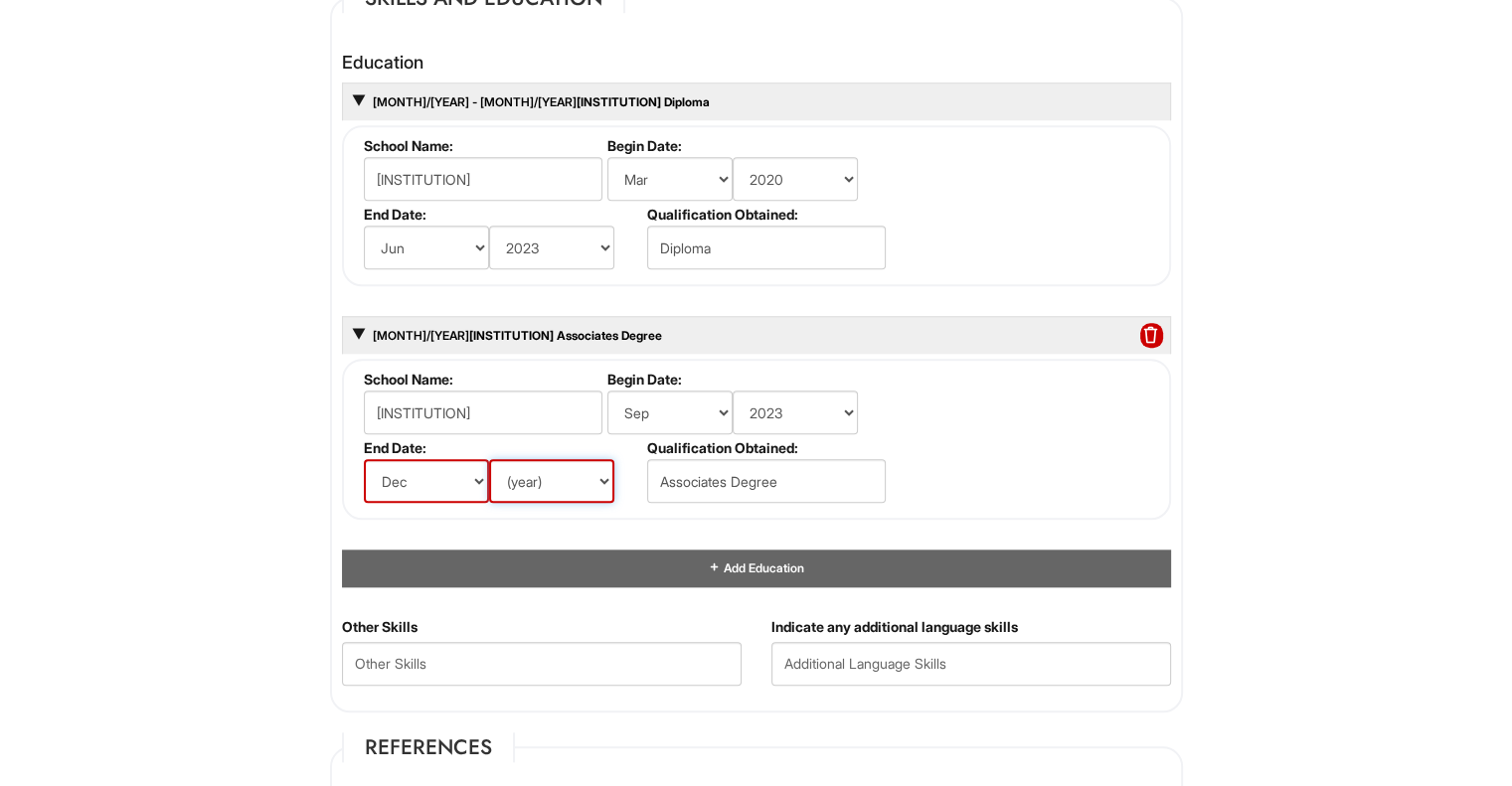 click on "(year) 2029 2028 2027 2026 2025 2024 2023 2022 2021 2020 2019 2018 2017 2016 2015 2014 2013 2012 2011 2010 2009 2008 2007 2006 2005 2004 2003 2002 2001 2000 1999 1998 1997 1996 1995 1994 1993 1992 1991 1990 1989 1988 1987 1986 1985 1984 1983 1982 1981 1980 1979 1978 1977 1976 1975 1974 1973 1972 1971 1970 1969 1968 1967 1966 1965 1964 1963 1962 1961 1960 1959 1958 1957 1956 1955 1954 1953 1952 1951 1950 1949 1948 1947 1946  --  2030 2031 2032 2033 2034 2035 2036 2037 2038 2039 2040 2041 2042 2043 2044 2045 2046 2047 2048 2049 2050 2051 2052 2053 2054 2055 2056 2057 2058 2059 2060 2061 2062 2063 2064" at bounding box center [552, 481] 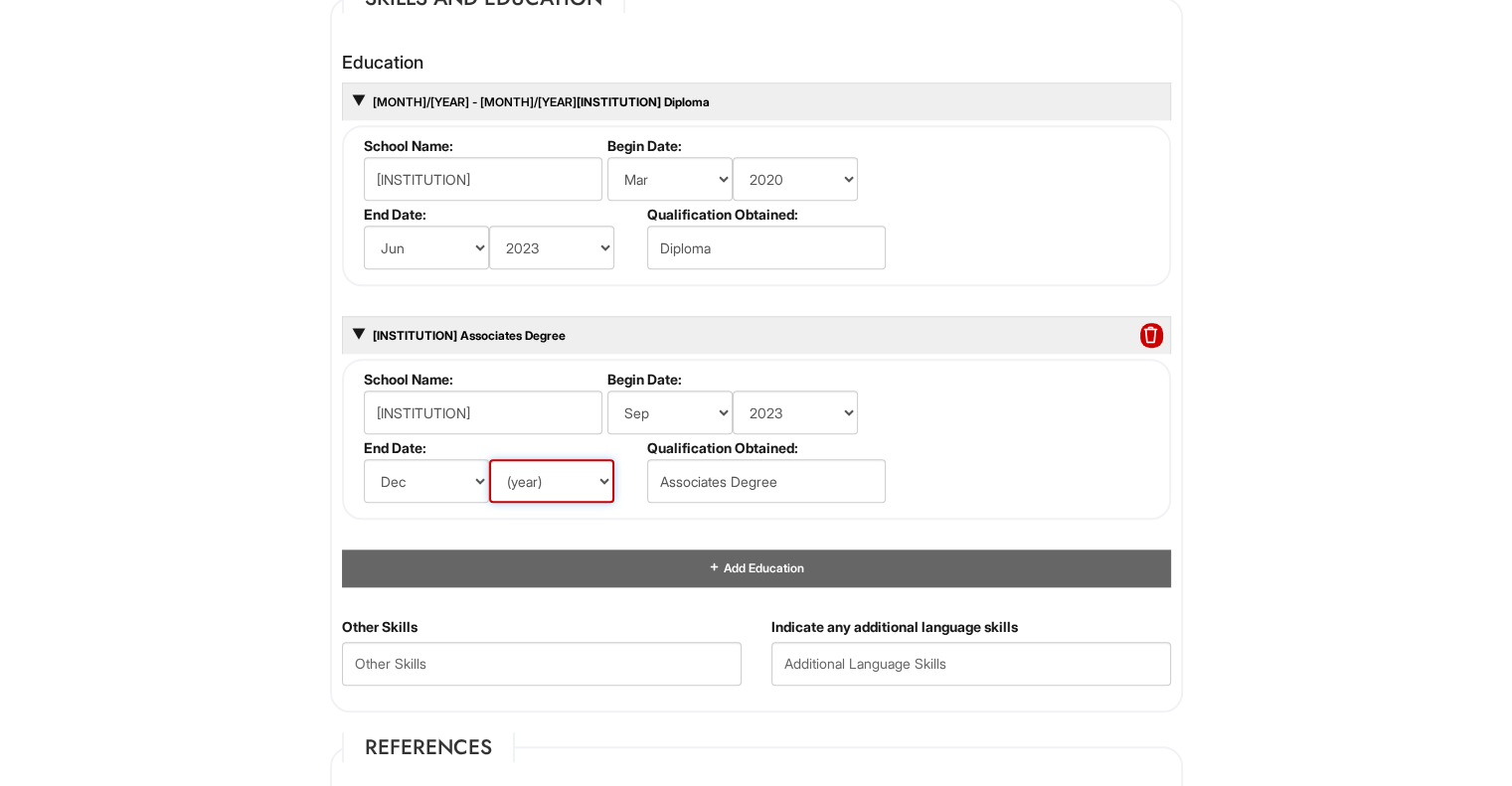 select on "2025" 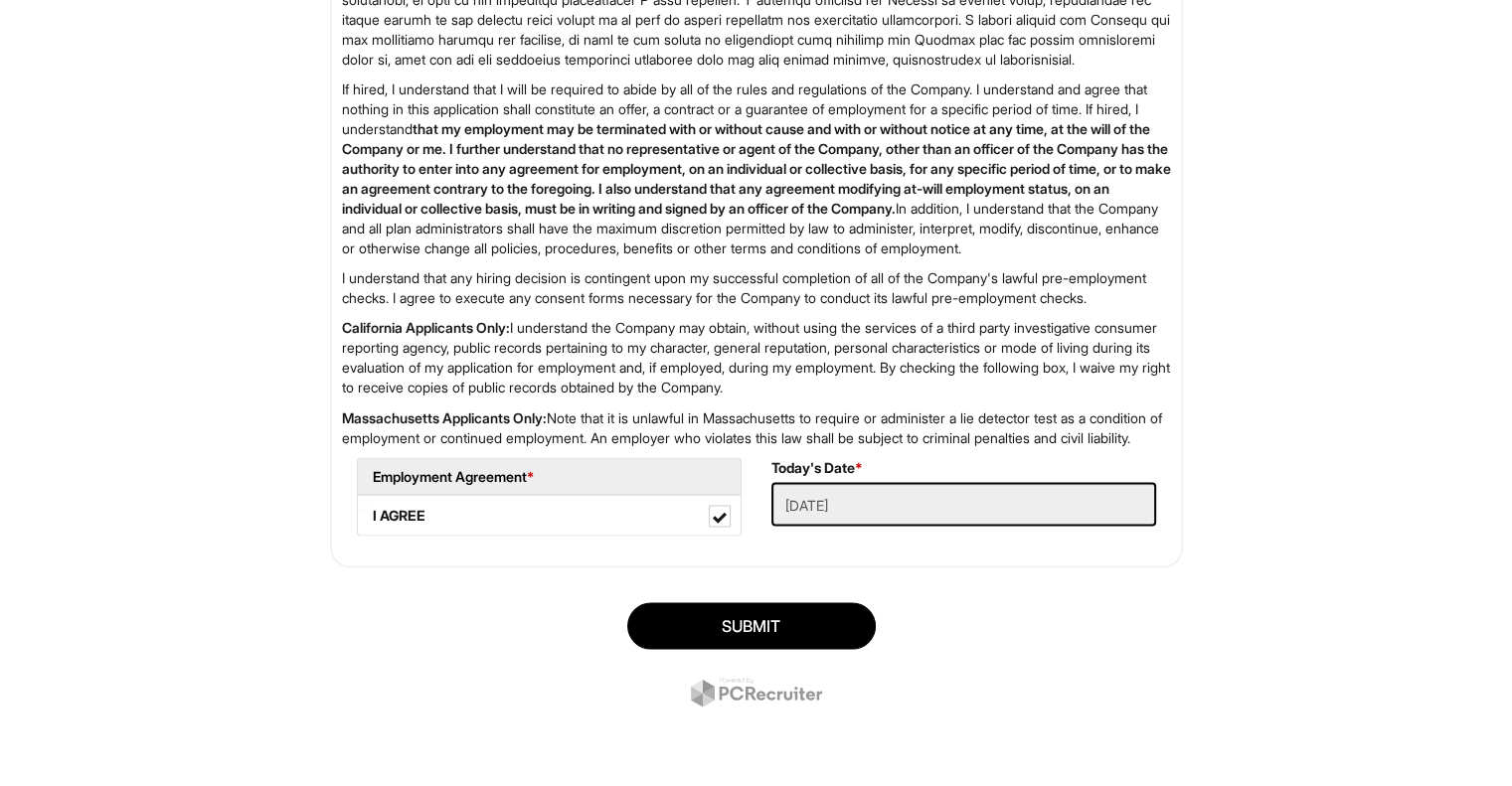 scroll, scrollTop: 3435, scrollLeft: 0, axis: vertical 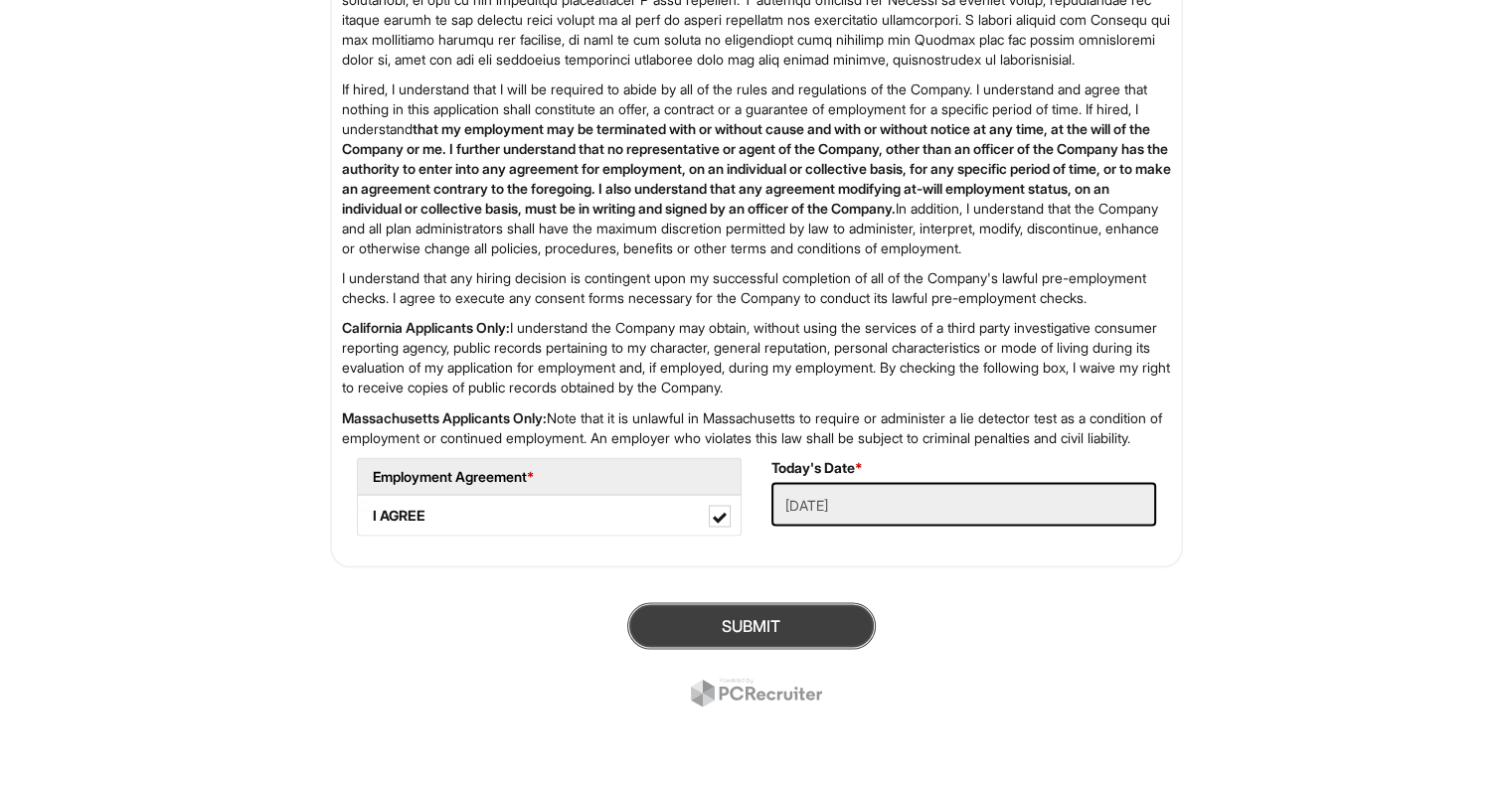 click on "SUBMIT" at bounding box center (752, 625) 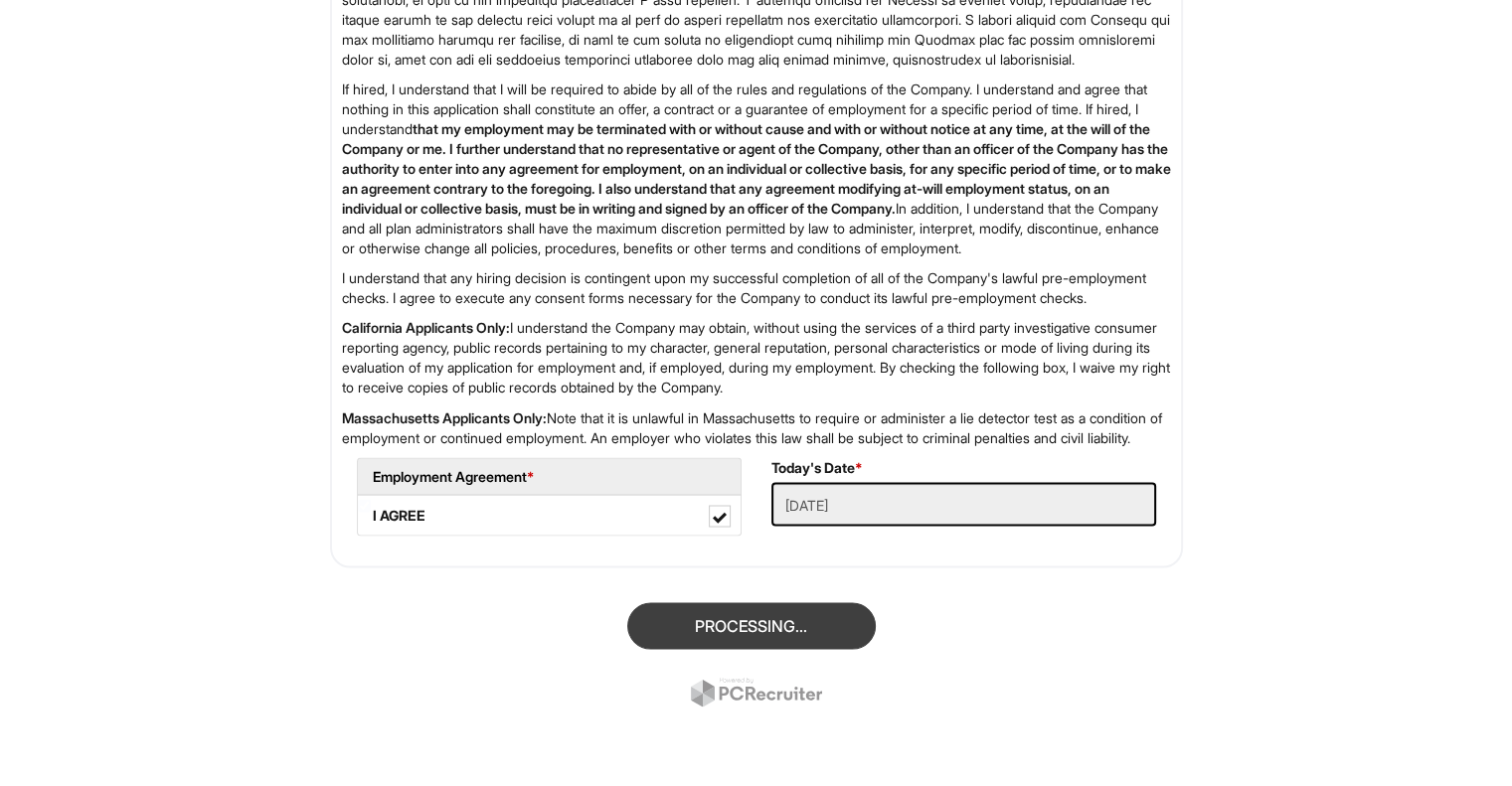 scroll, scrollTop: 121, scrollLeft: 0, axis: vertical 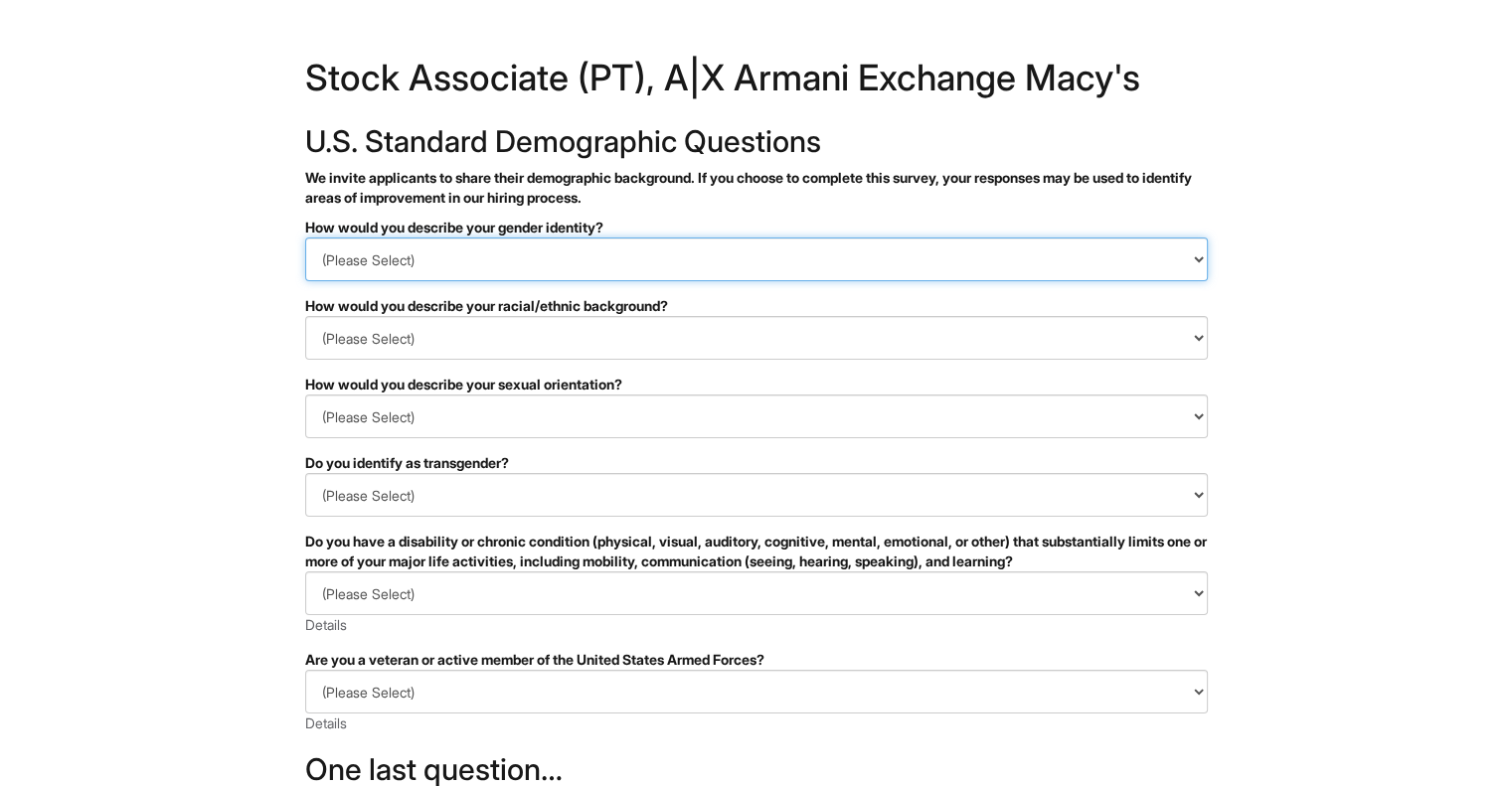 click on "(Please Select) Man Woman Non-binary I prefer to self-describe I don't wish to answer" at bounding box center [756, 259] 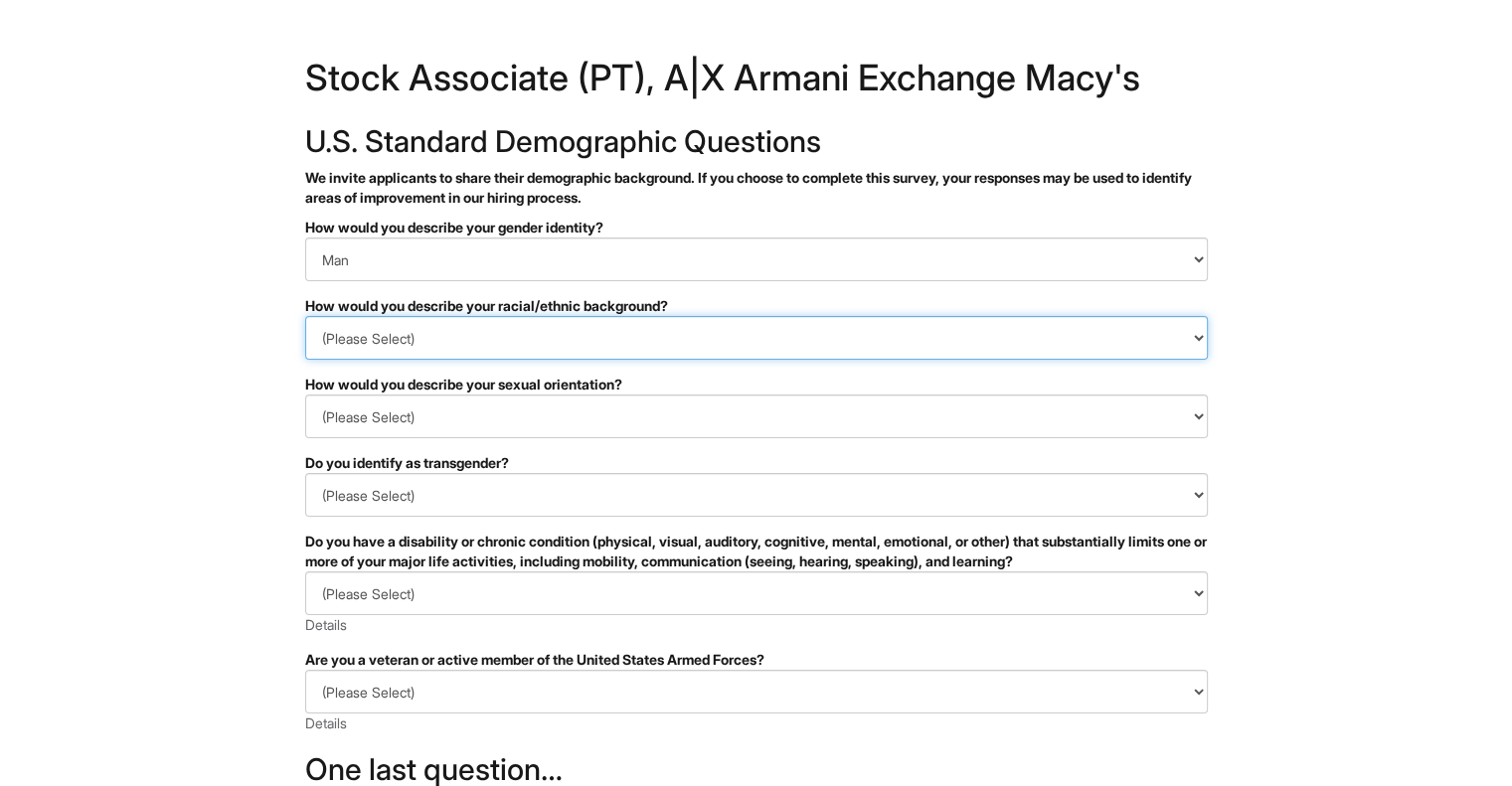 click on "(Please Select) Black or of African descent    East Asian    Hispanic, Latinx or of Spanish Origin    Indigenous, American Indian or Alaska Native    Middle Eastern or North African    Native Hawaiian or Pacific Islander    South Asian    Southeast Asian    White or European    I prefer to self-describe    I don't wish to answer" at bounding box center (756, 338) 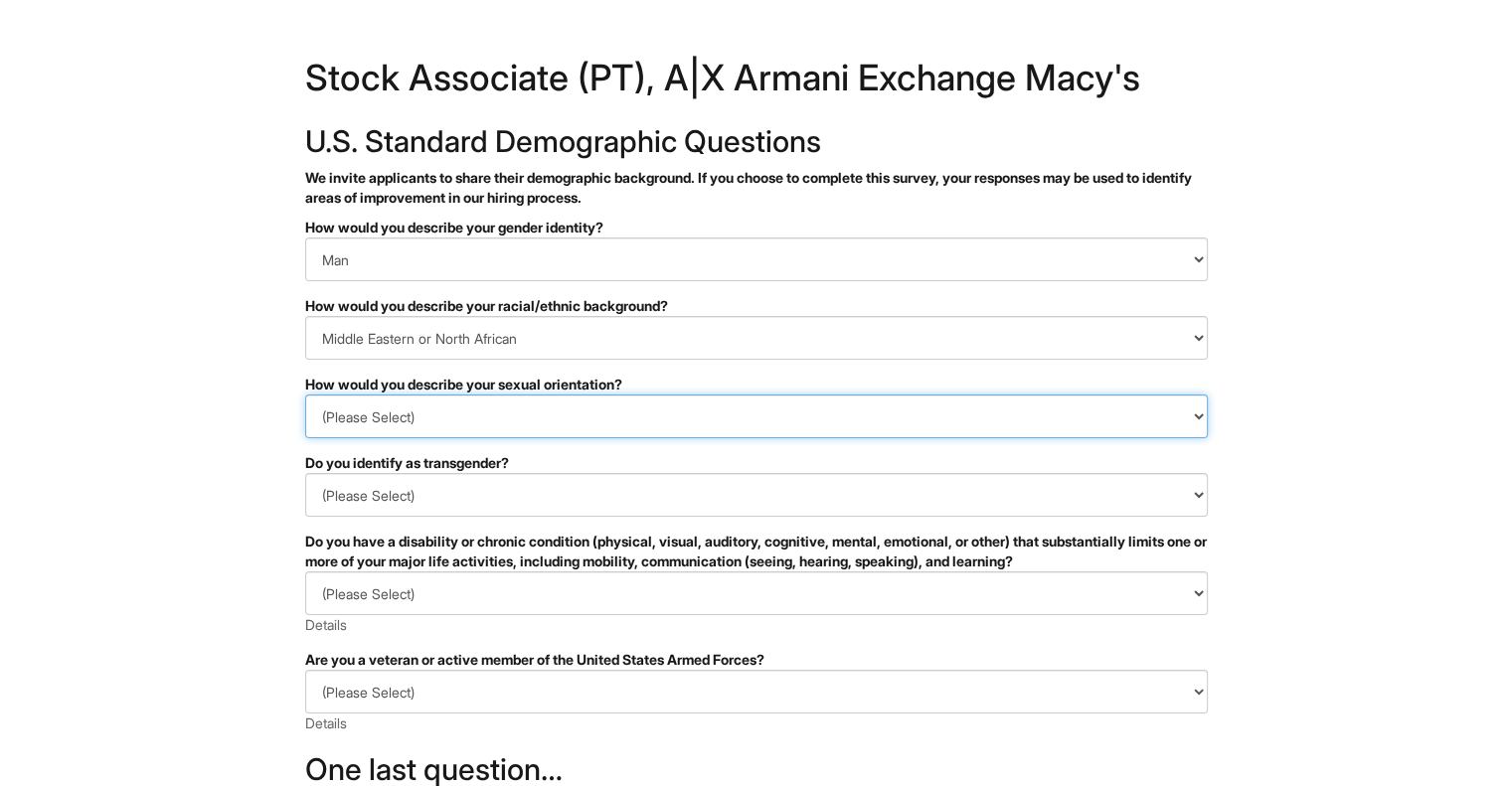 click on "(Please Select) Asexual Bisexual and/or pansexual Gay Heterosexual Lesbian Queer I prefer to self-describe I don't wish to answer" at bounding box center (756, 416) 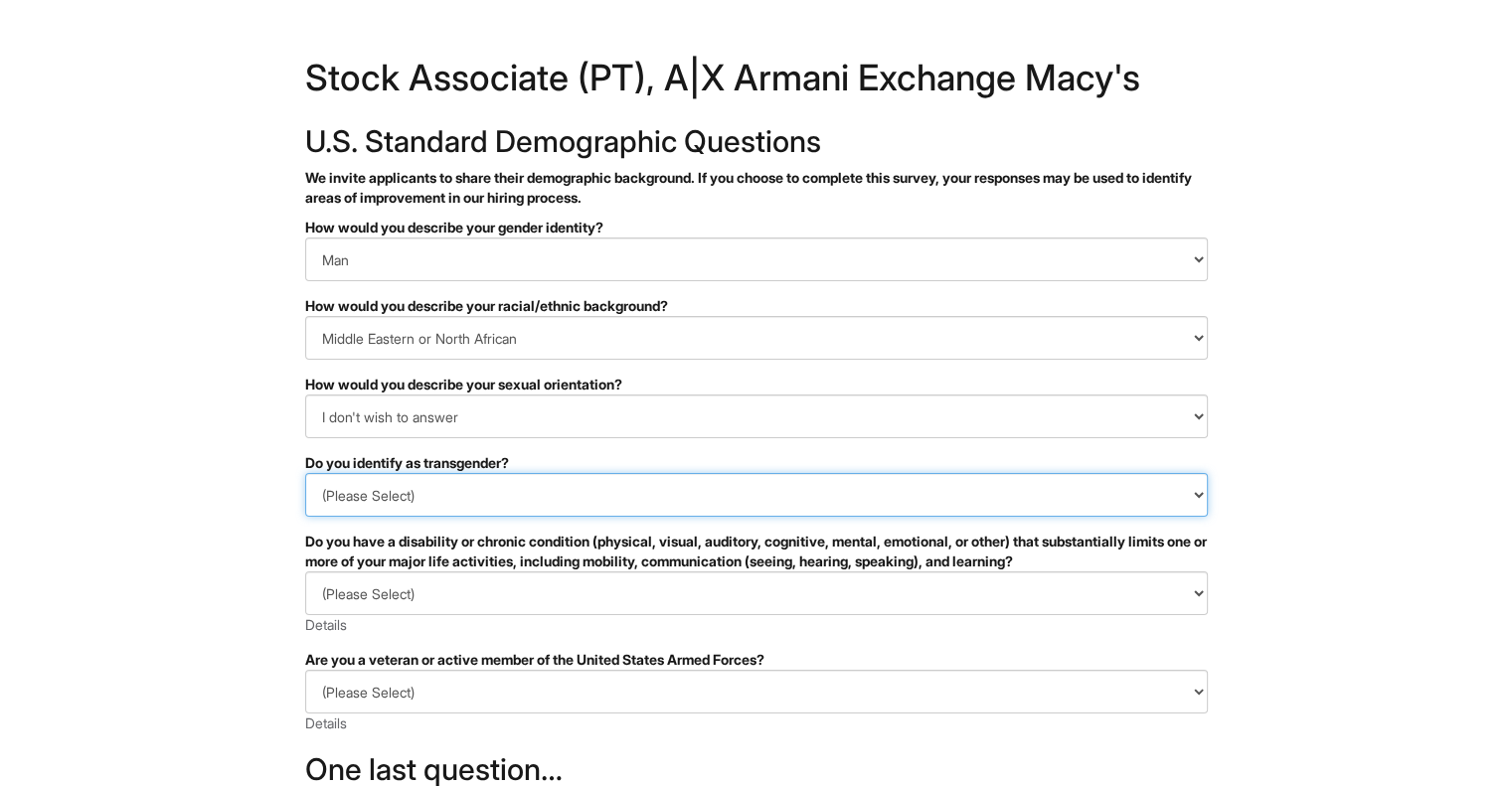 click on "(Please Select) Yes No I prefer to self-describe I don't wish to answer" at bounding box center (756, 495) 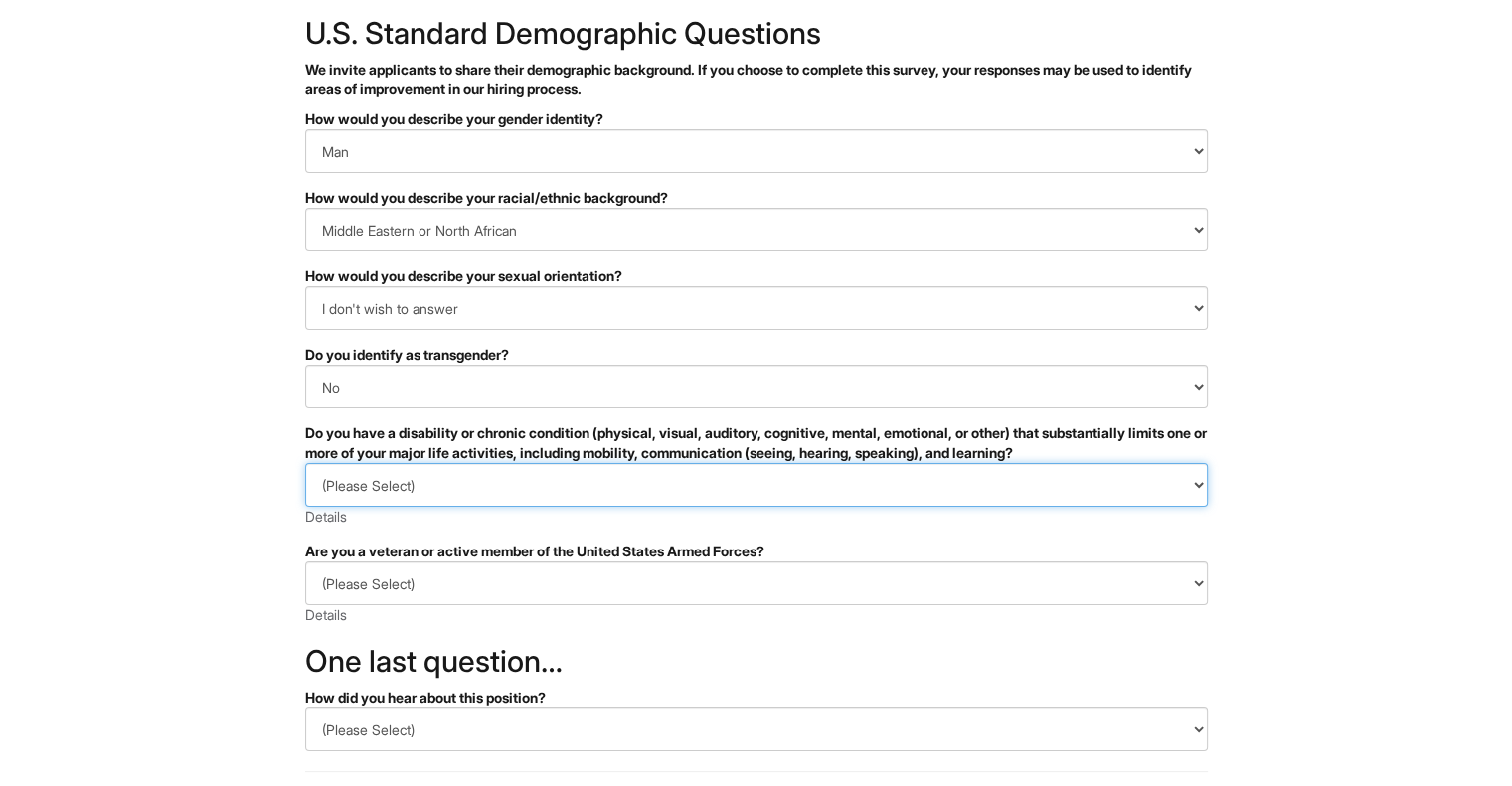 scroll, scrollTop: 117, scrollLeft: 0, axis: vertical 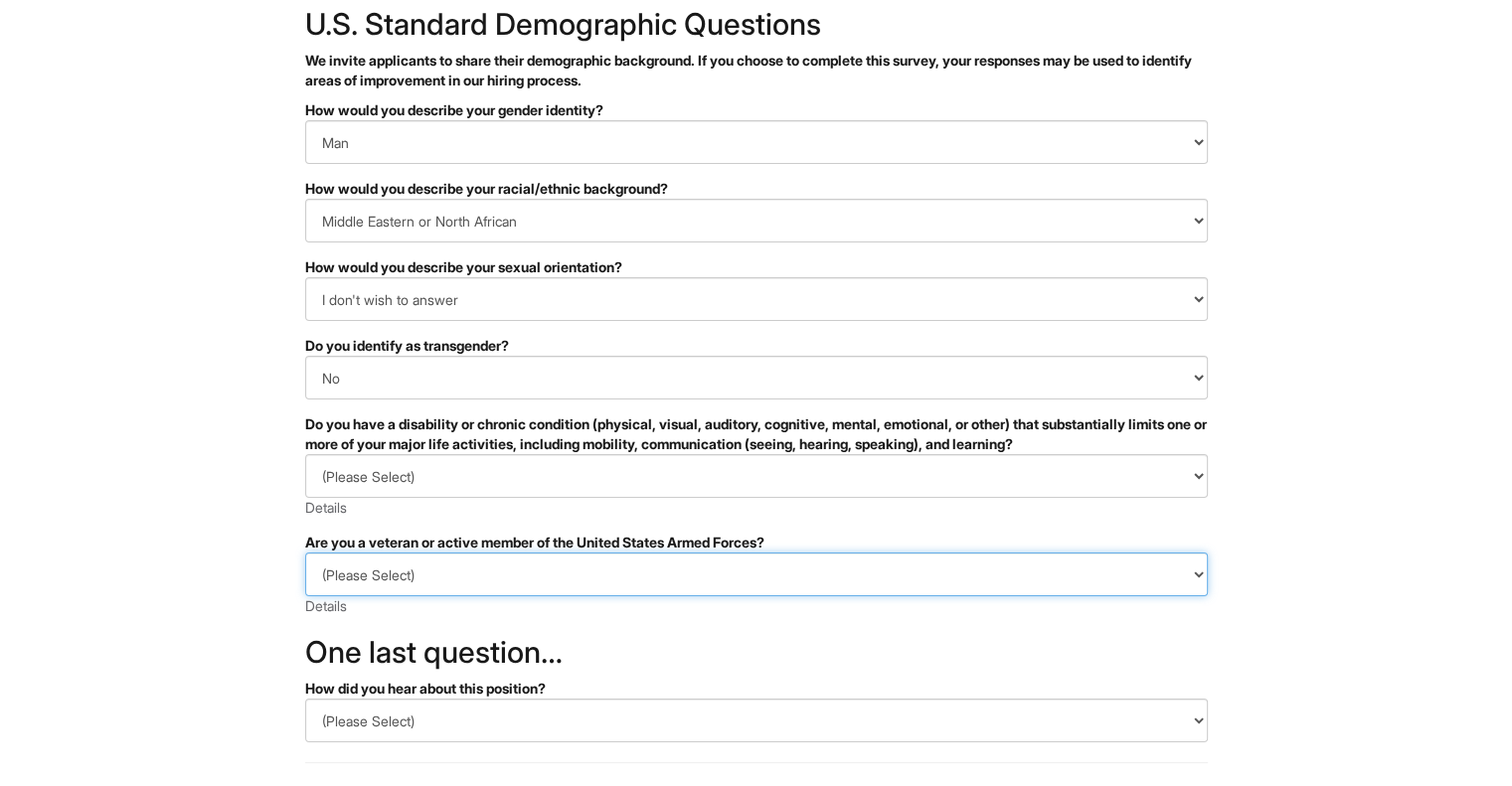 click on "(Please Select) I IDENTIFY AS ONE OR MORE OF THE CLASSIFICATIONS OF PROTECTED VETERANS LISTED I AM NOT A PROTECTED VETERAN I PREFER NOT TO ANSWER" at bounding box center (756, 574) 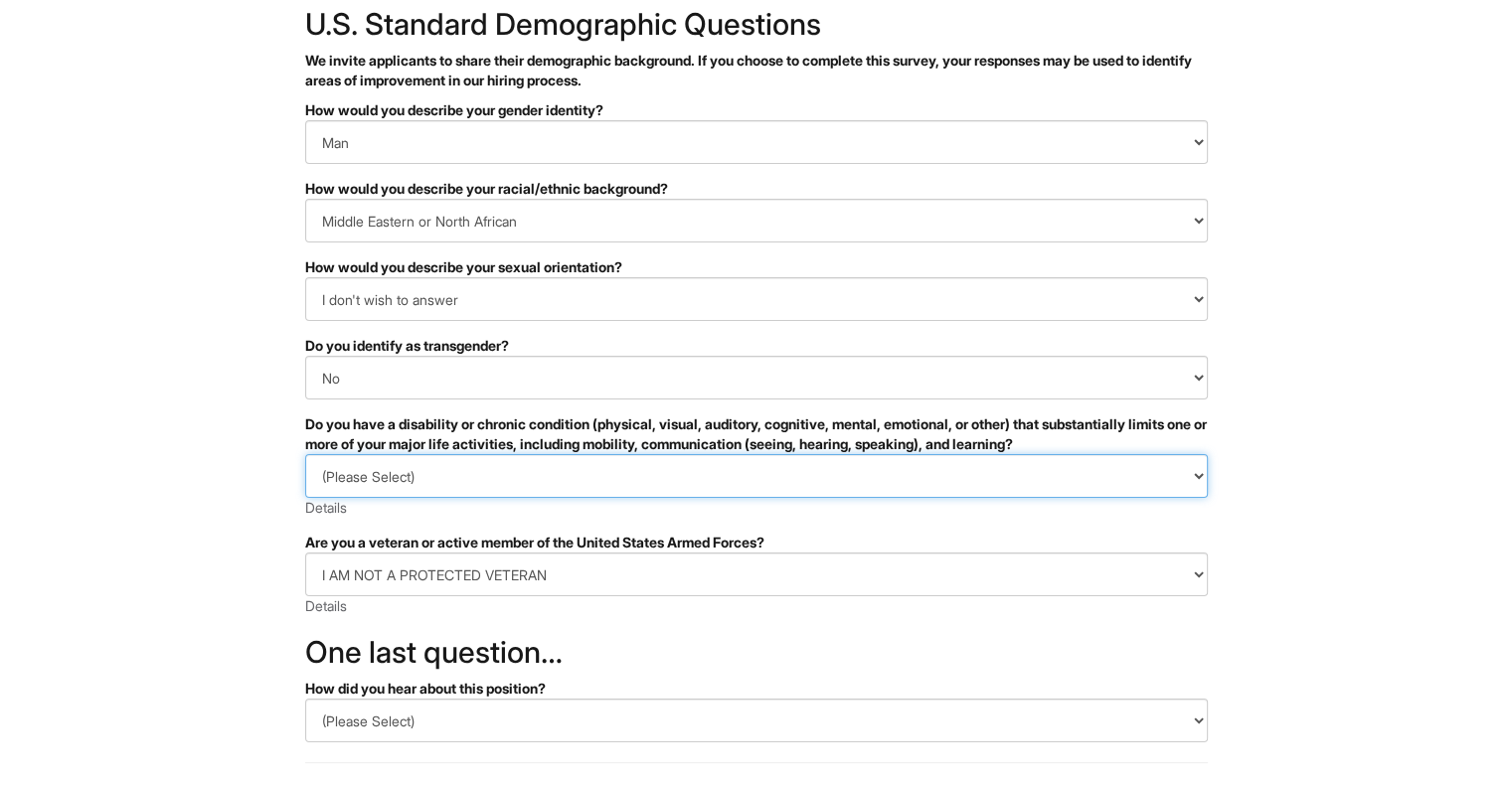 click on "(Please Select) YES, I HAVE A DISABILITY (or previously had a disability) NO, I DON'T HAVE A DISABILITY I DON'T WISH TO ANSWER" at bounding box center (756, 476) 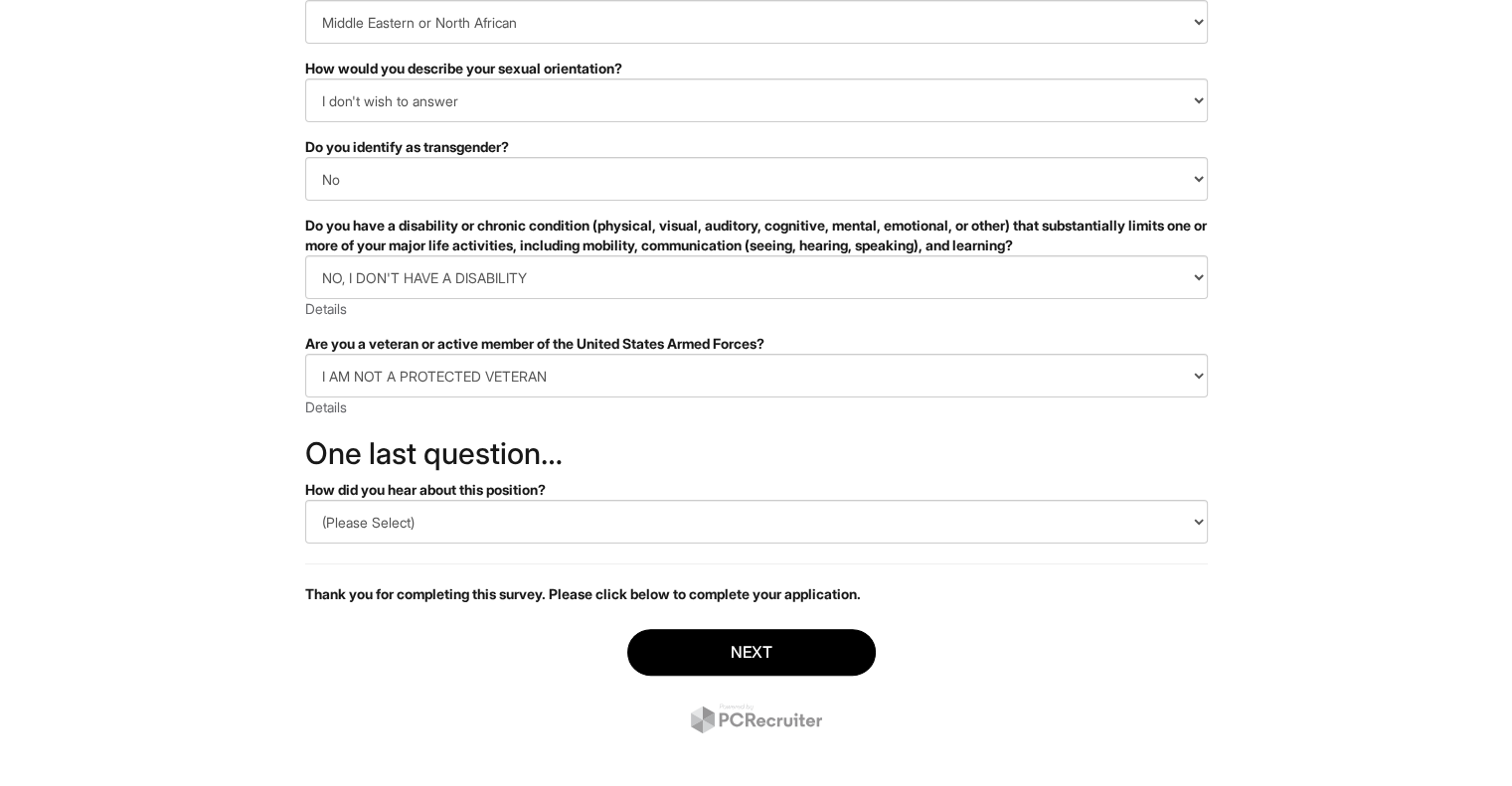 scroll, scrollTop: 332, scrollLeft: 0, axis: vertical 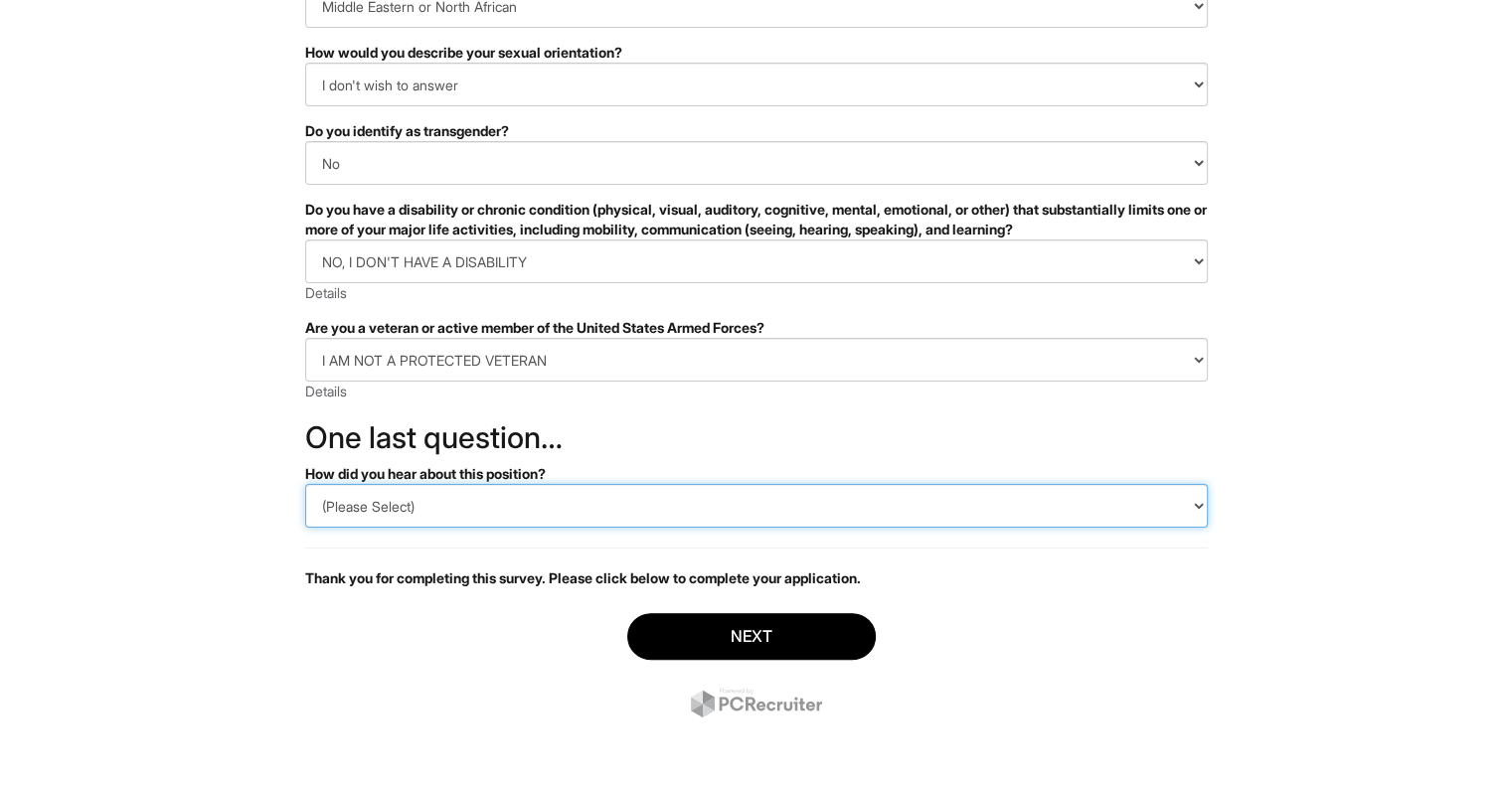 click on "(Please Select) CareerBuilder Indeed LinkedIn Monster Referral Other" at bounding box center [756, 506] 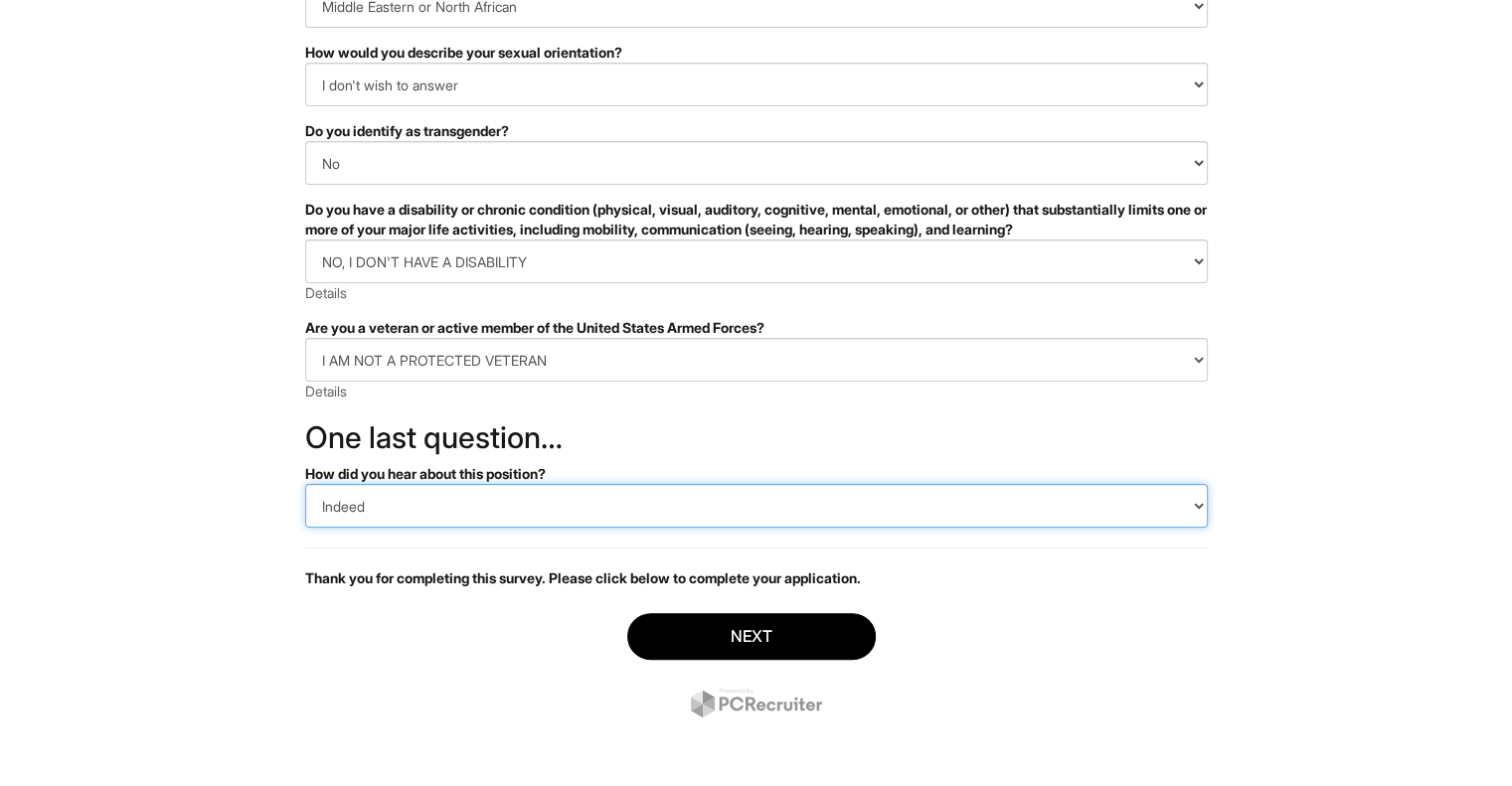 click on "(Please Select) CareerBuilder Indeed LinkedIn Monster Referral Other" at bounding box center [756, 506] 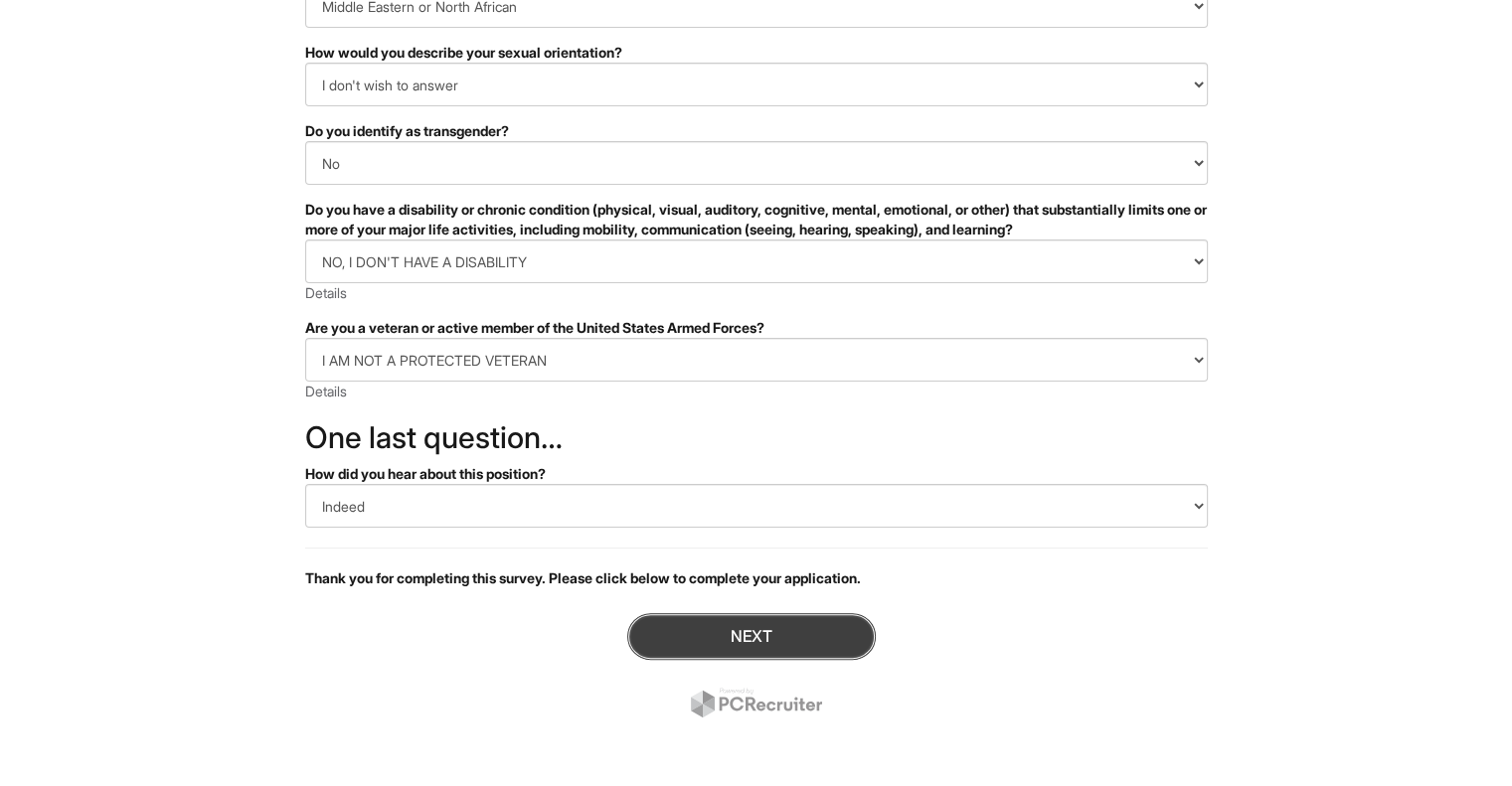 click on "Next" at bounding box center [752, 636] 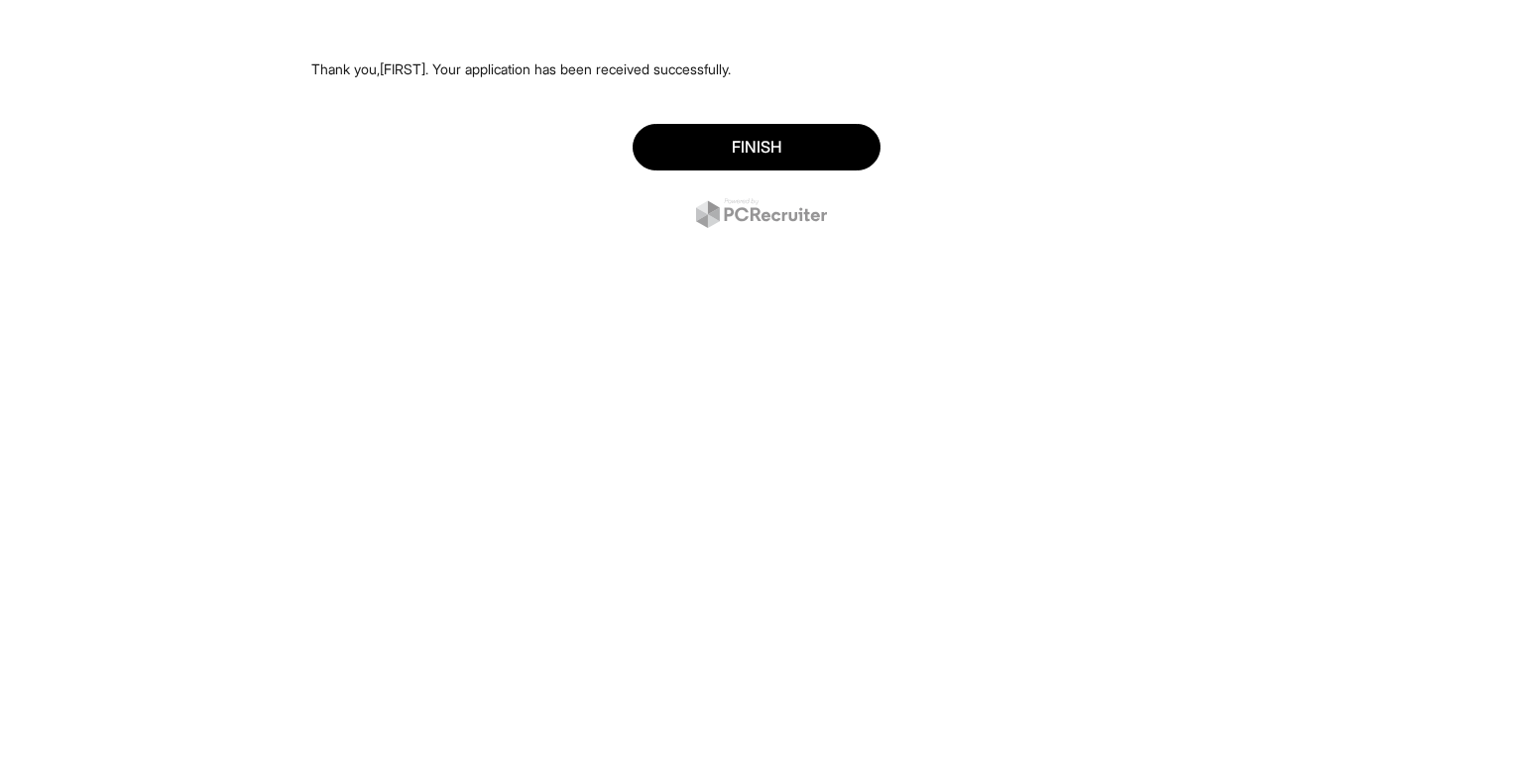 scroll, scrollTop: 0, scrollLeft: 0, axis: both 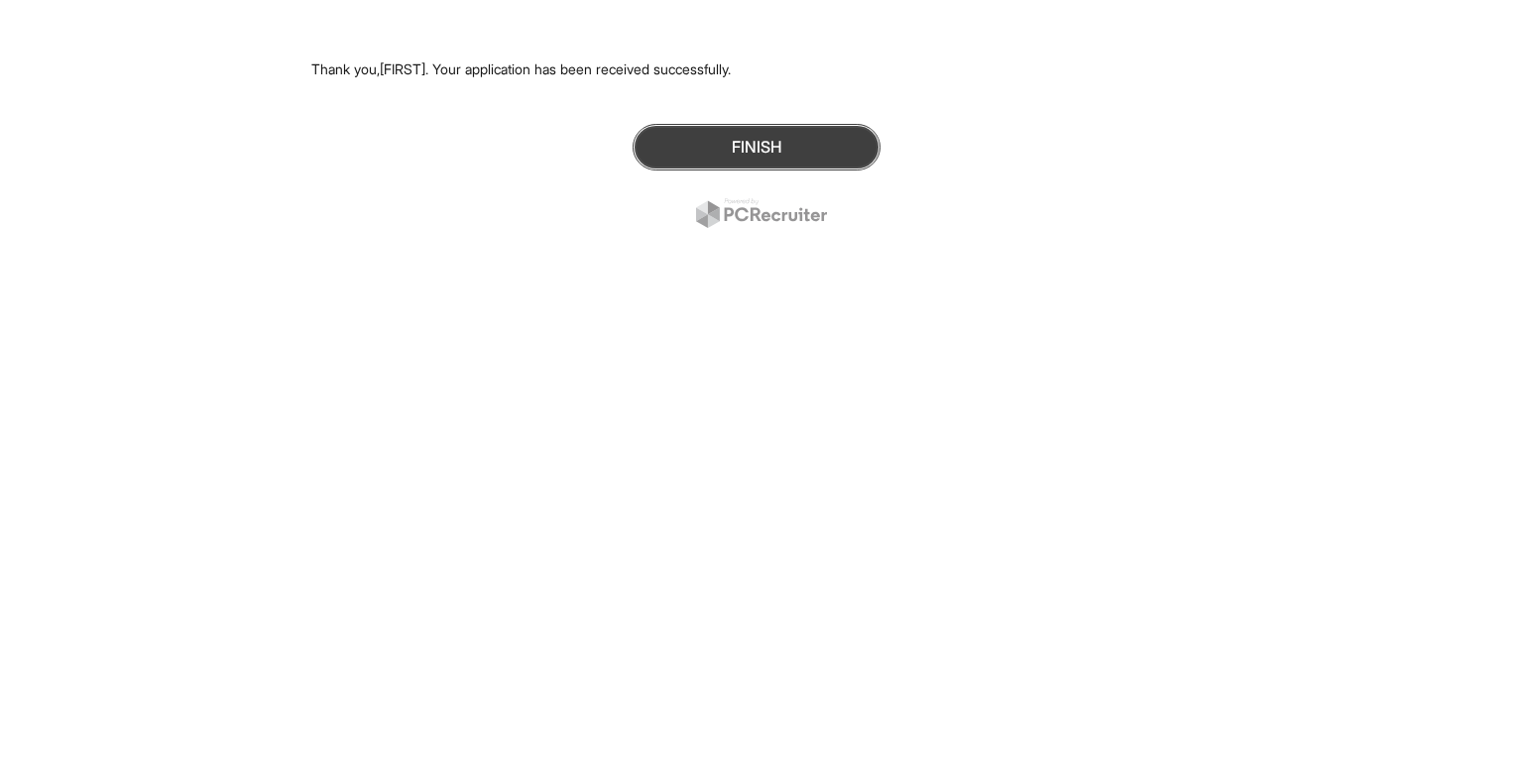 click on "Finish" at bounding box center [757, 147] 